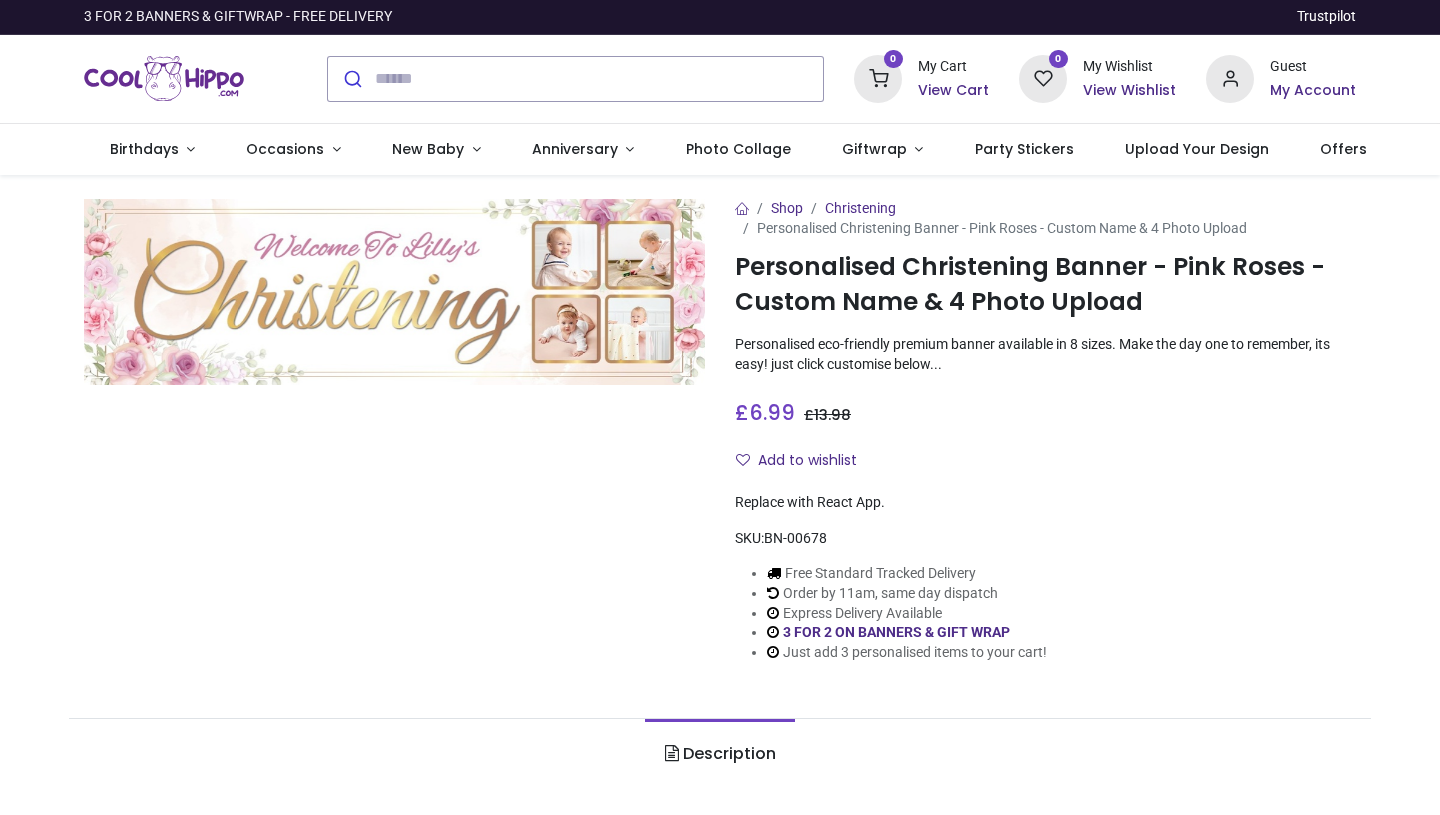 scroll, scrollTop: 0, scrollLeft: 0, axis: both 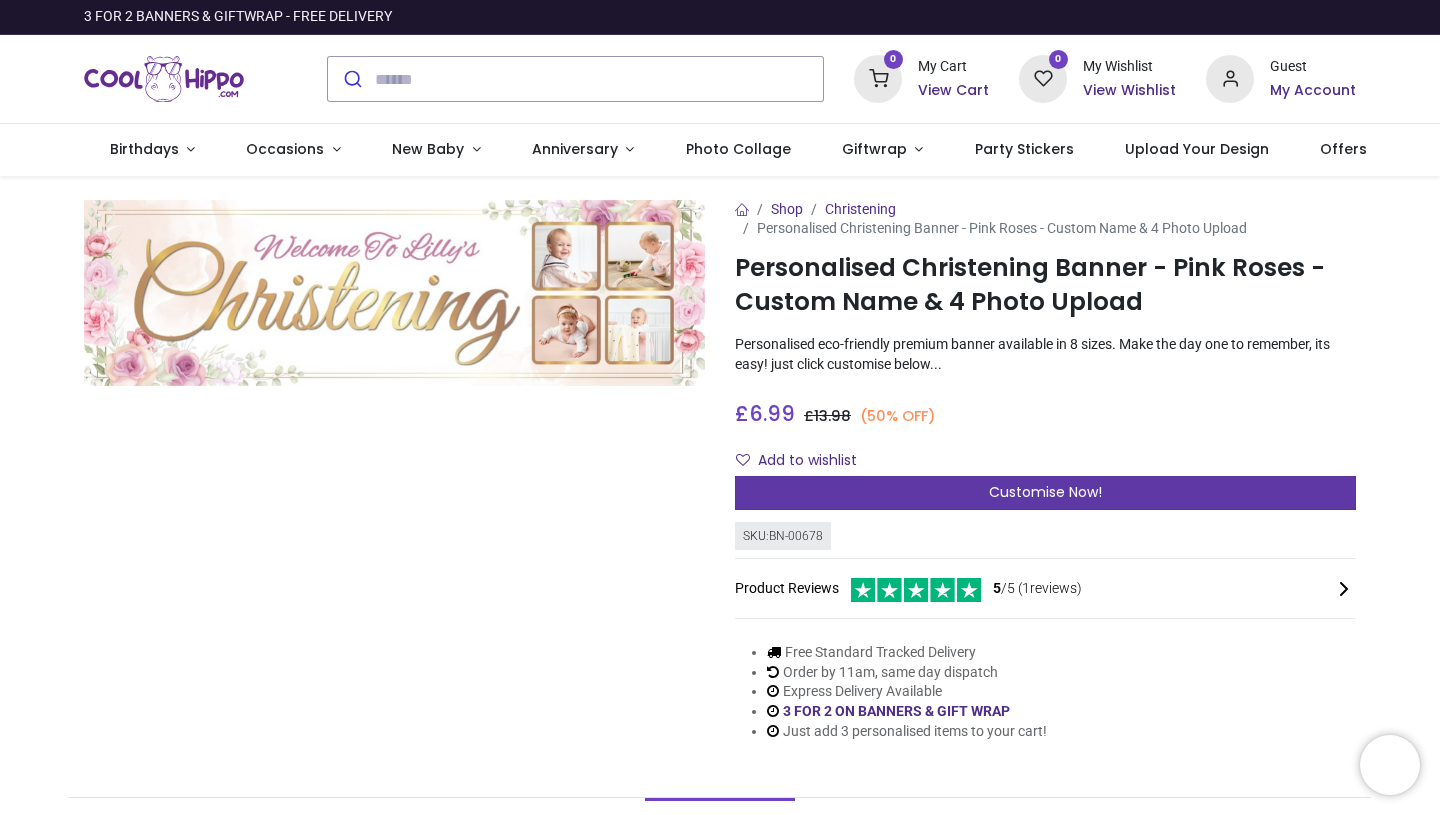 click on "Customise Now!" at bounding box center [1045, 493] 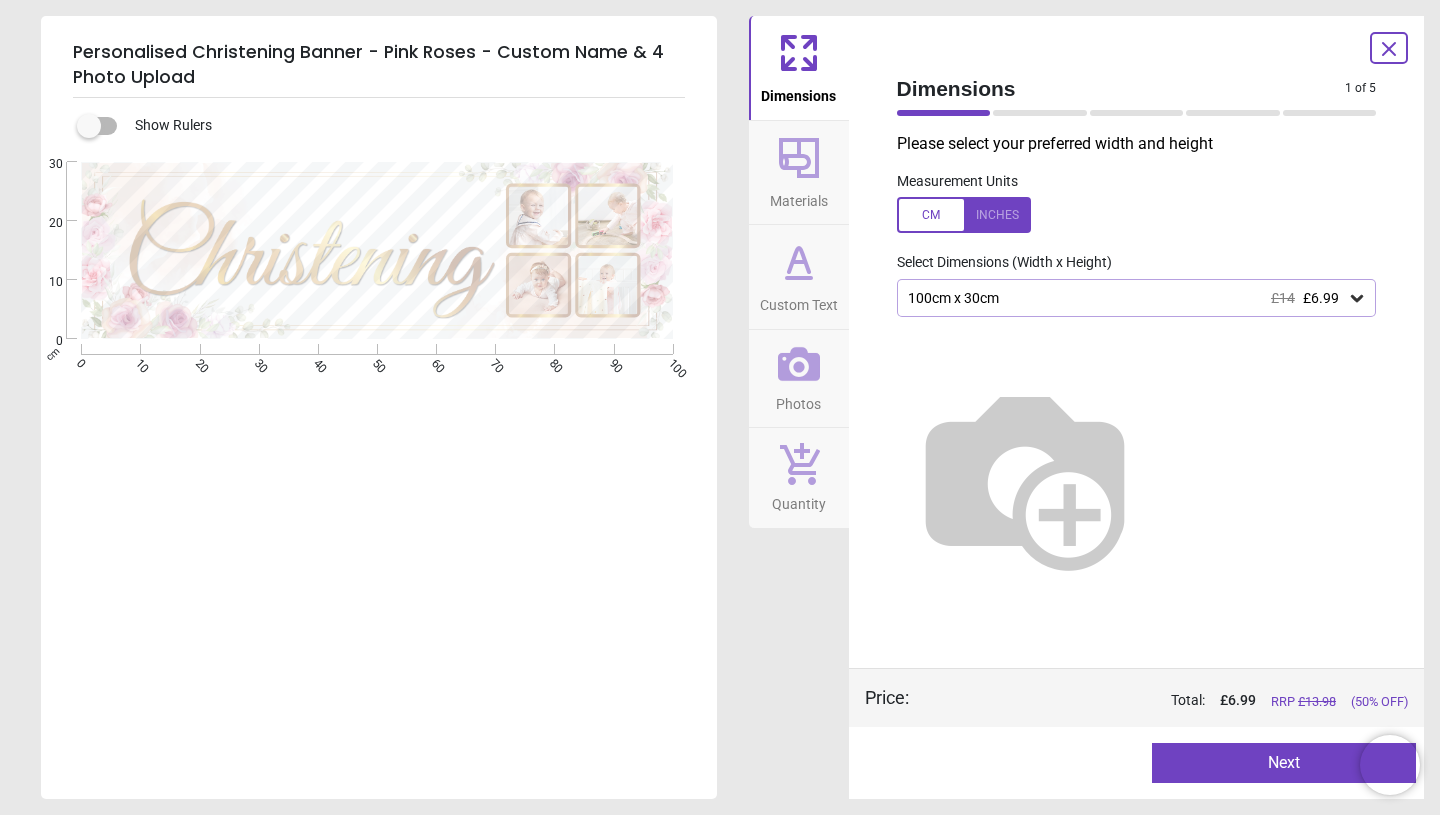 click on "100cm  x  30cm       £14 £6.99" at bounding box center [1127, 298] 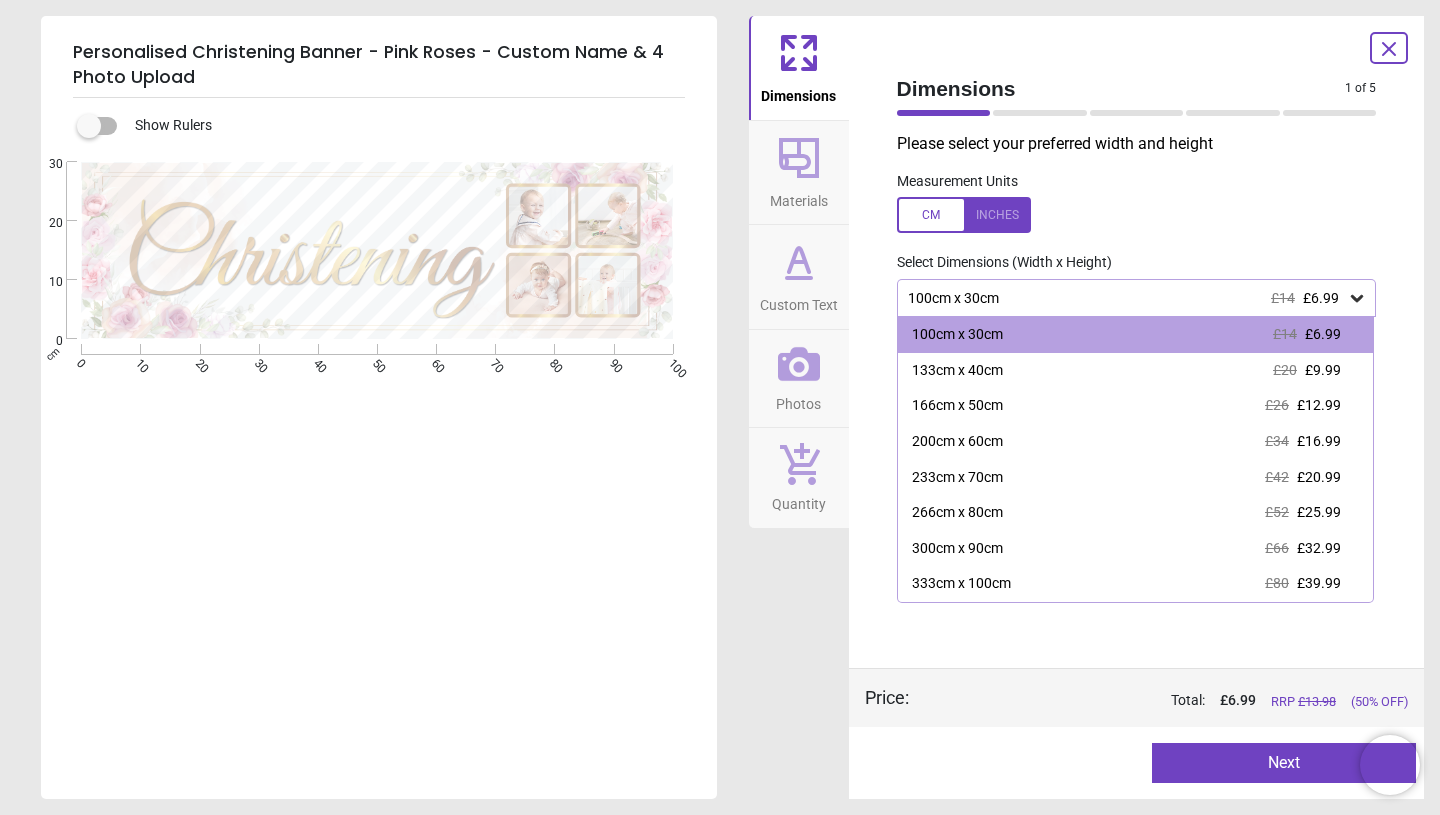 click 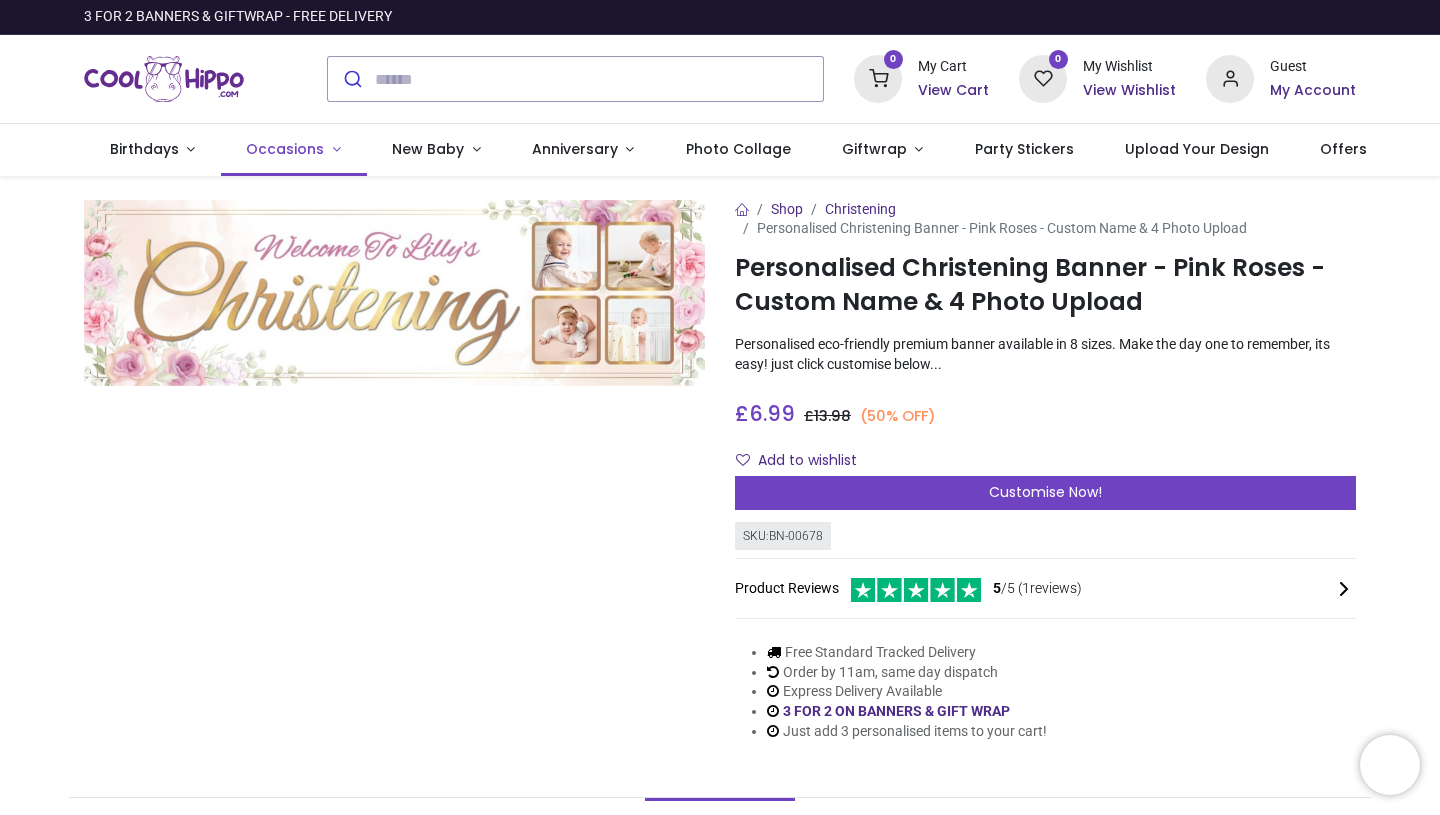 click on "Occasions" at bounding box center (294, 150) 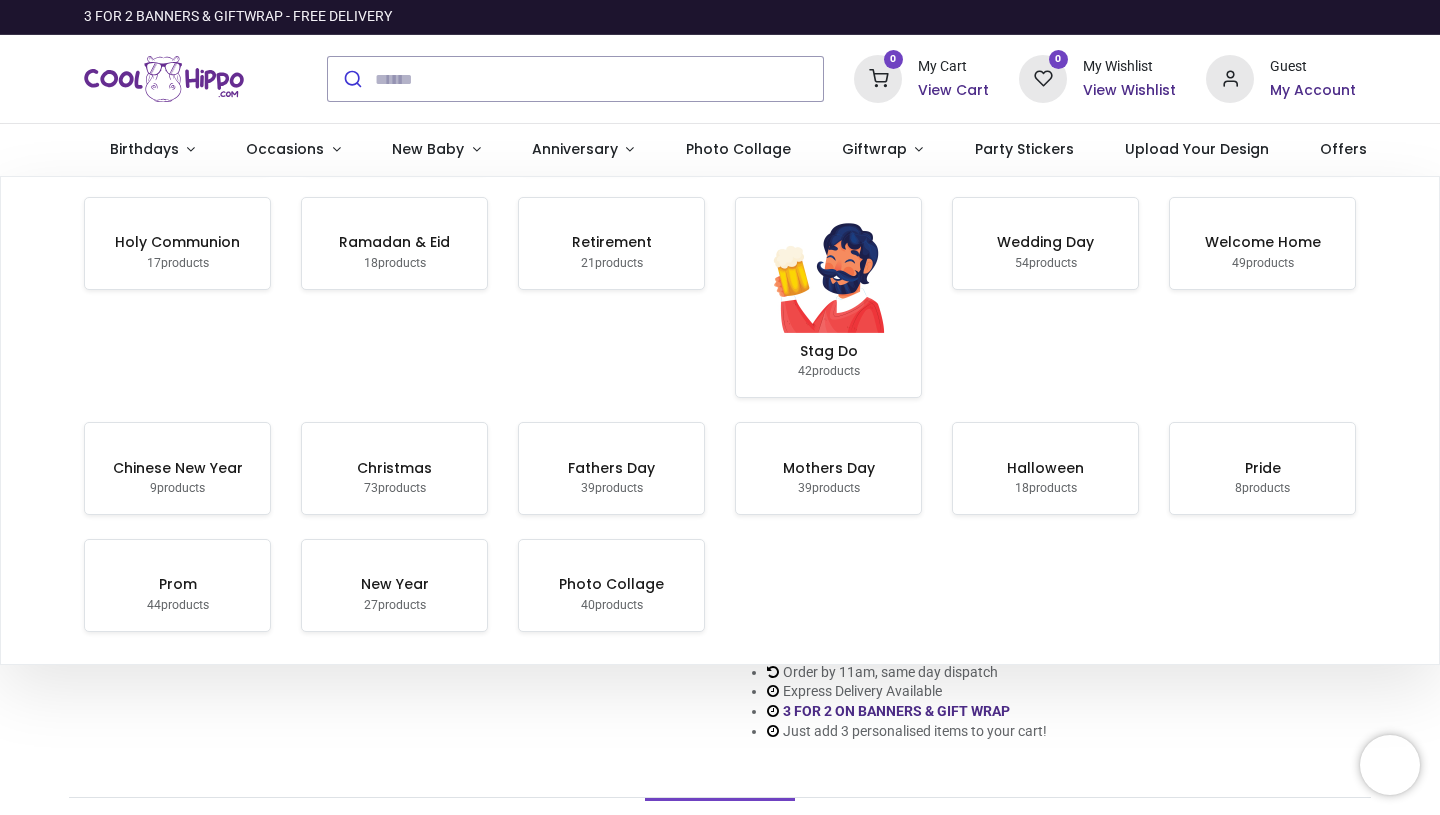 scroll, scrollTop: 0, scrollLeft: 0, axis: both 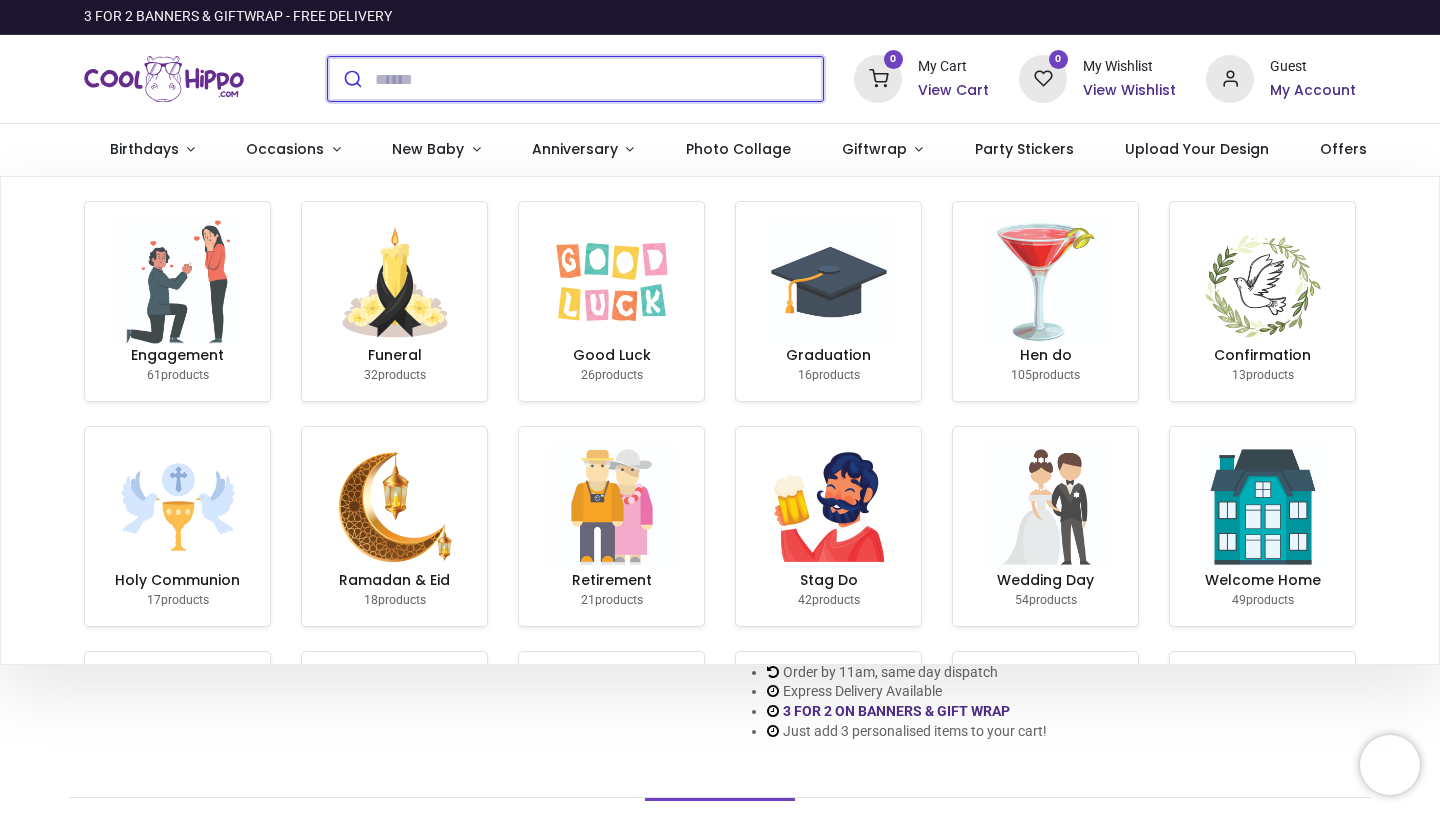 click at bounding box center (599, 79) 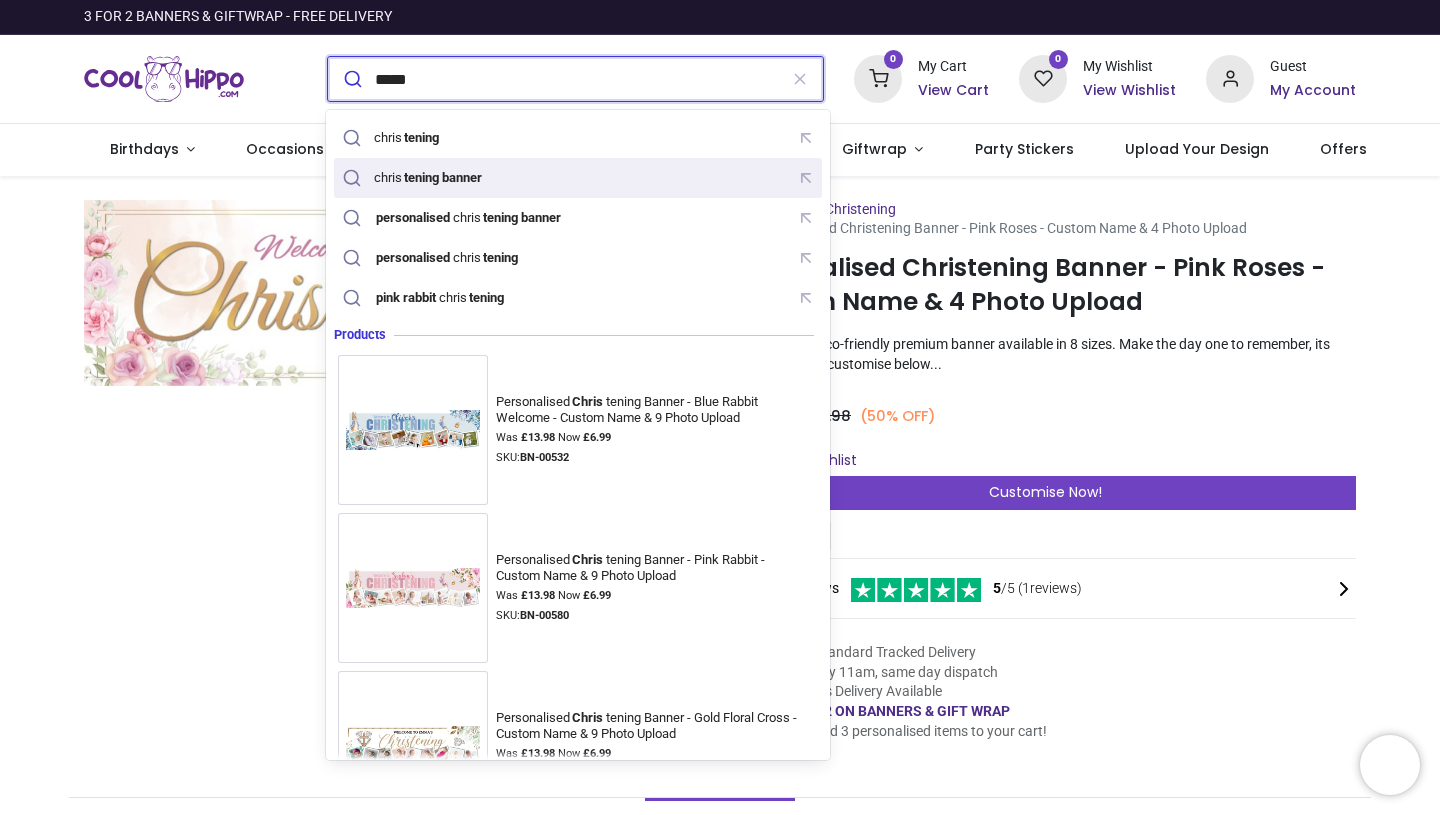 click on "chris tening banner" at bounding box center [578, 178] 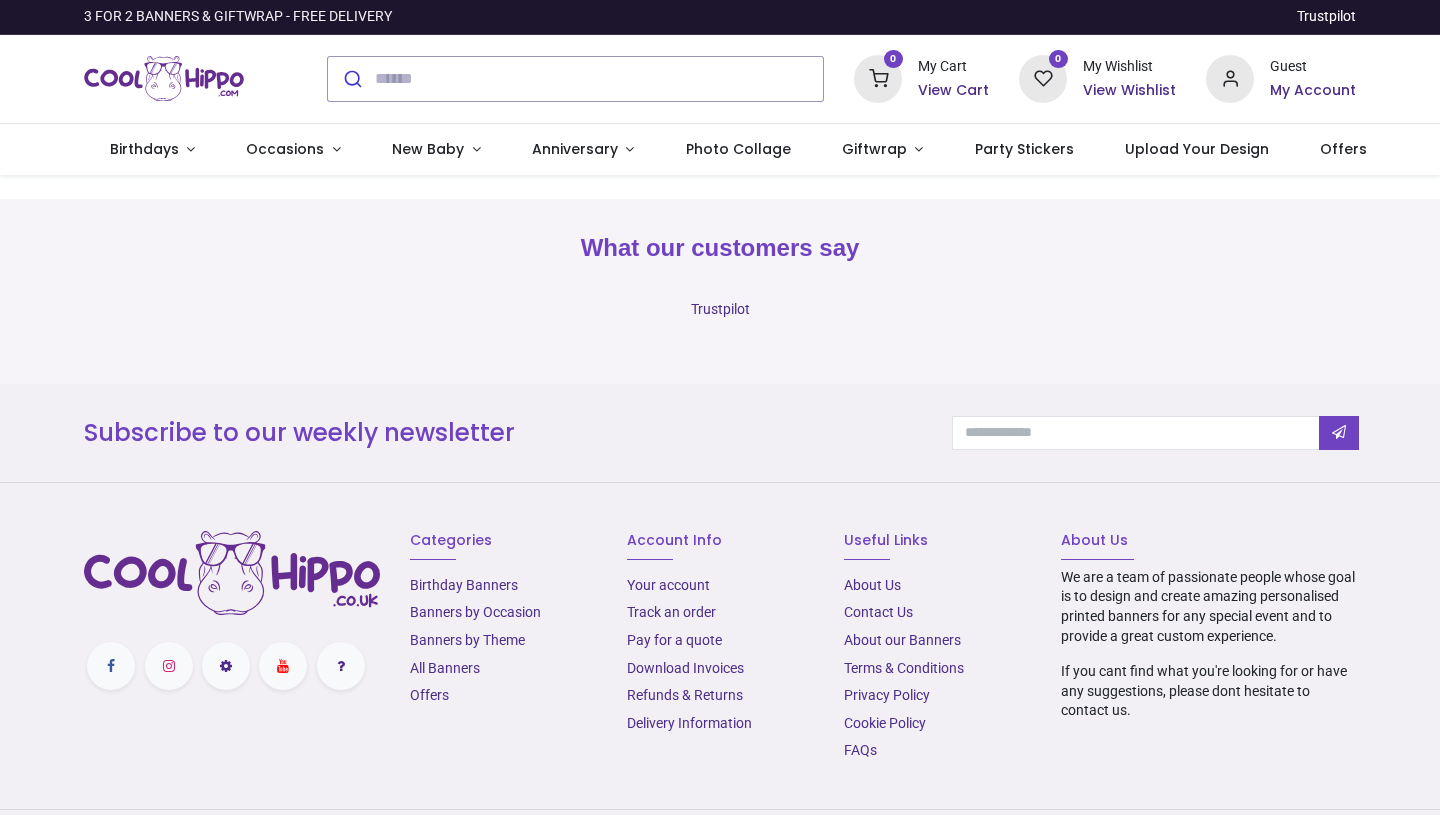 scroll, scrollTop: 0, scrollLeft: 0, axis: both 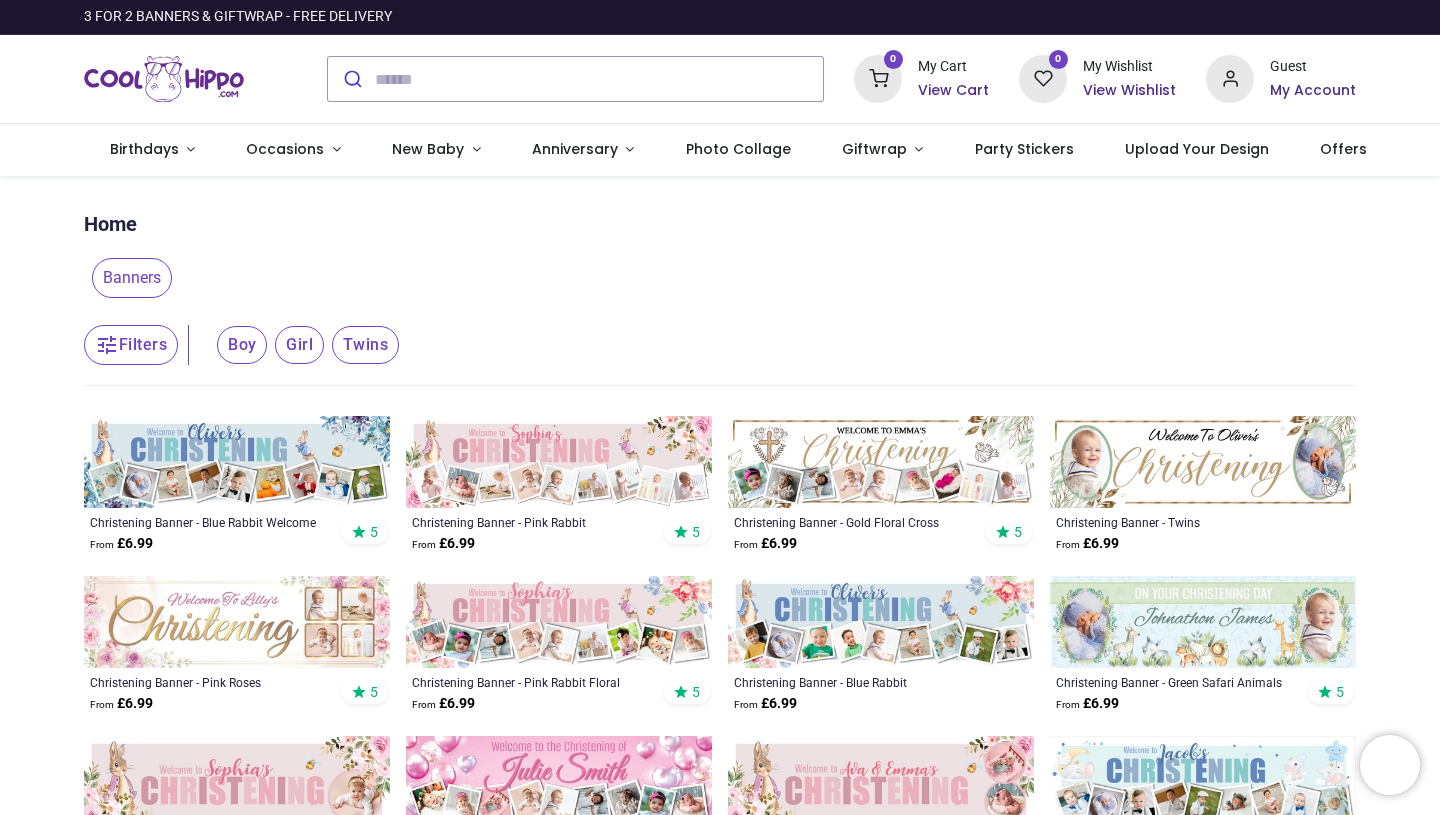 click on "Girl" at bounding box center (242, 345) 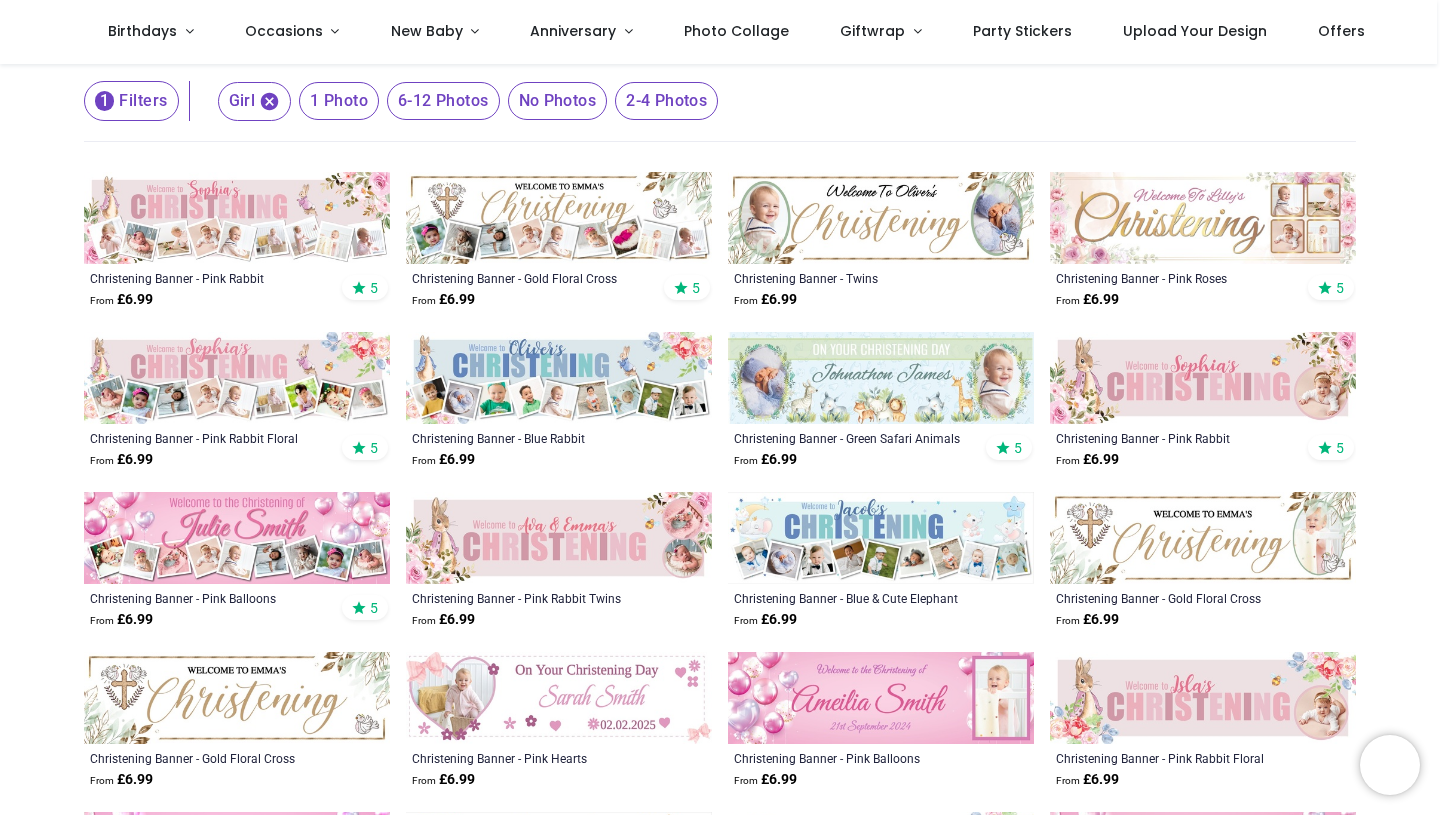 scroll, scrollTop: 126, scrollLeft: 0, axis: vertical 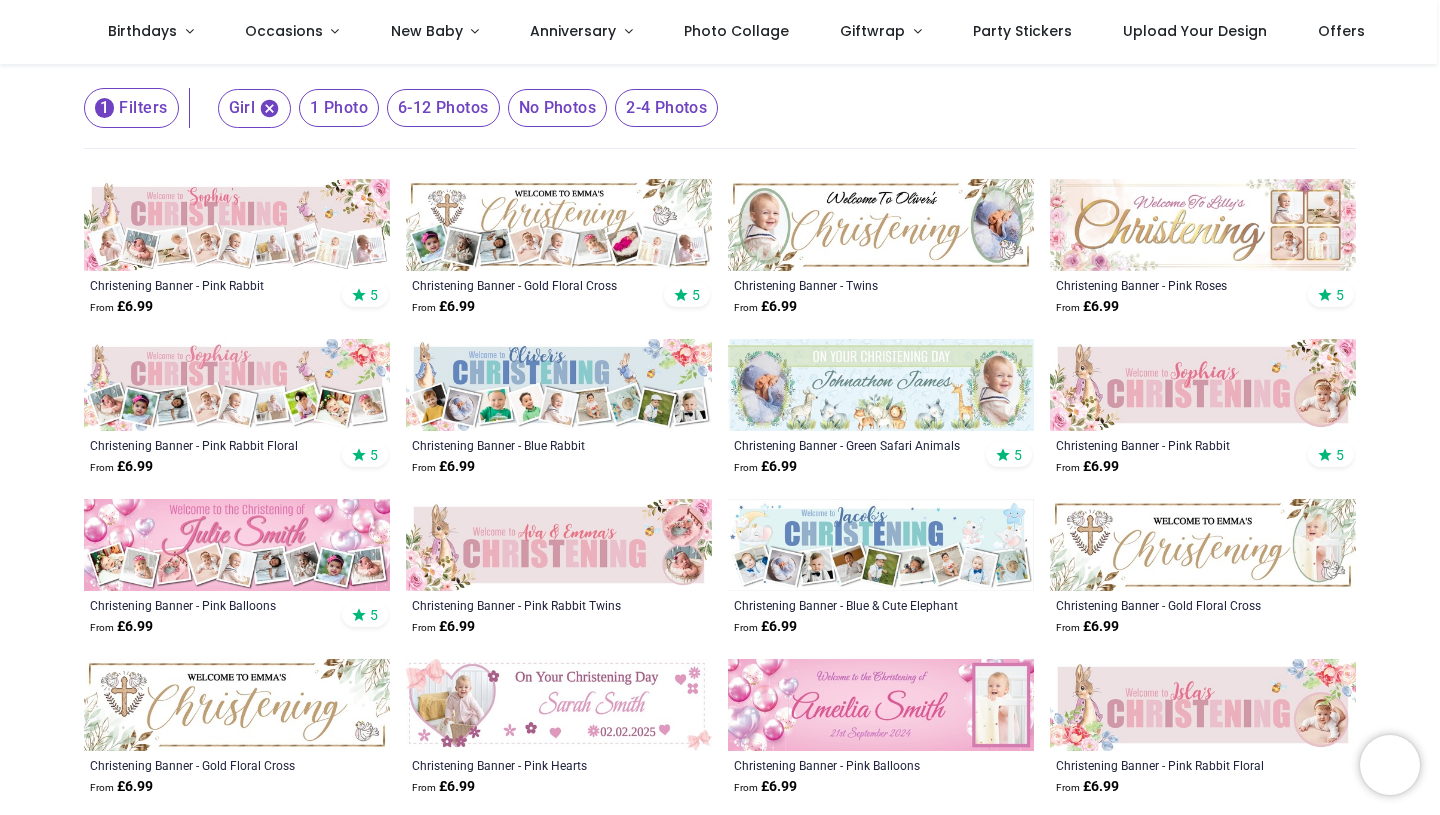 click at bounding box center (1203, 225) 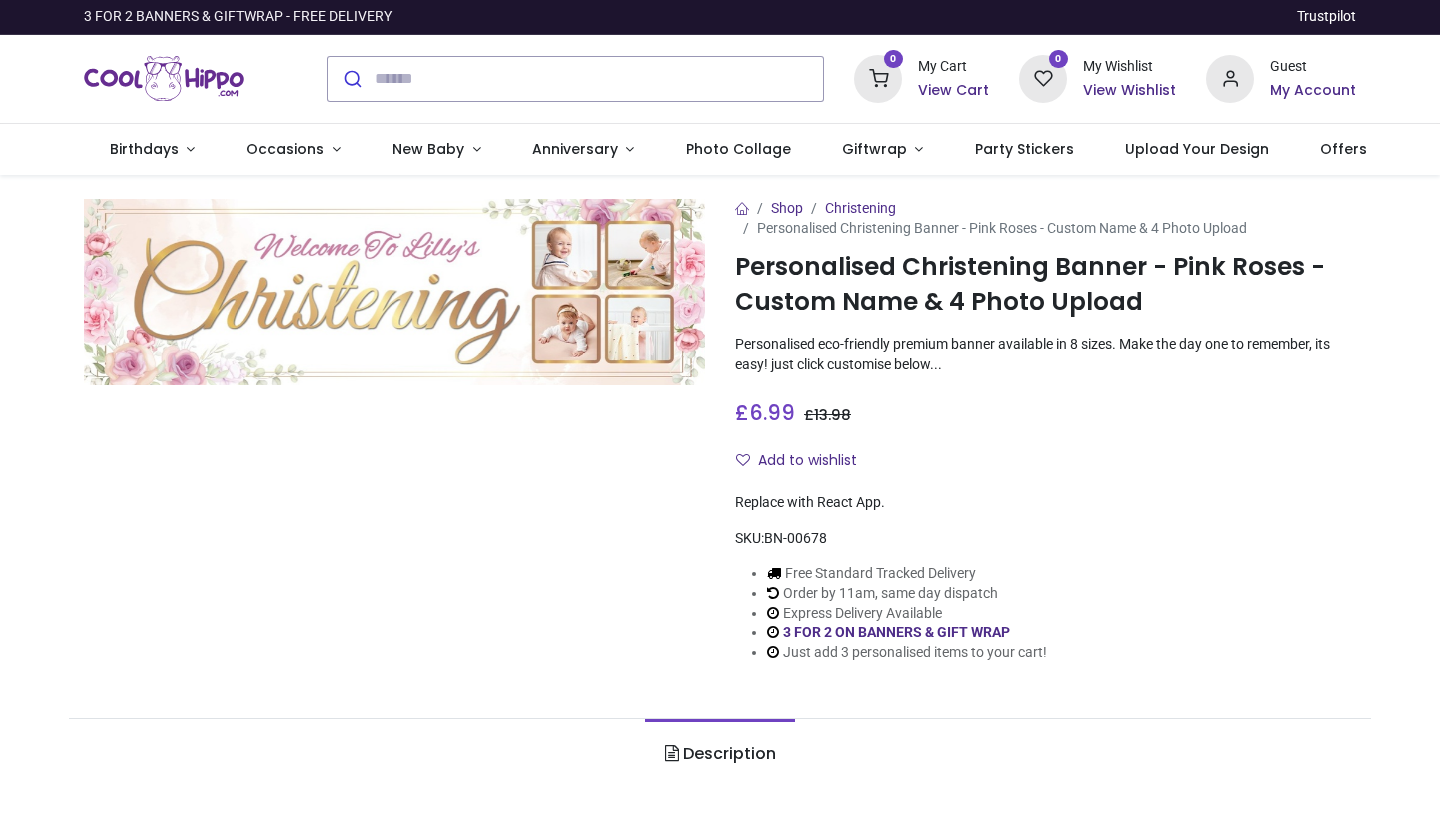 scroll, scrollTop: 0, scrollLeft: 0, axis: both 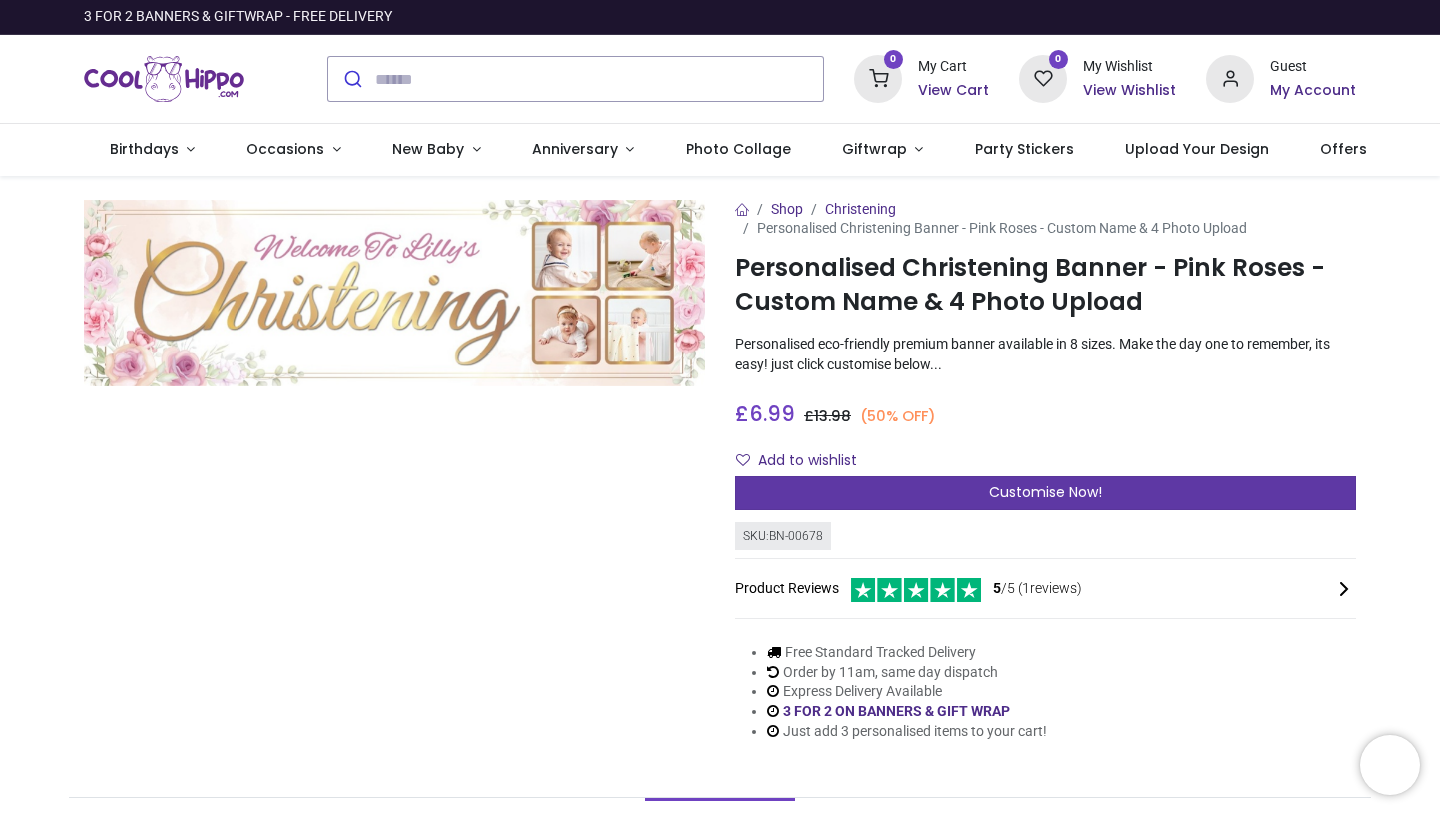 click on "Customise Now!" at bounding box center (1045, 492) 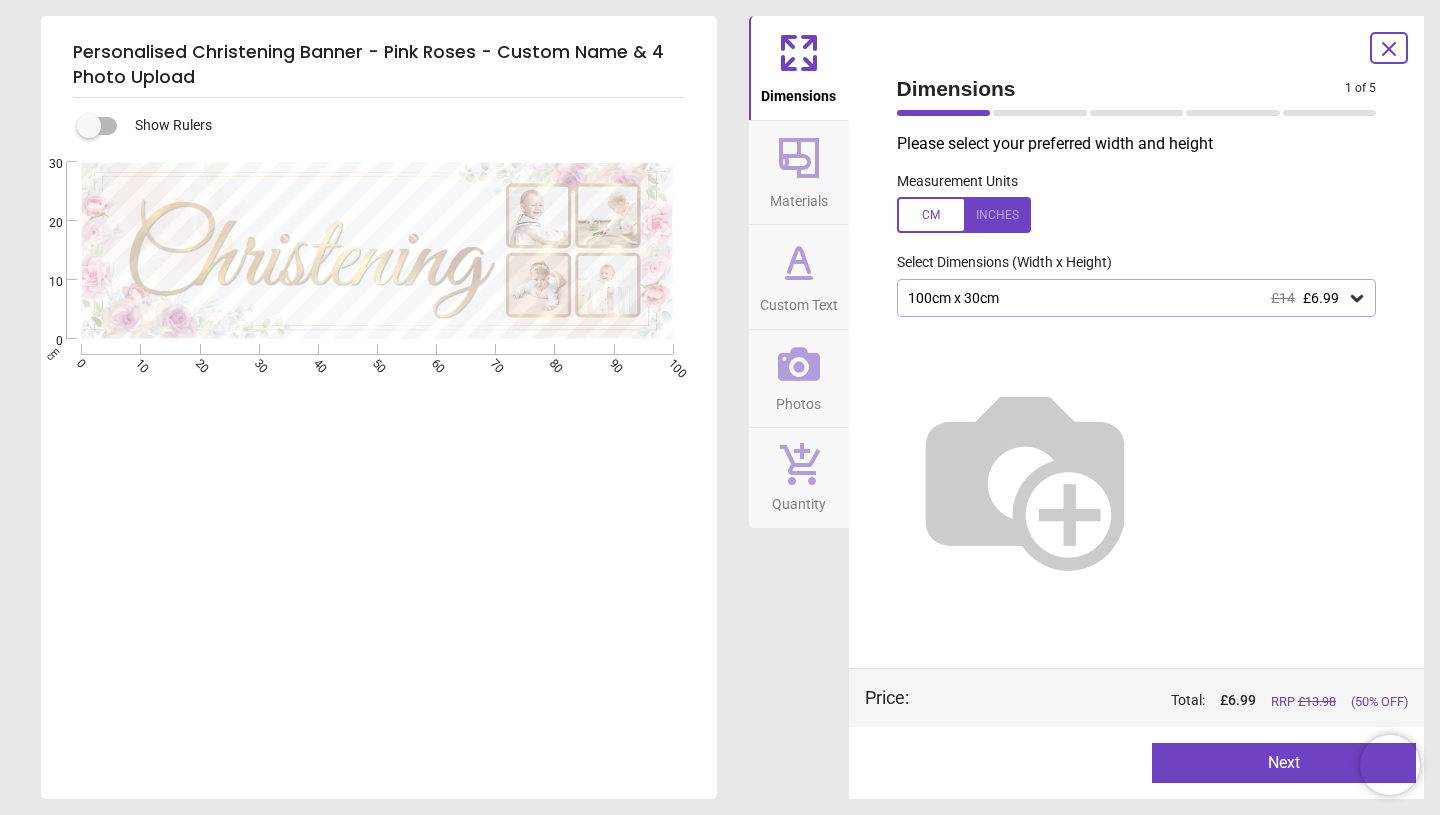 click on "100cm  x  30cm       £14 £6.99" at bounding box center (1127, 298) 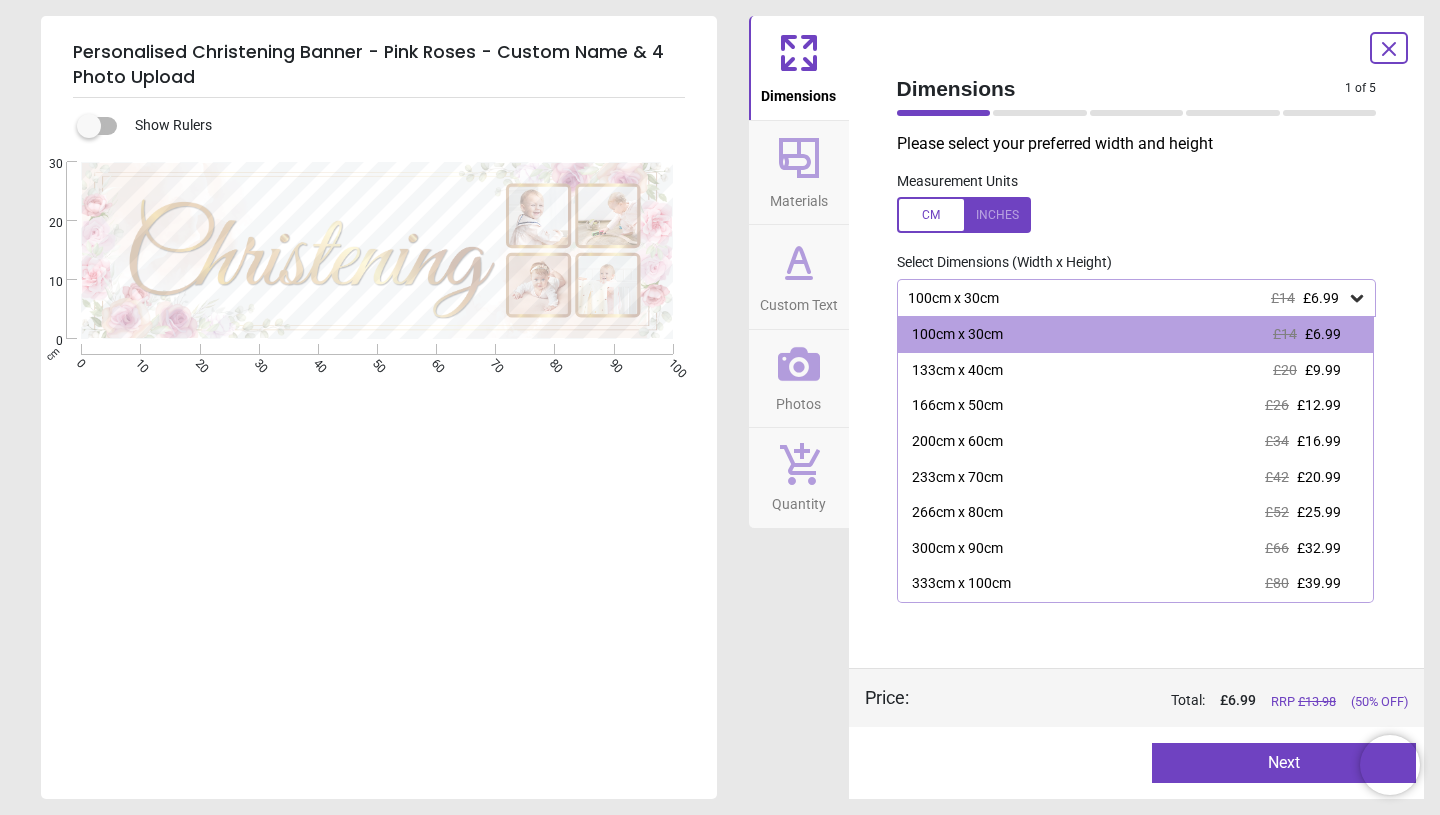 click on "Select Dimensions (Width x Height)" at bounding box center [1137, 263] 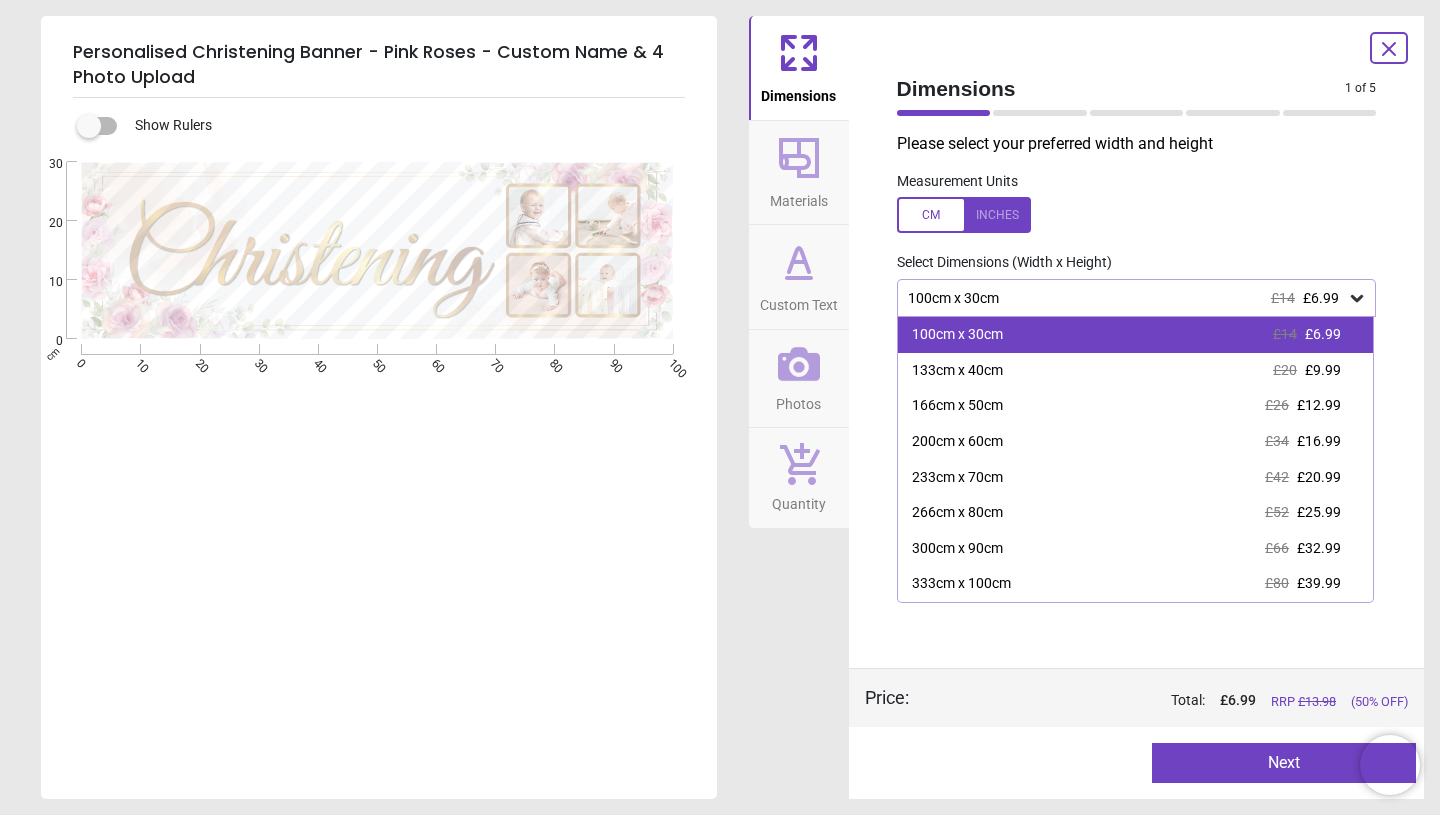 click on "100cm  x  30cm       £14 £6.99" at bounding box center (1136, 335) 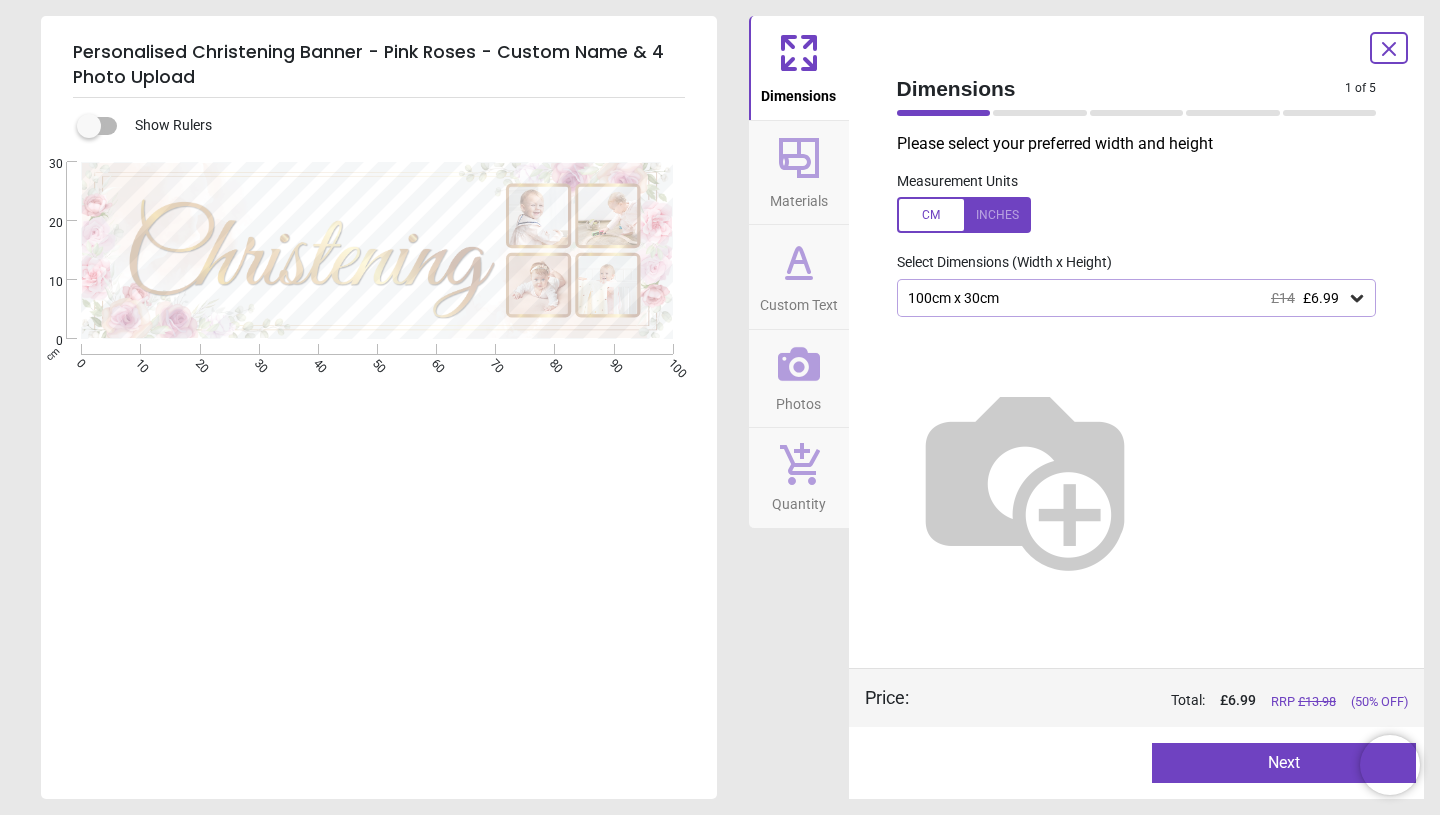 click on "Preview Next Next" at bounding box center (1137, 763) 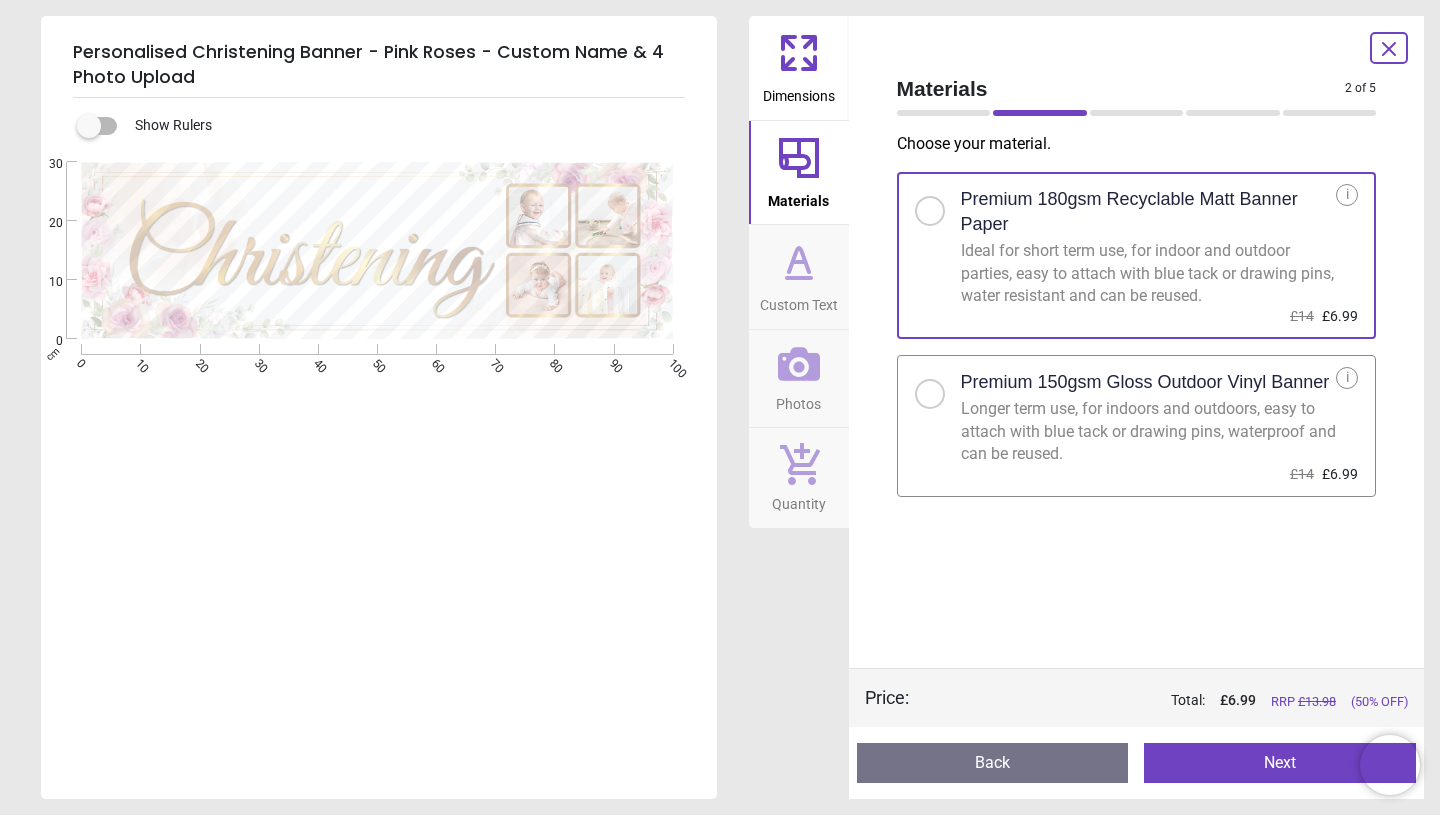 click on "Next" at bounding box center (1280, 763) 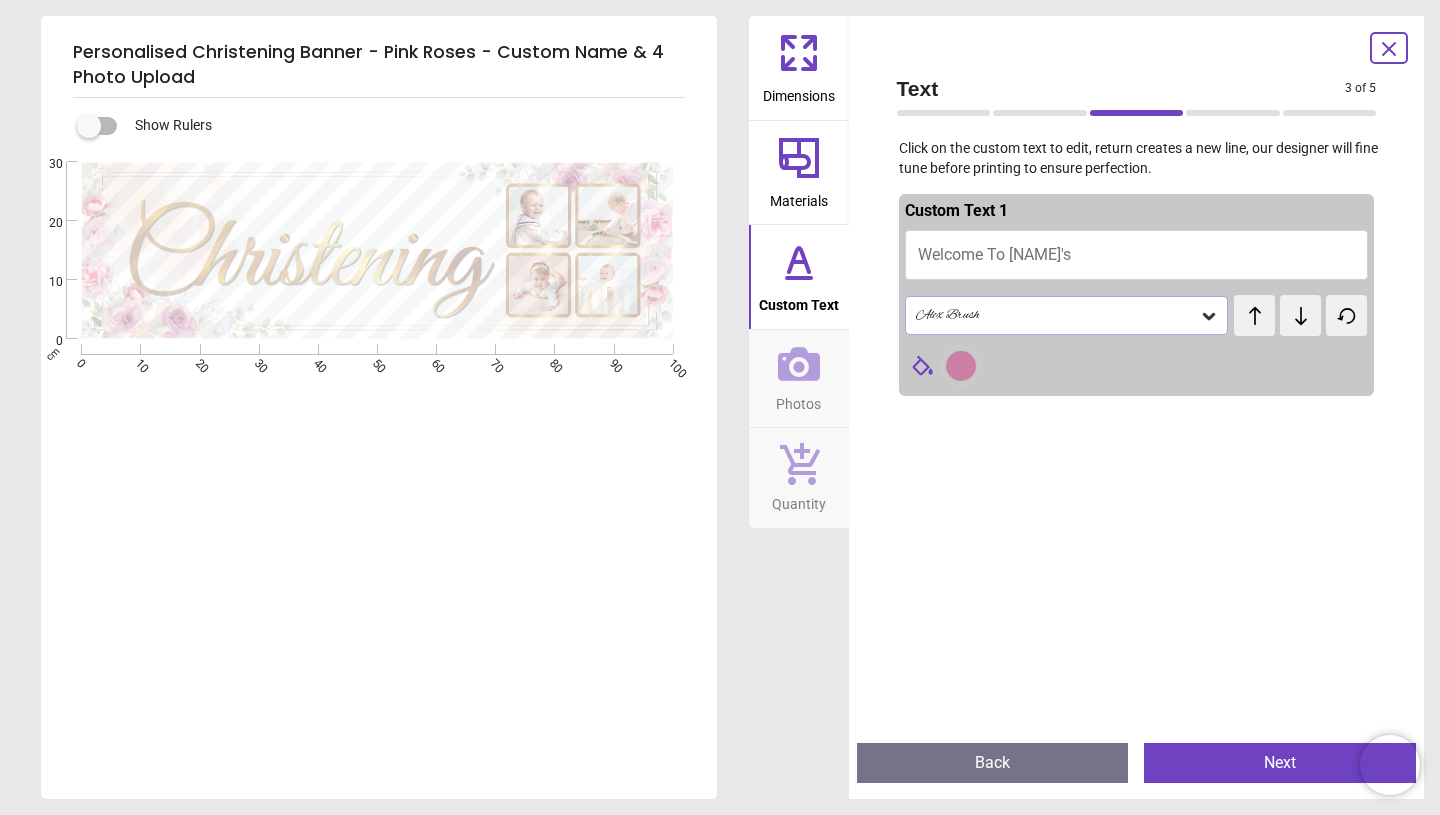 click on "Welcome To Lilly's" at bounding box center [1137, 255] 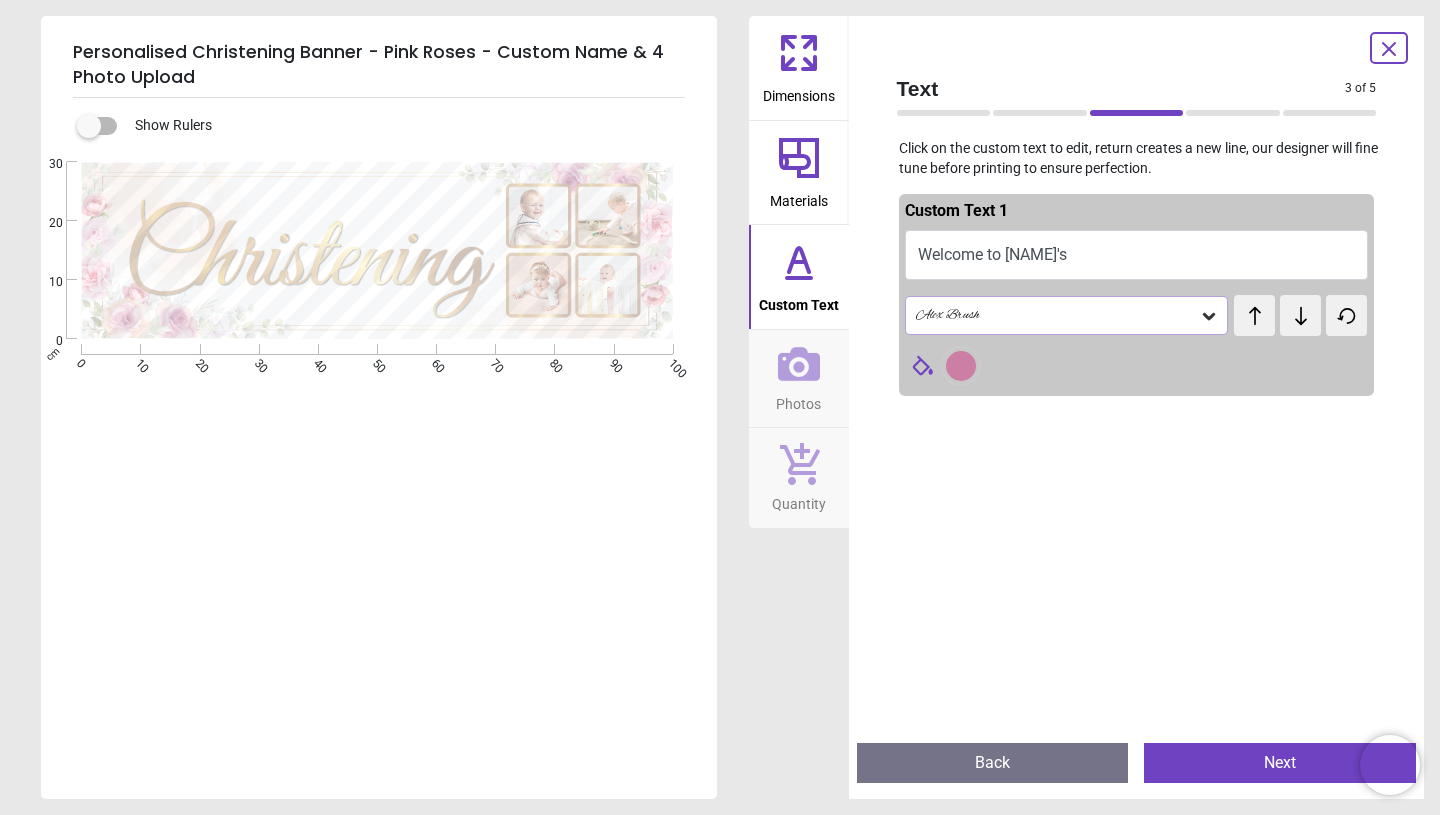 scroll, scrollTop: 1, scrollLeft: 0, axis: vertical 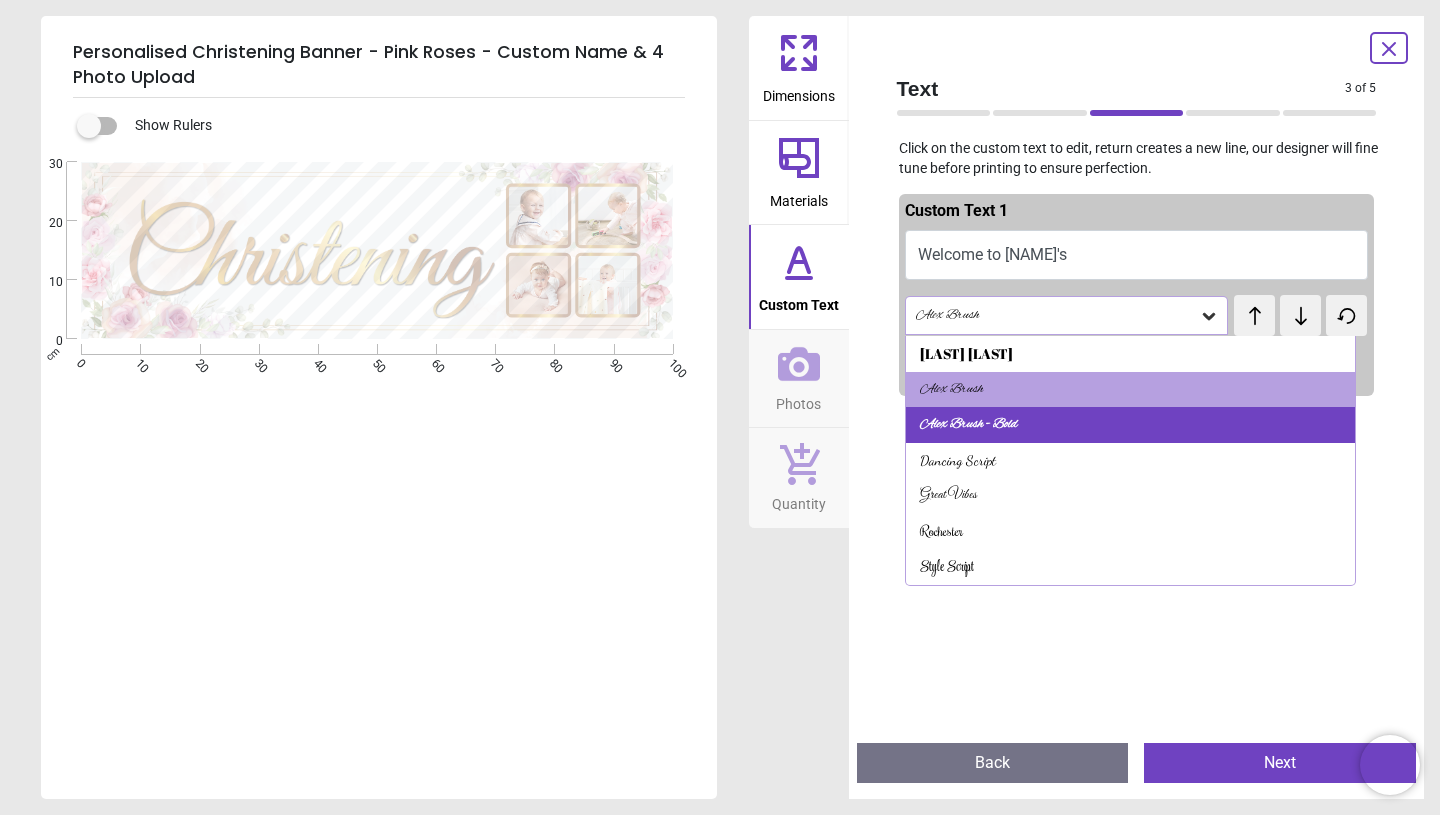 click on "Alex Brush - Bold" at bounding box center [1131, 425] 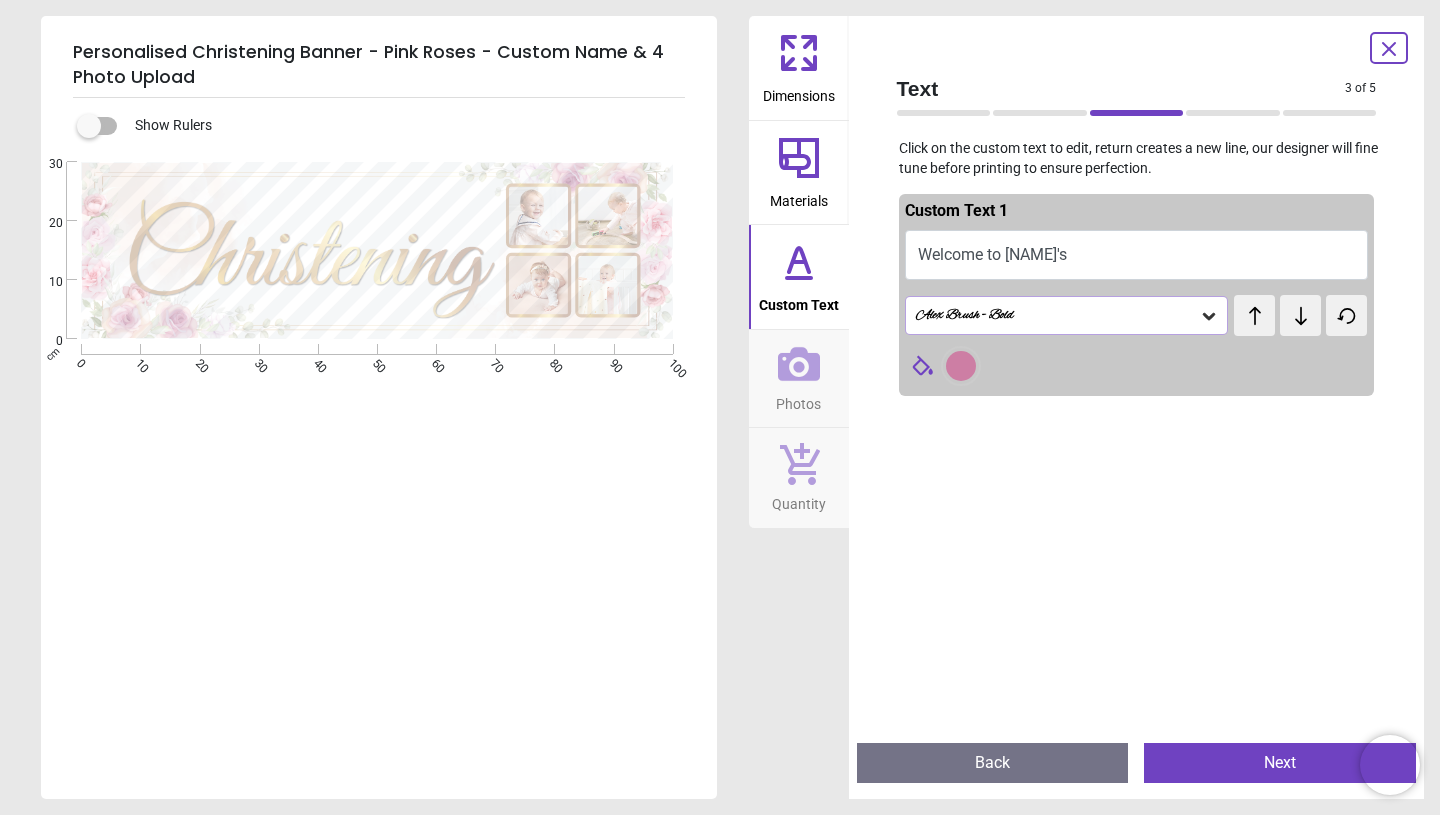 click on "Alex Brush - Bold" at bounding box center [1057, 315] 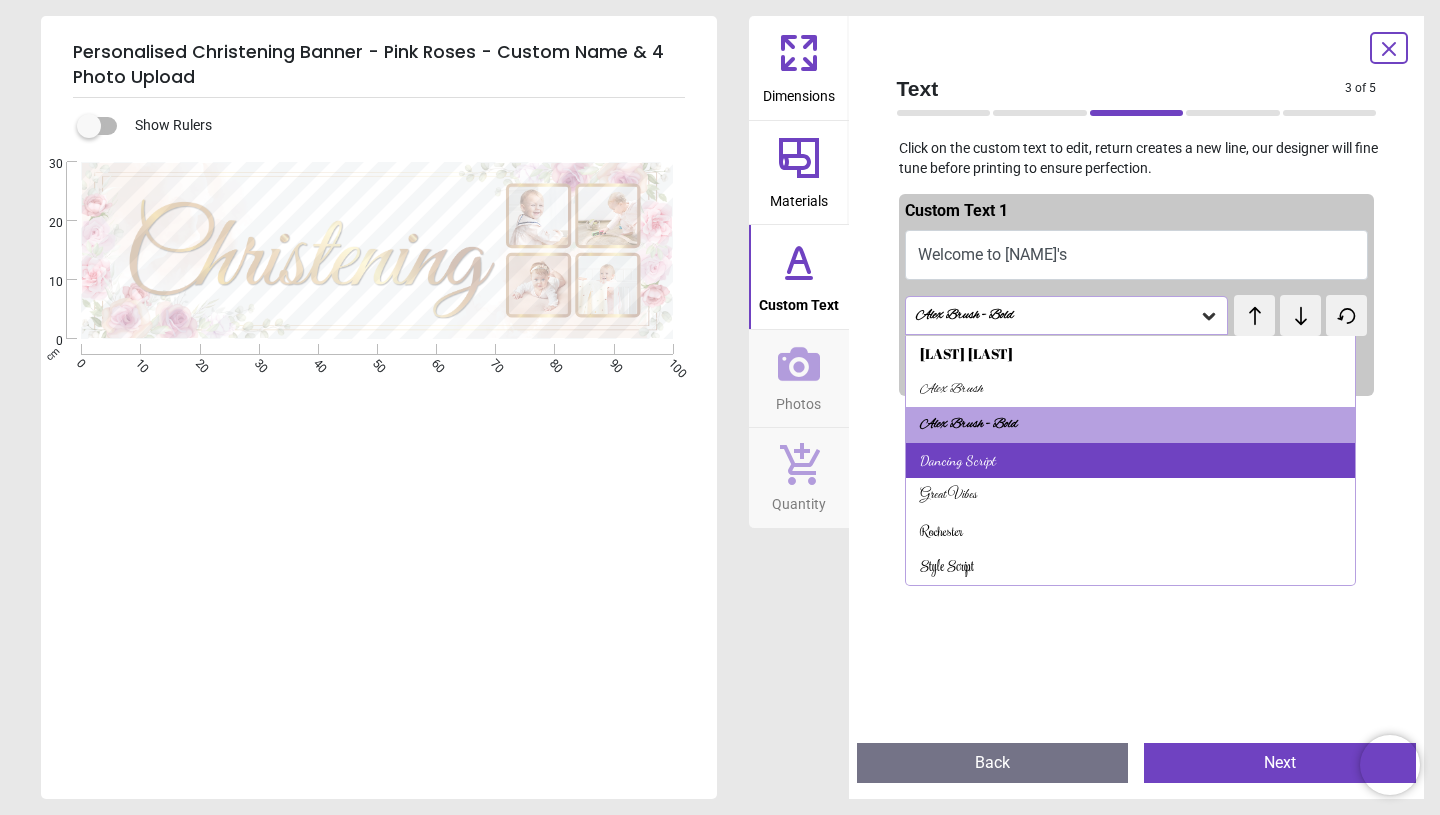 click on "Dancing Script" at bounding box center [1131, 461] 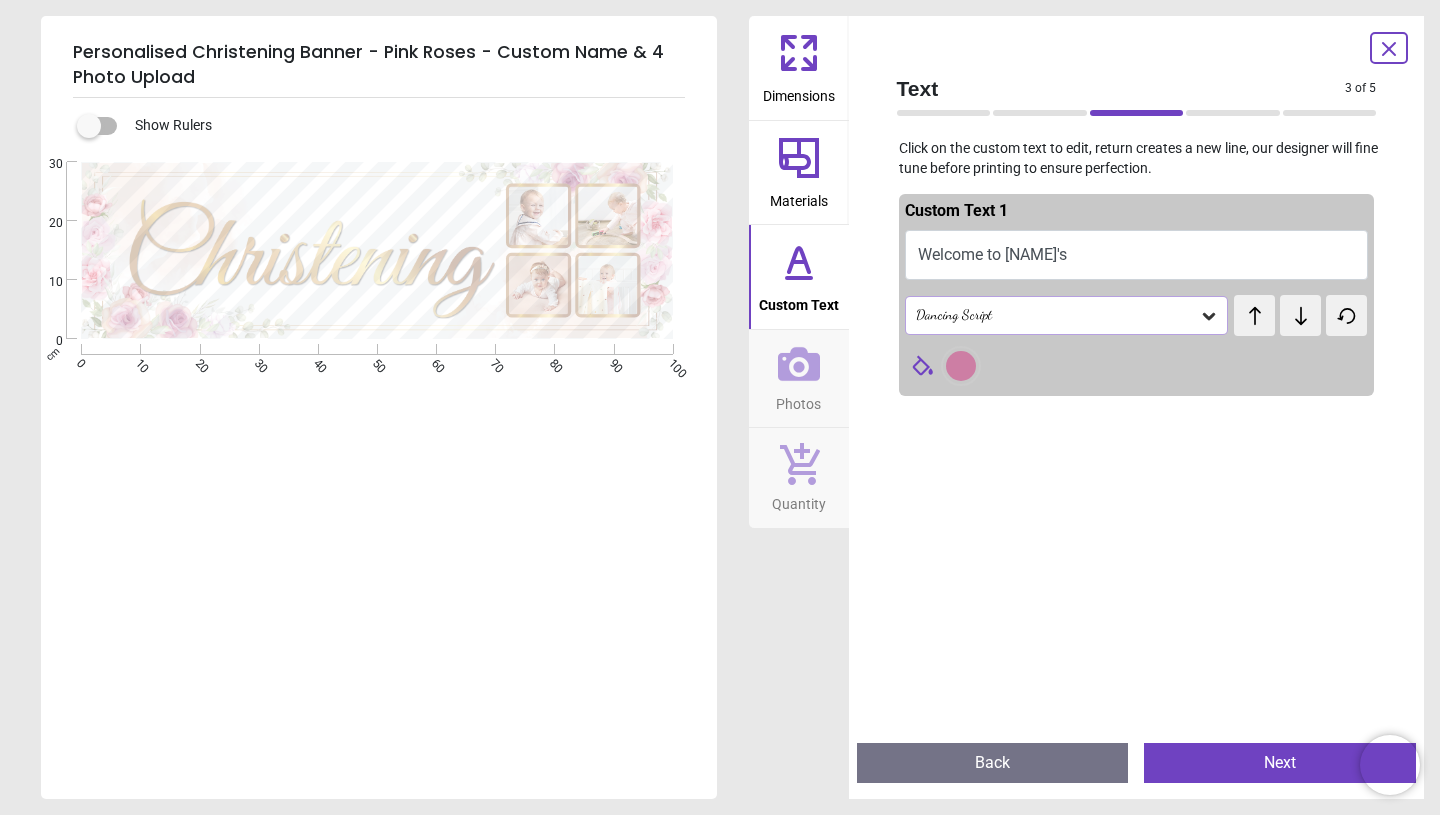 scroll, scrollTop: 2, scrollLeft: 0, axis: vertical 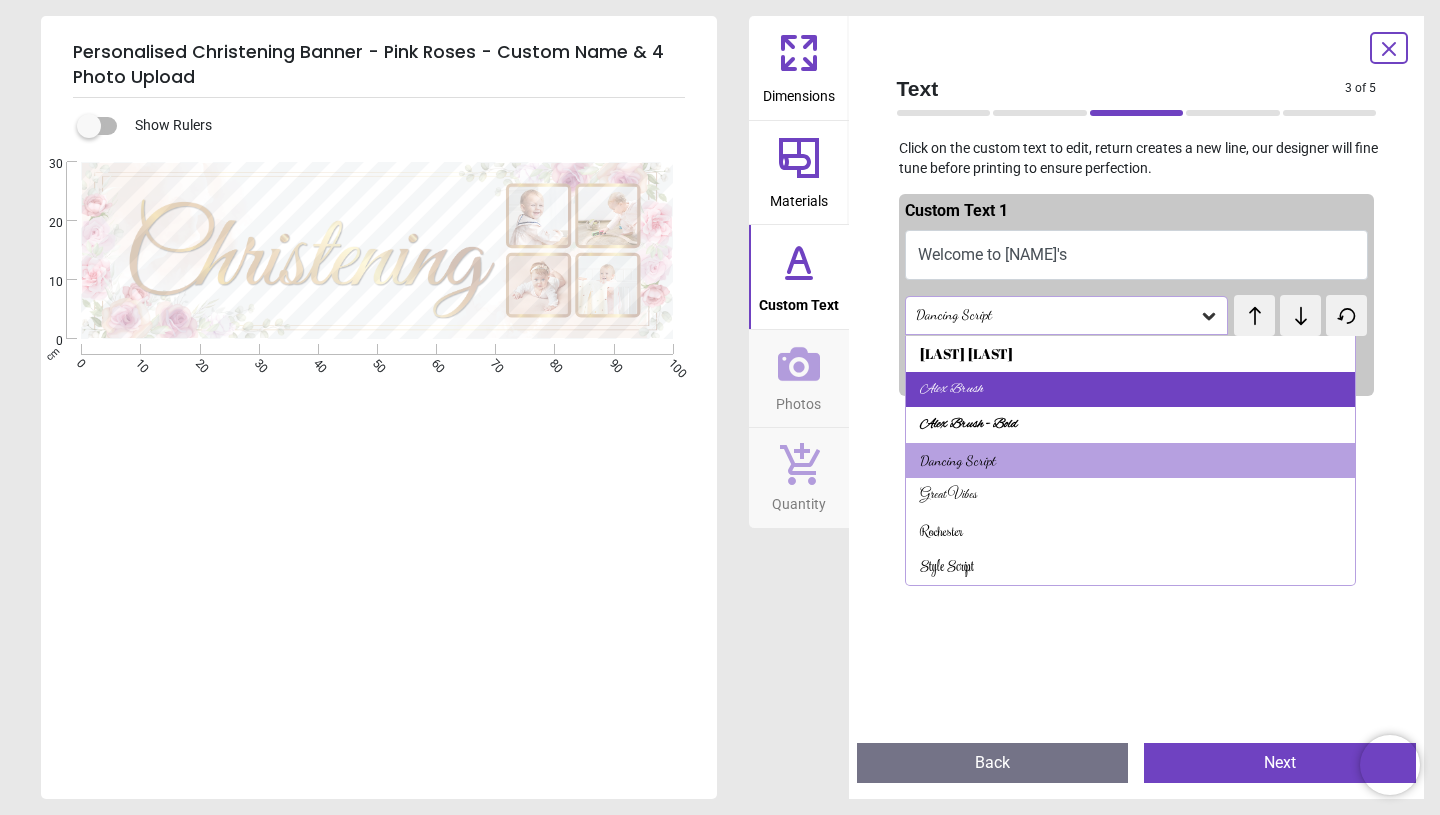 click on "Alex Brush" at bounding box center (1131, 390) 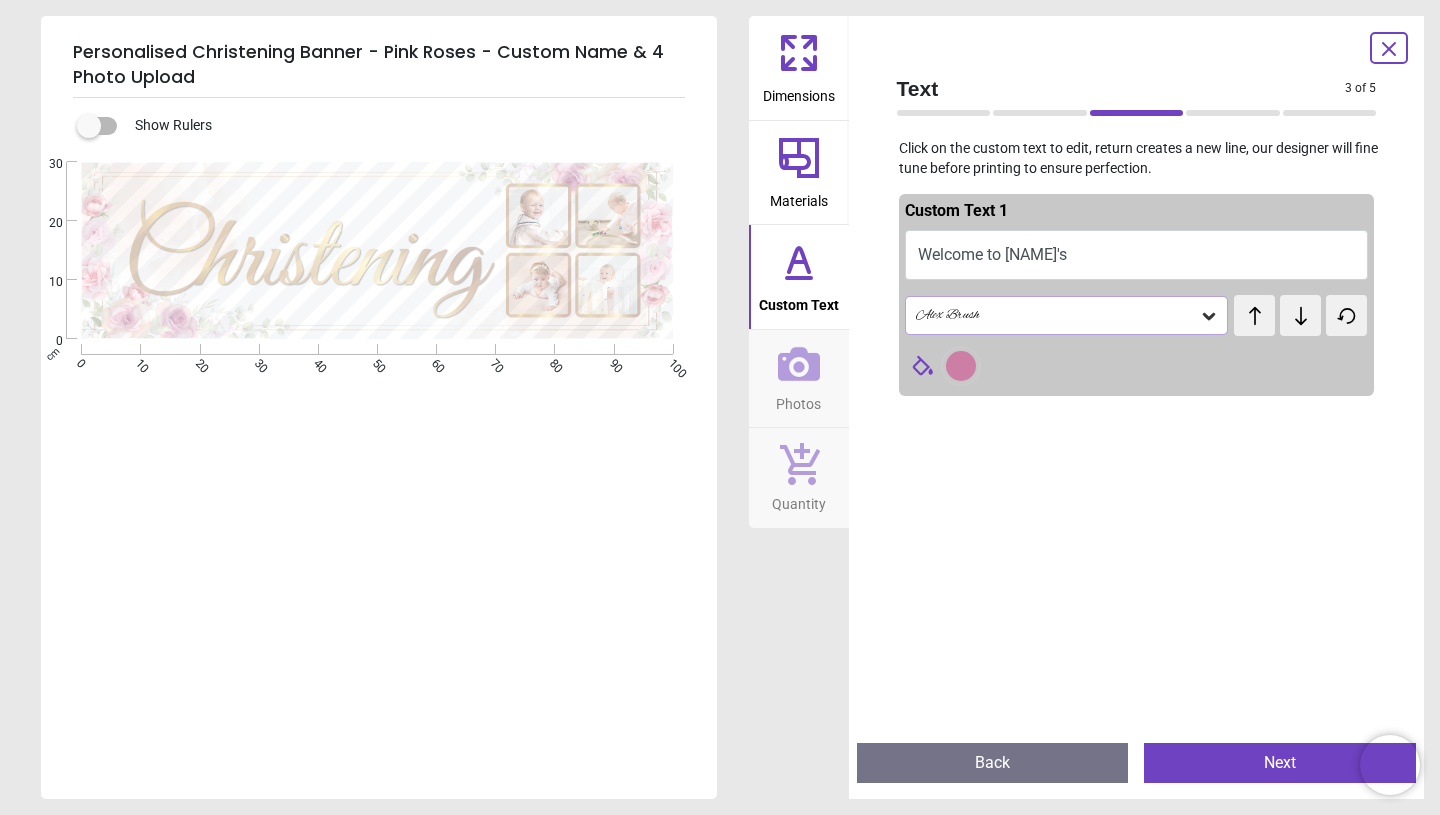 scroll, scrollTop: 1, scrollLeft: 0, axis: vertical 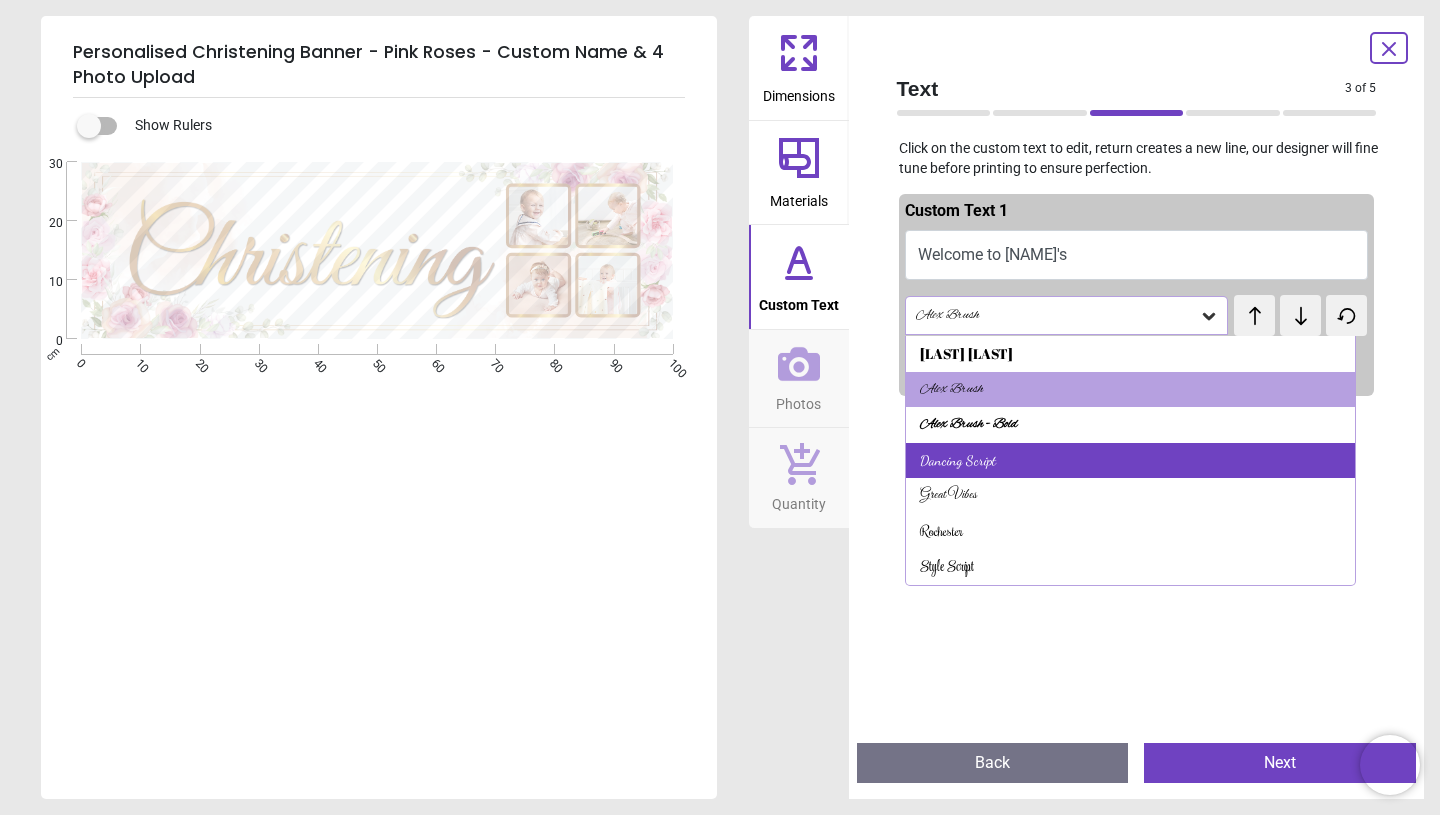 click on "Dancing Script" at bounding box center [1131, 461] 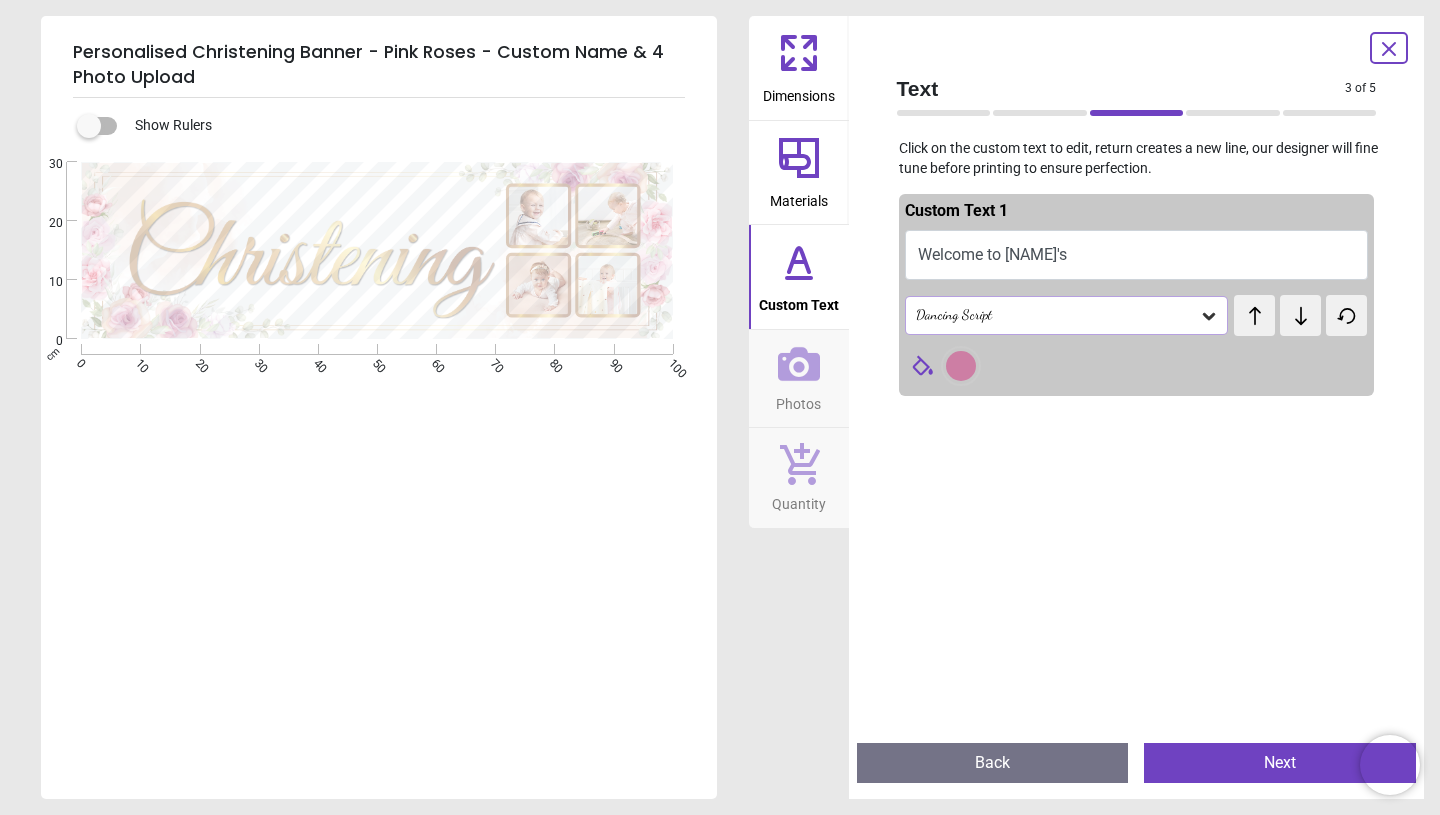 scroll, scrollTop: 2, scrollLeft: 0, axis: vertical 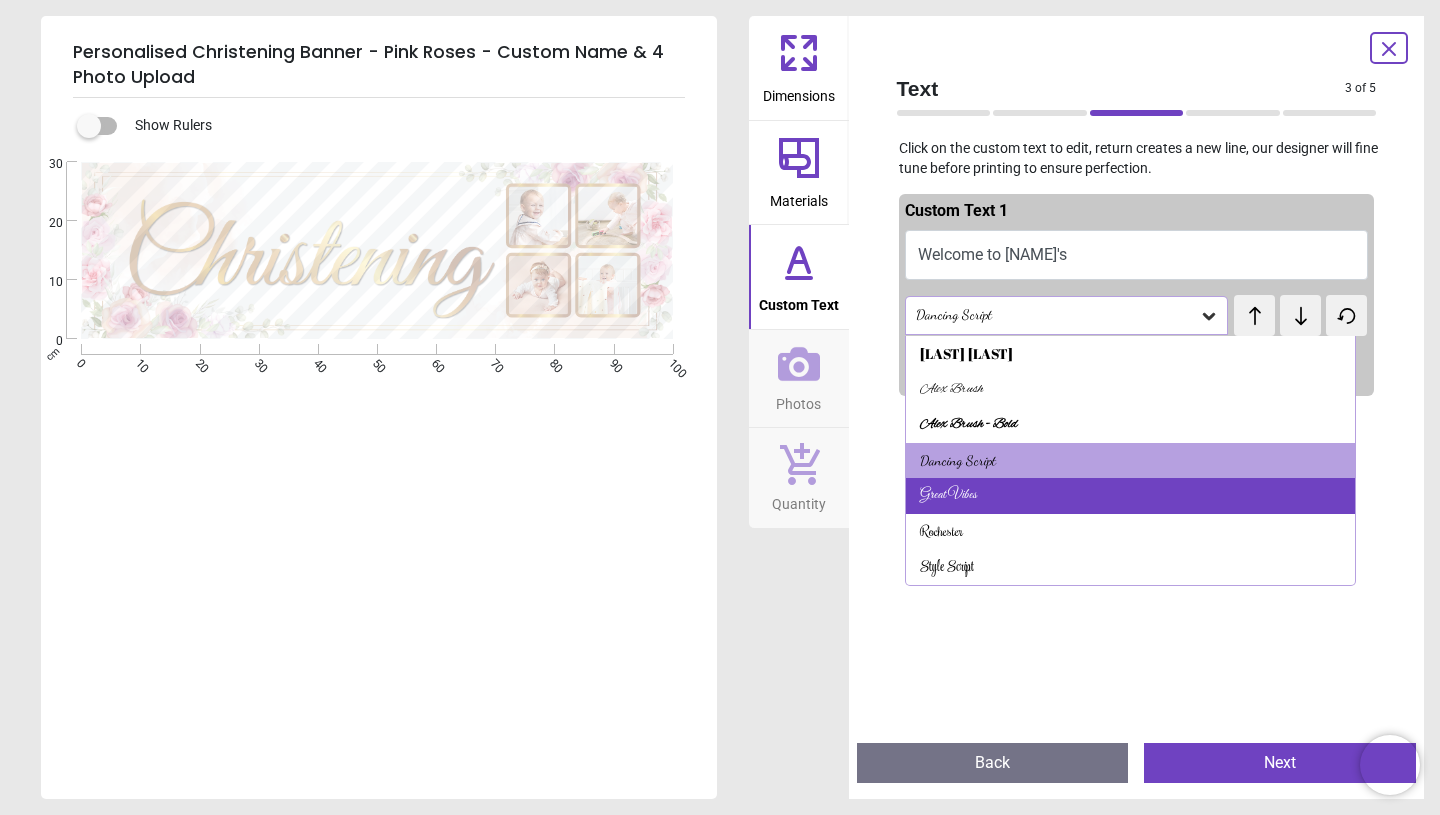 click on "Great Vibes" at bounding box center [1131, 496] 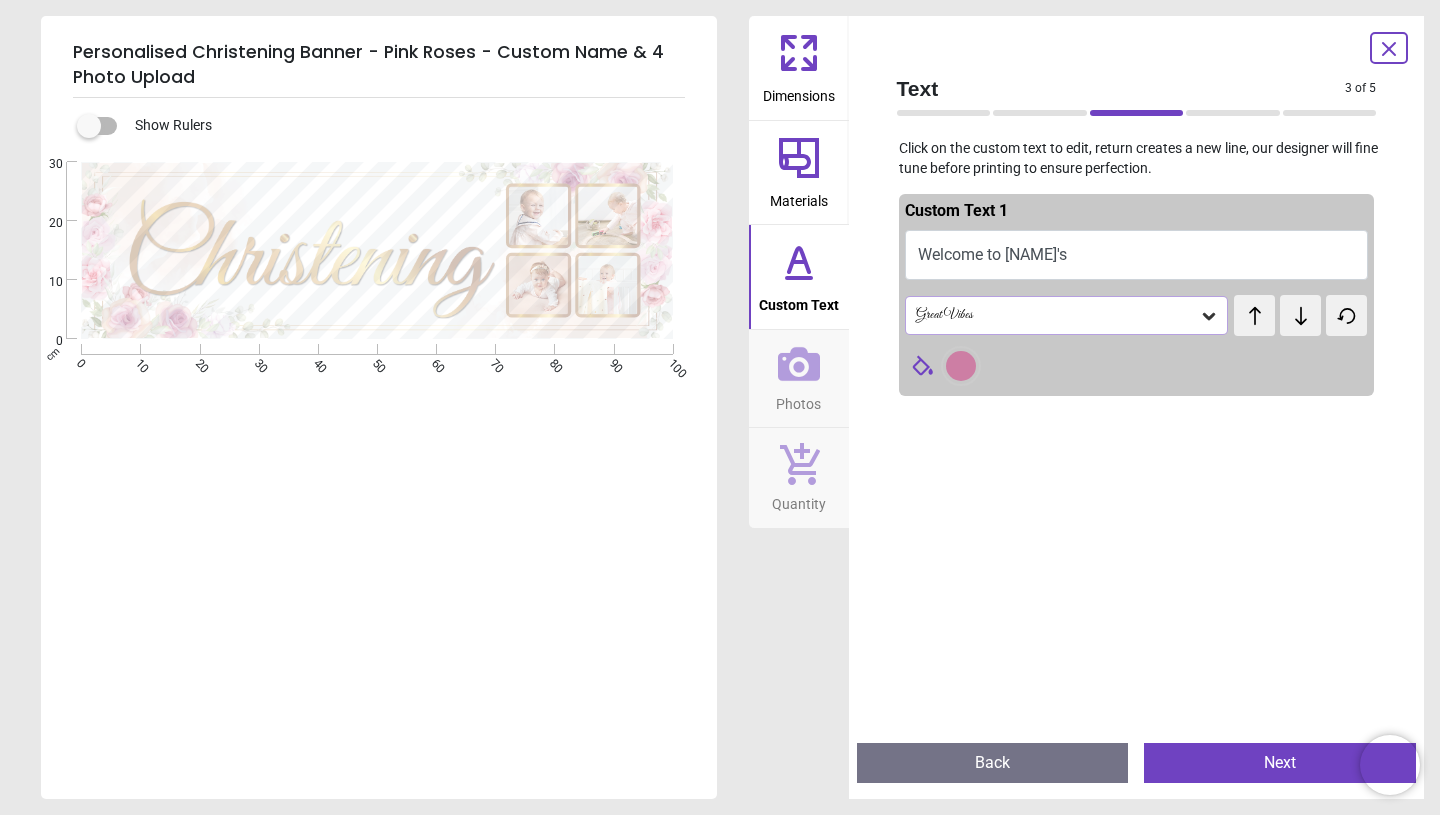 scroll, scrollTop: 1, scrollLeft: 0, axis: vertical 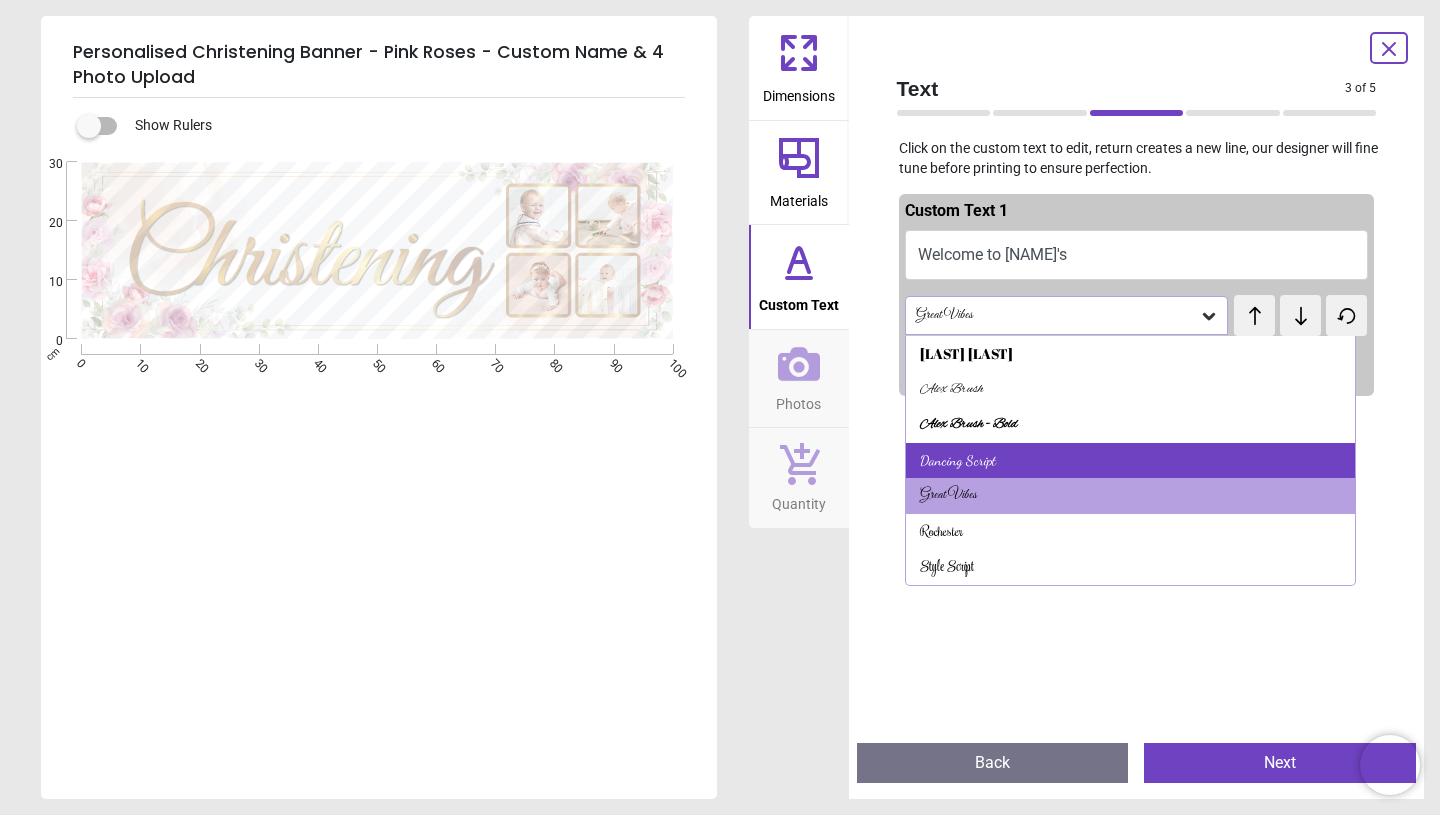 click on "Dancing Script" at bounding box center [1131, 461] 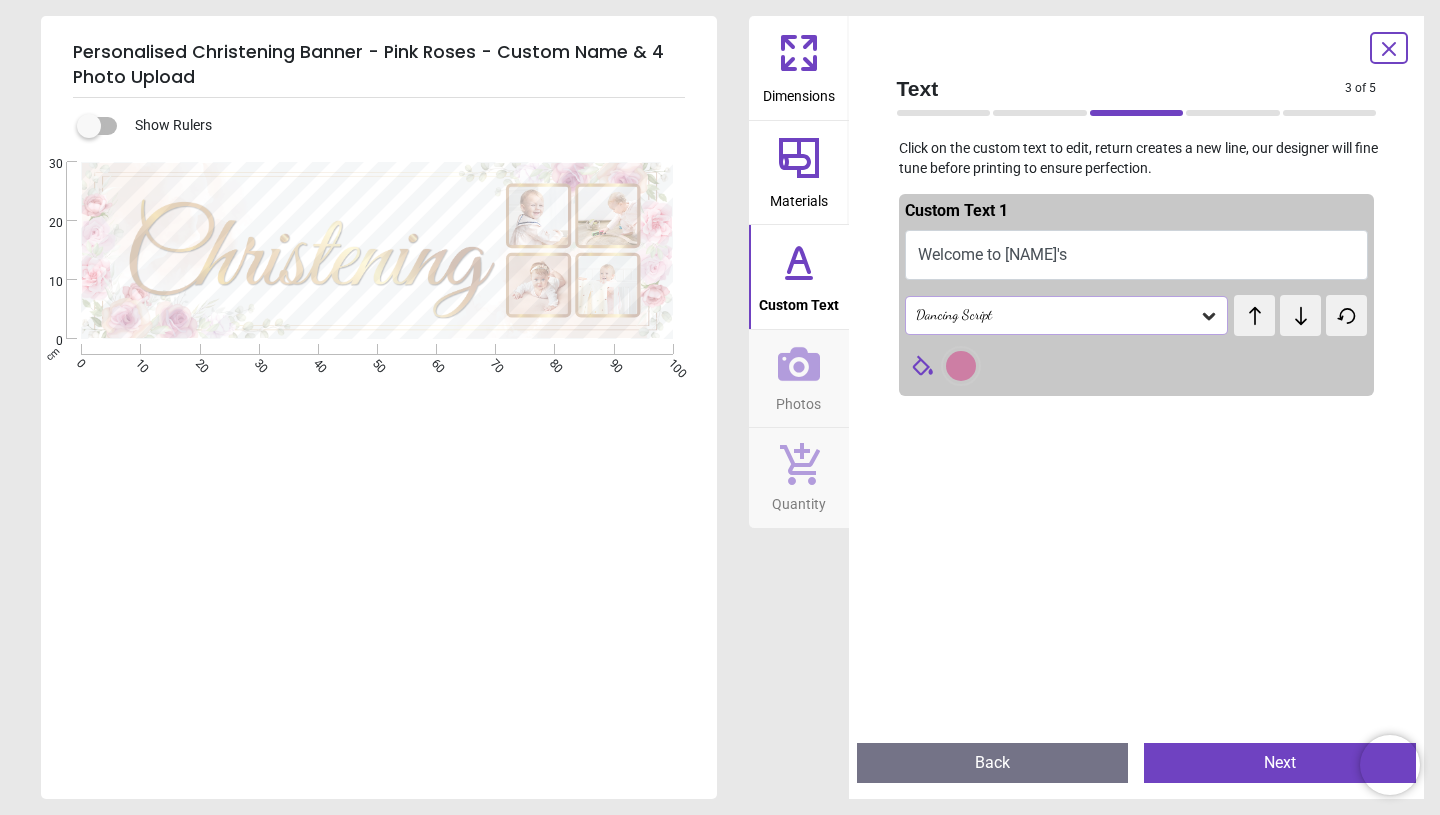scroll, scrollTop: 2, scrollLeft: 0, axis: vertical 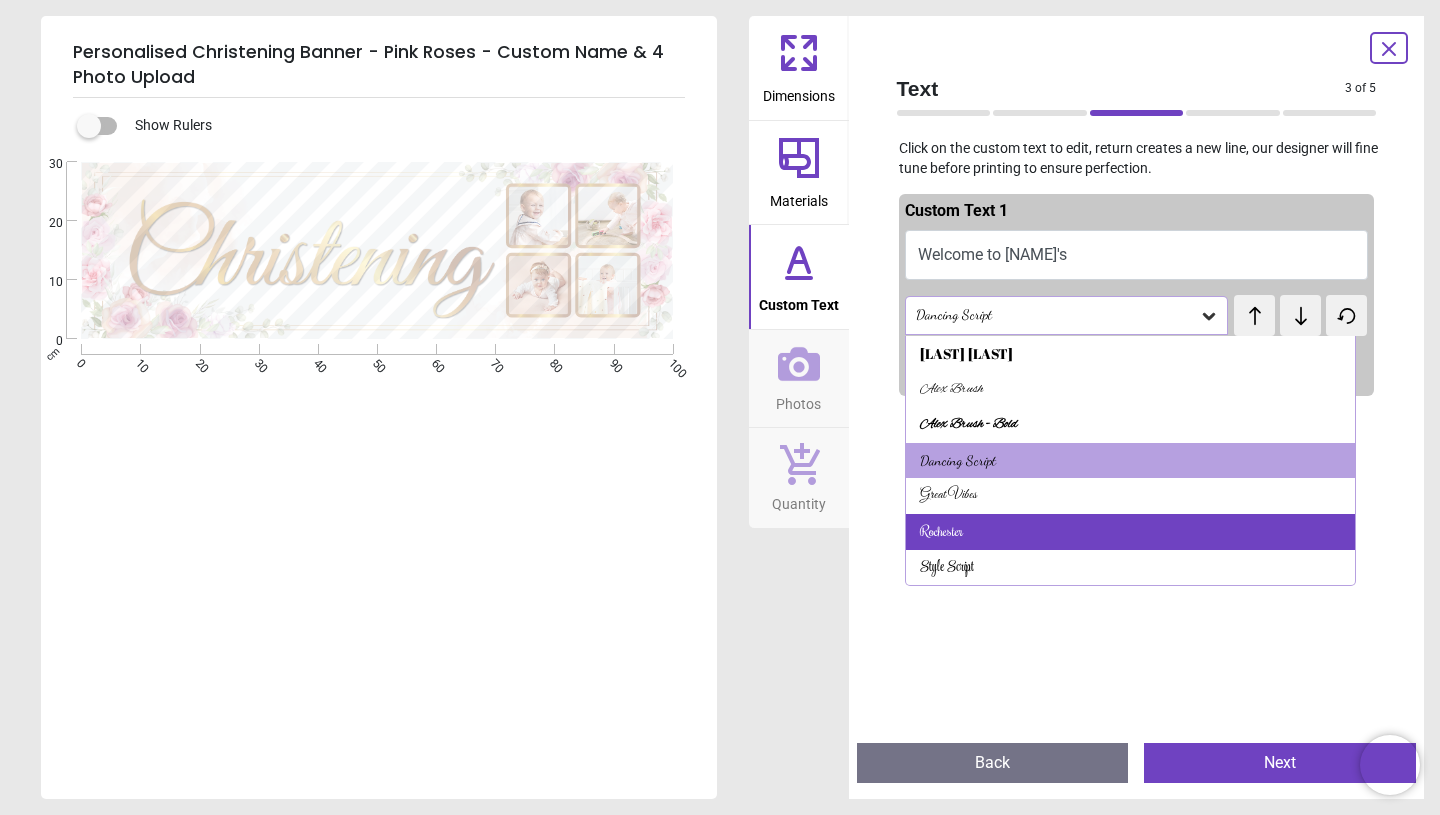 click on "Rochester" at bounding box center (1131, 532) 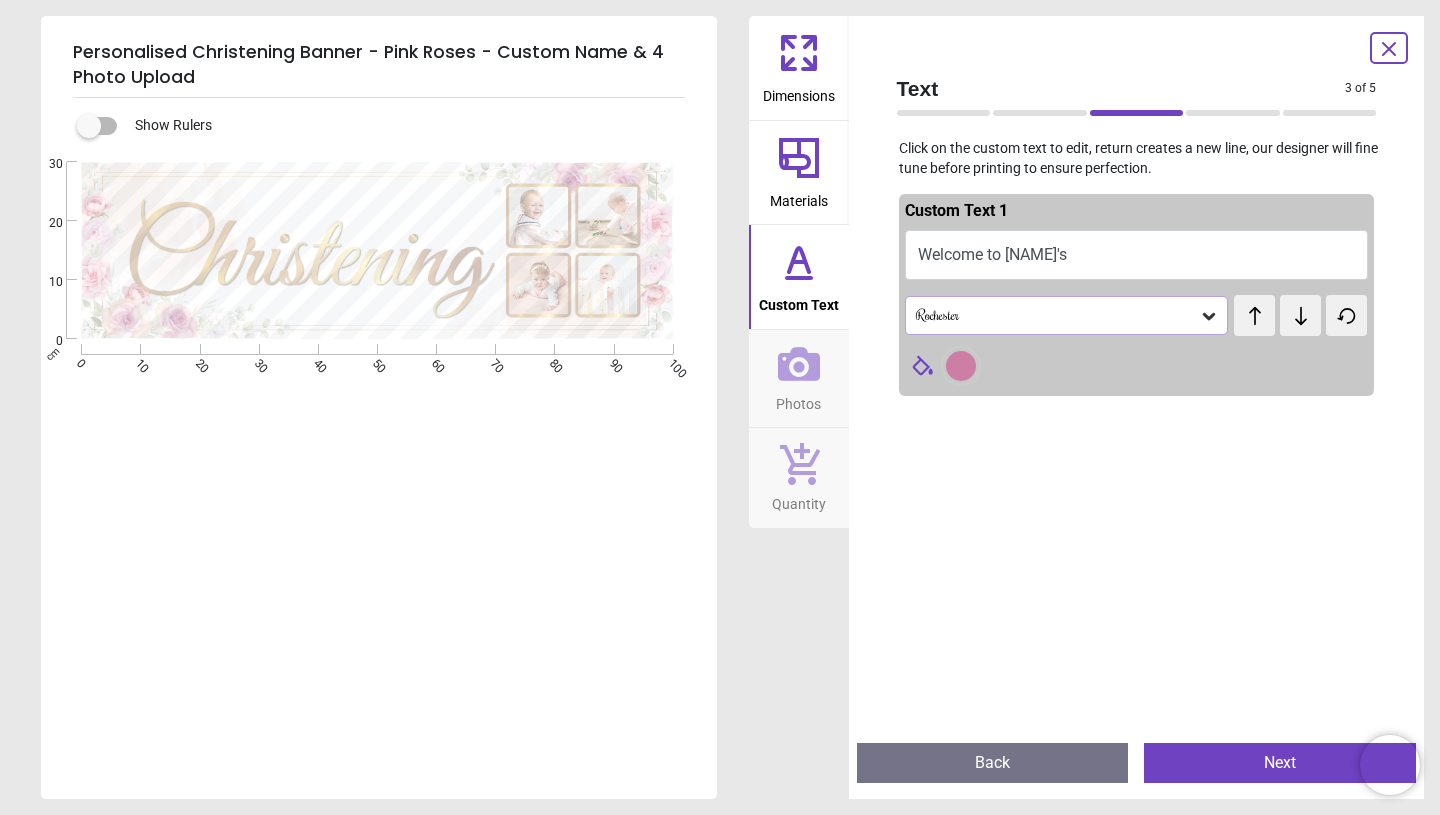 scroll, scrollTop: 0, scrollLeft: 0, axis: both 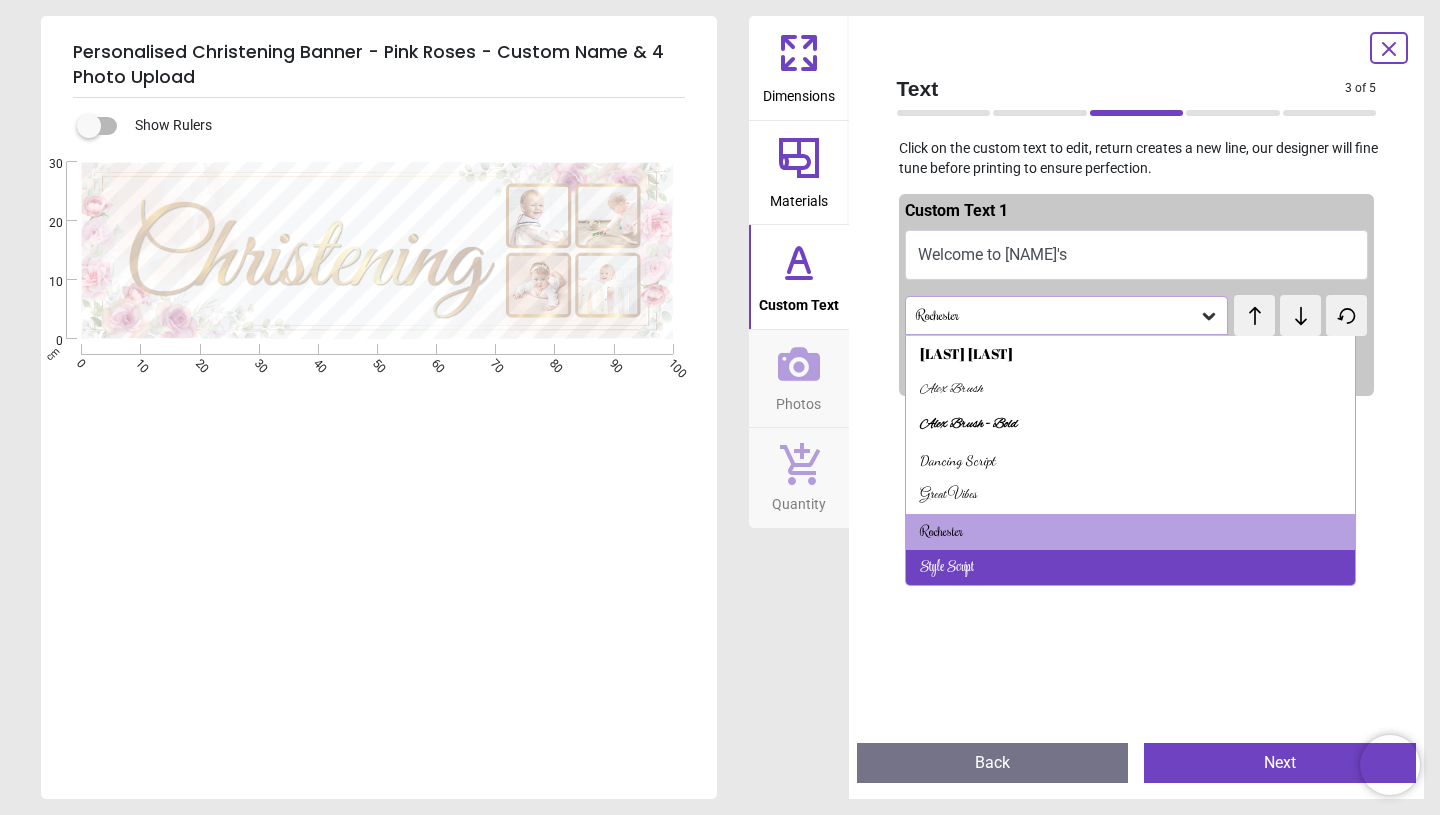 click on "Style Script" at bounding box center [1131, 568] 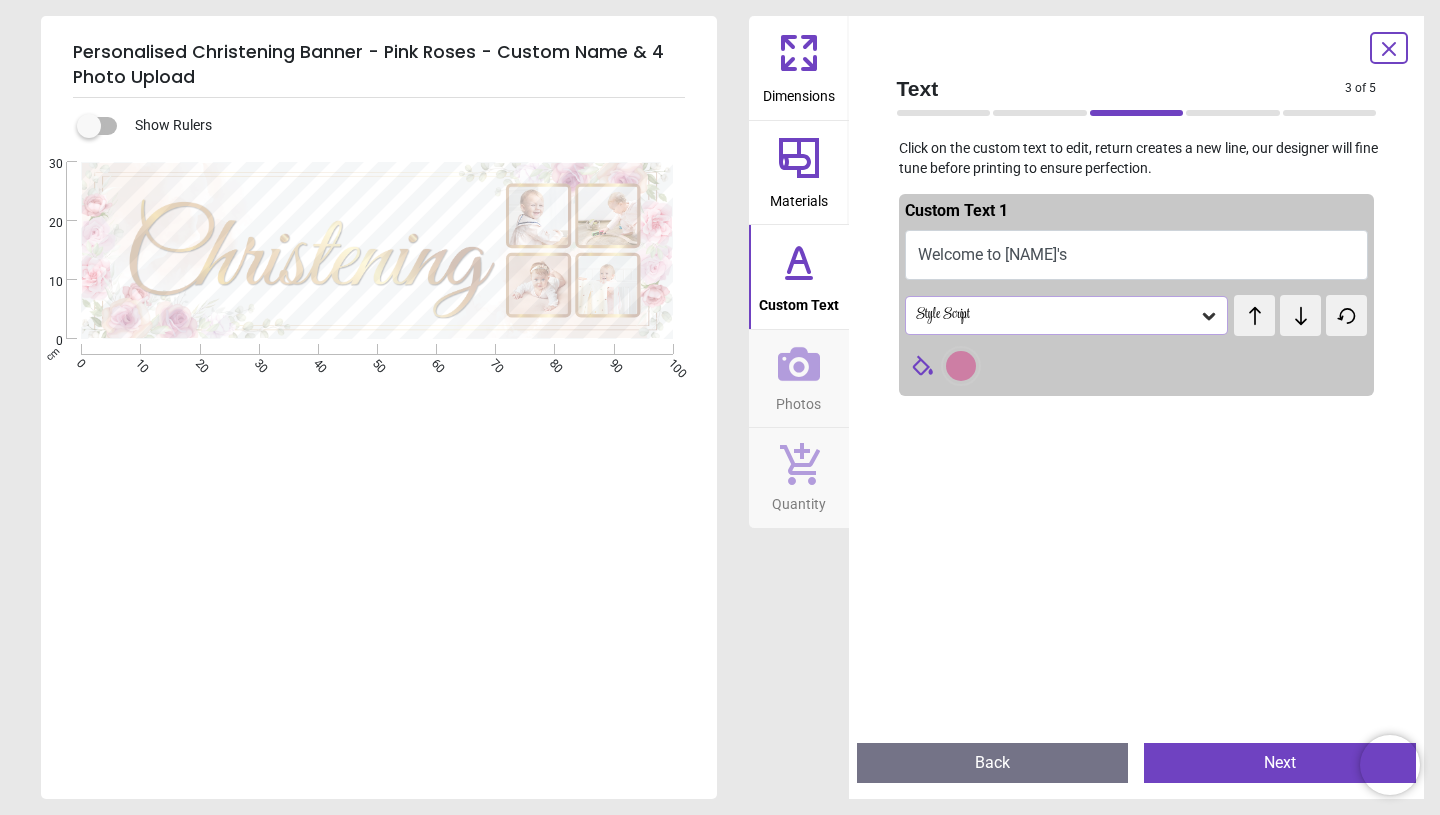 scroll, scrollTop: 0, scrollLeft: 0, axis: both 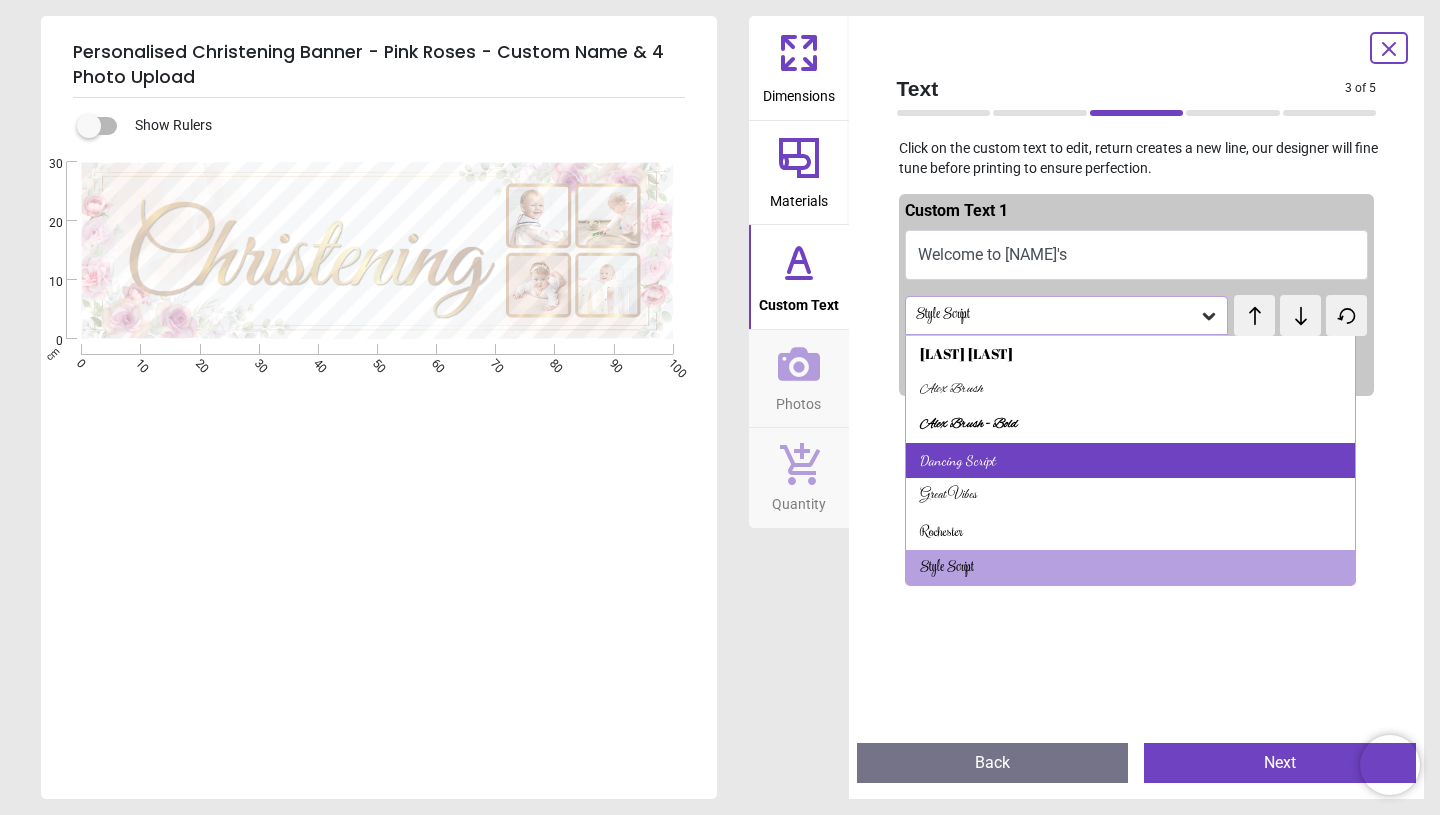 click on "Dancing Script" at bounding box center [1131, 461] 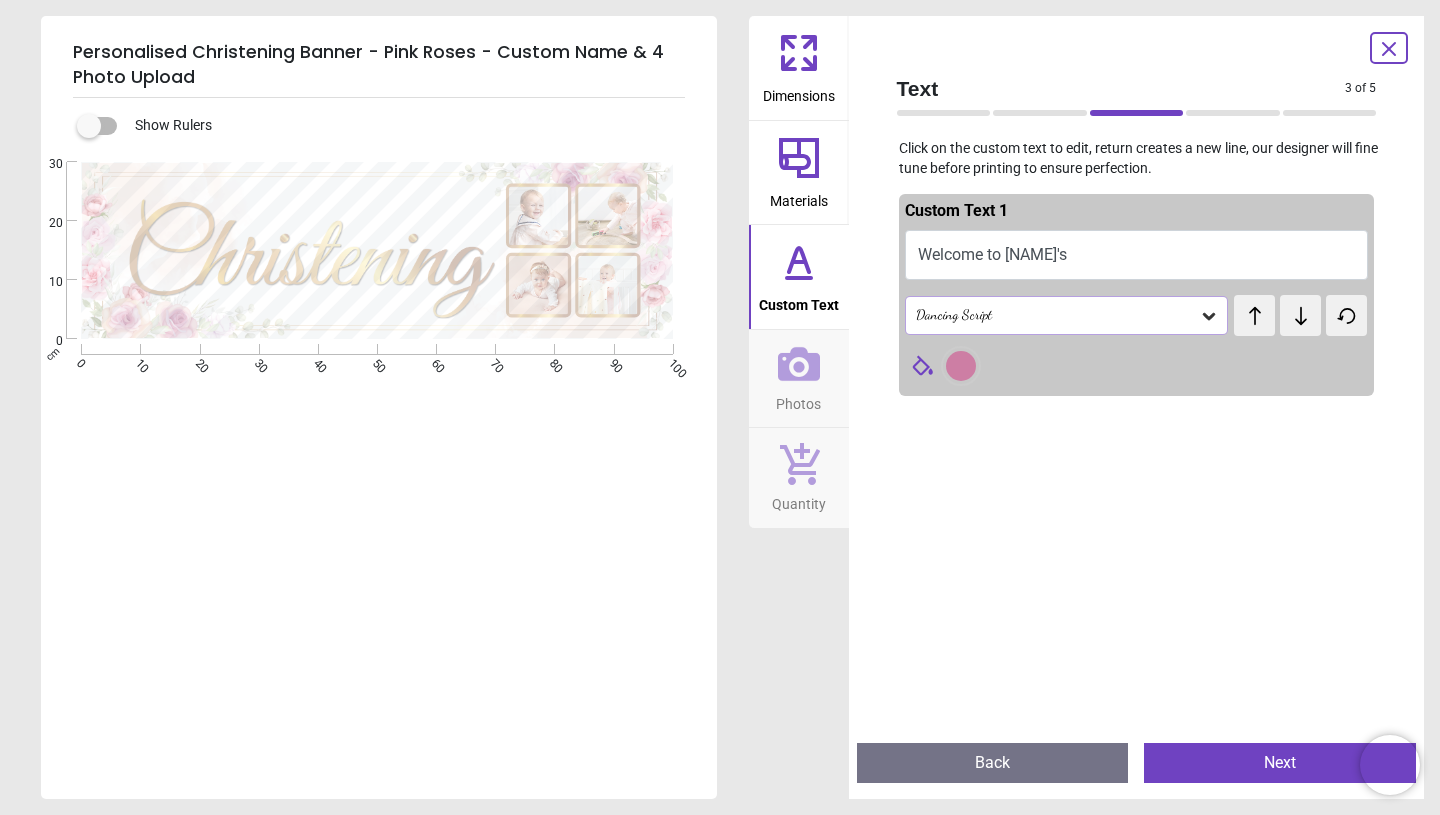 click on "Dancing Script" at bounding box center [1057, 315] 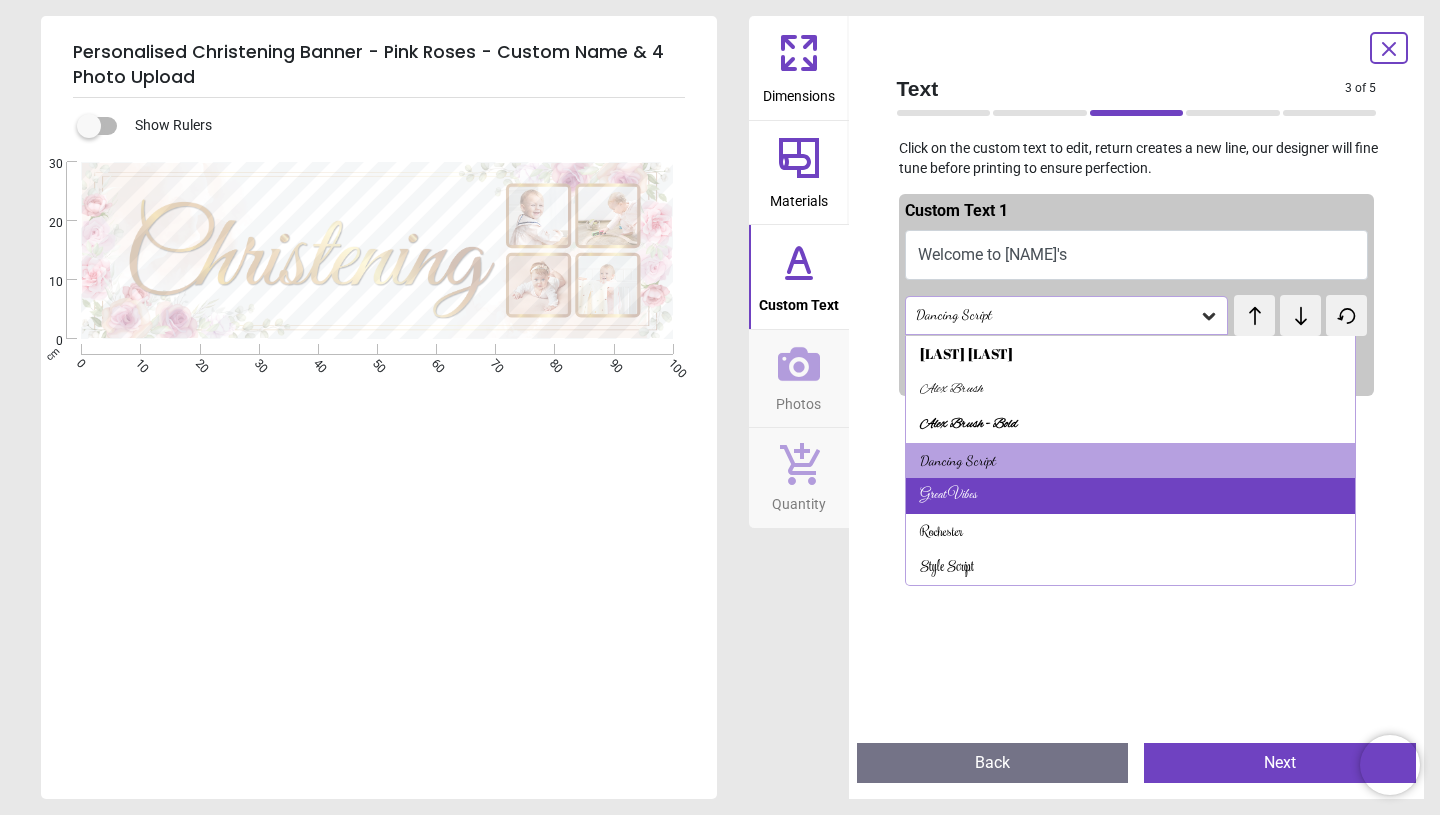 click on "Great Vibes" at bounding box center [1131, 496] 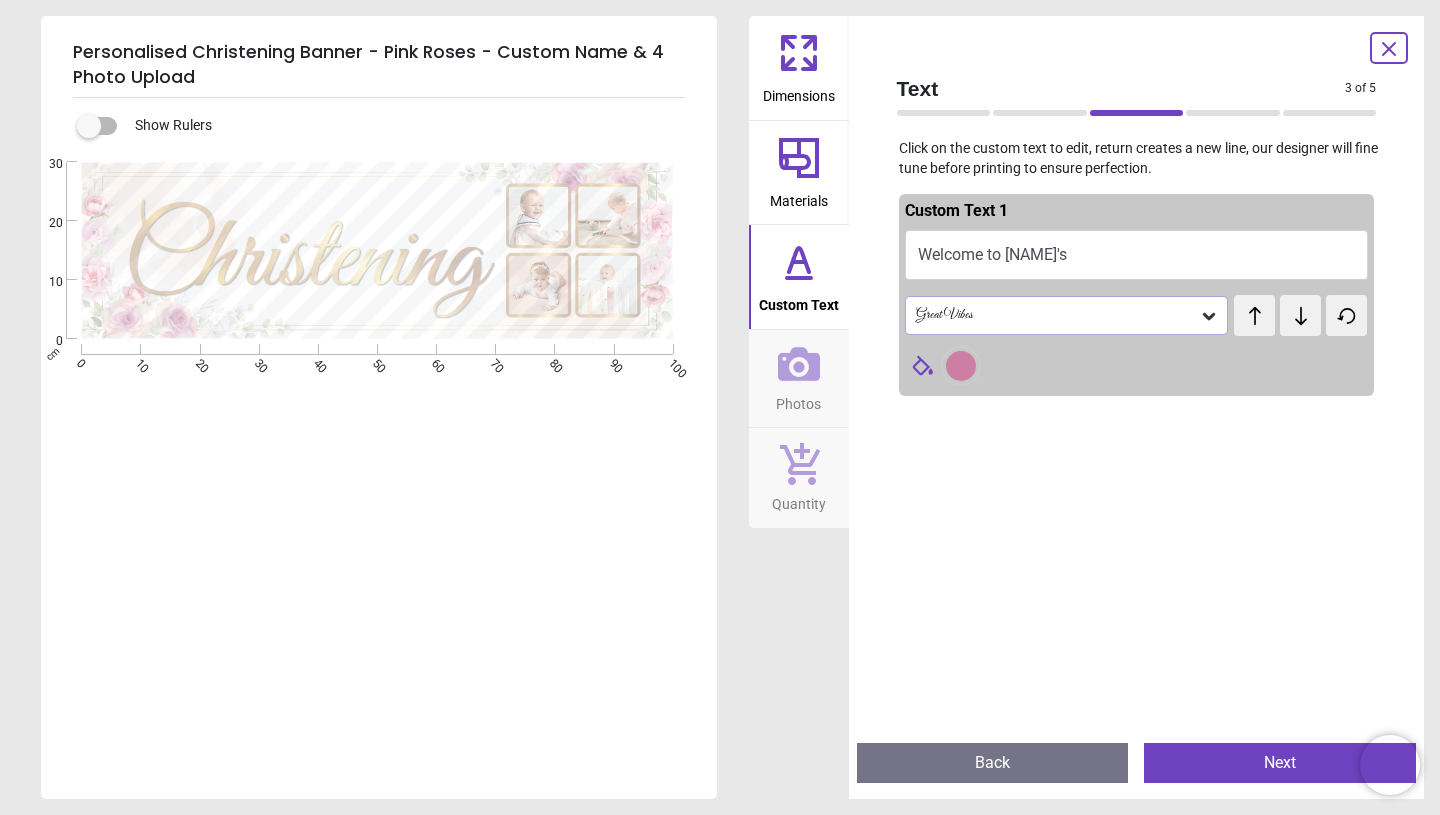 click on "Great Vibes" at bounding box center (1067, 315) 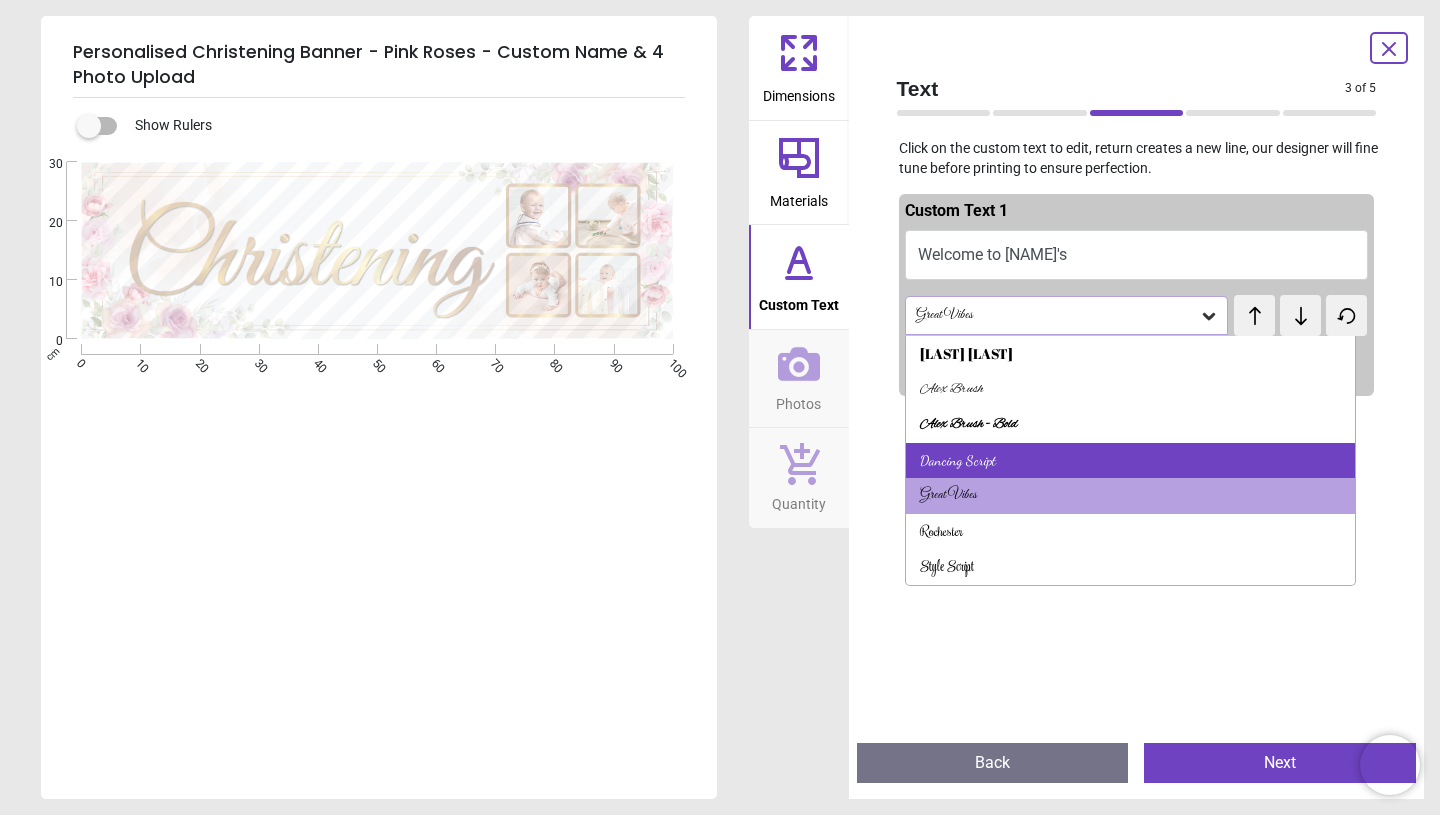 click on "Dancing Script" at bounding box center [958, 461] 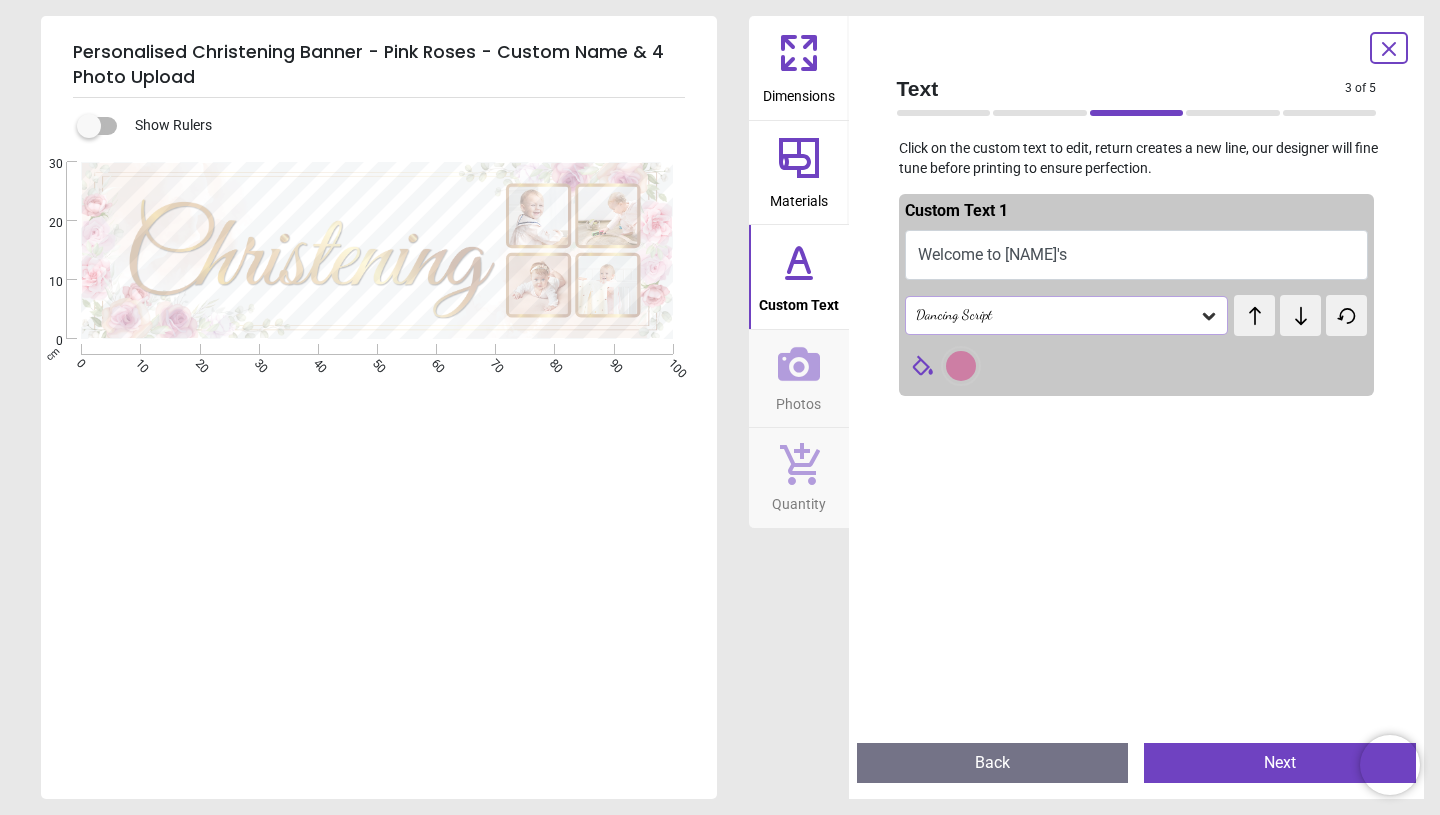 click on "Dancing Script" at bounding box center [1057, 315] 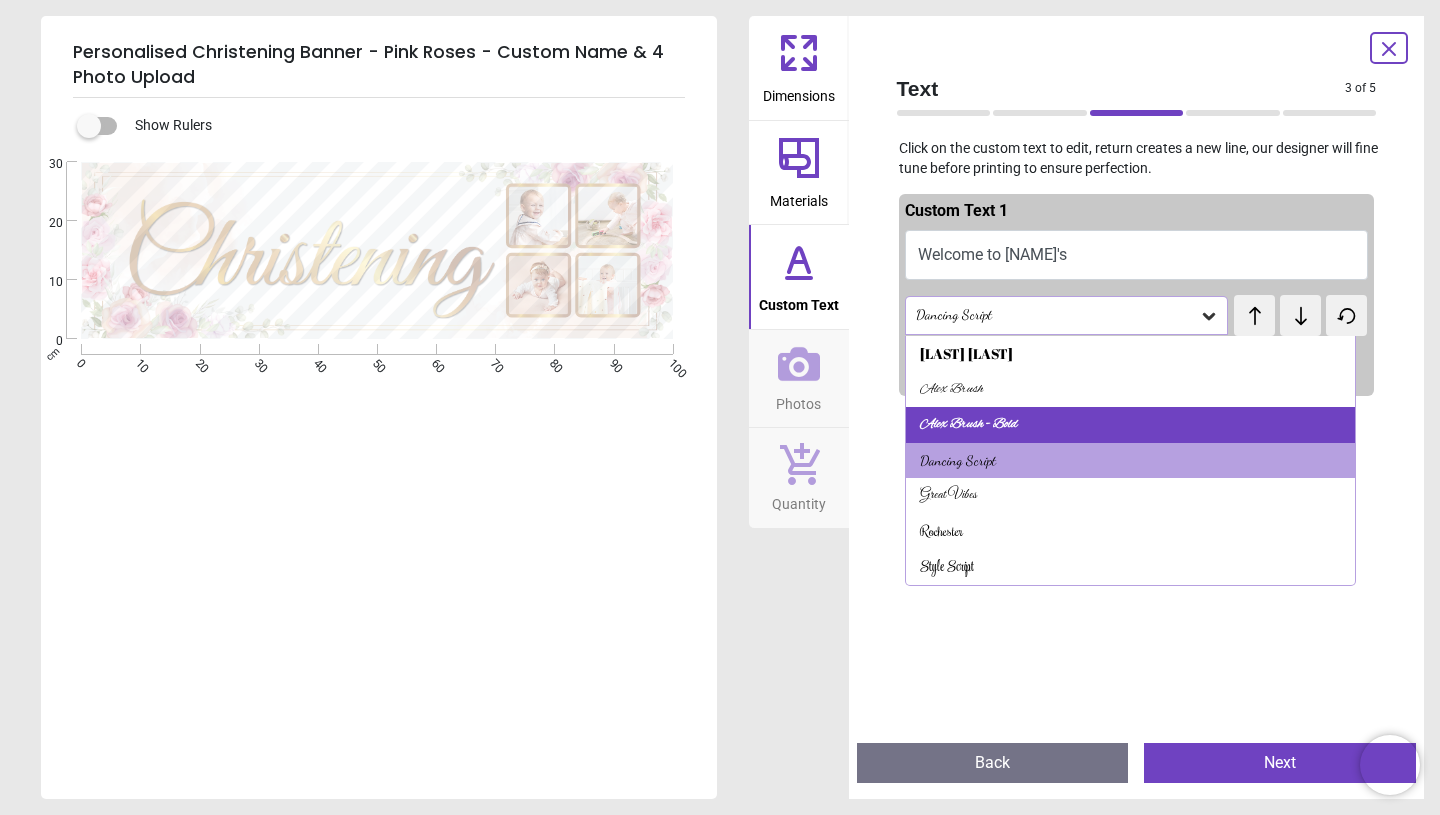 click on "Alex Brush - Bold" at bounding box center (969, 425) 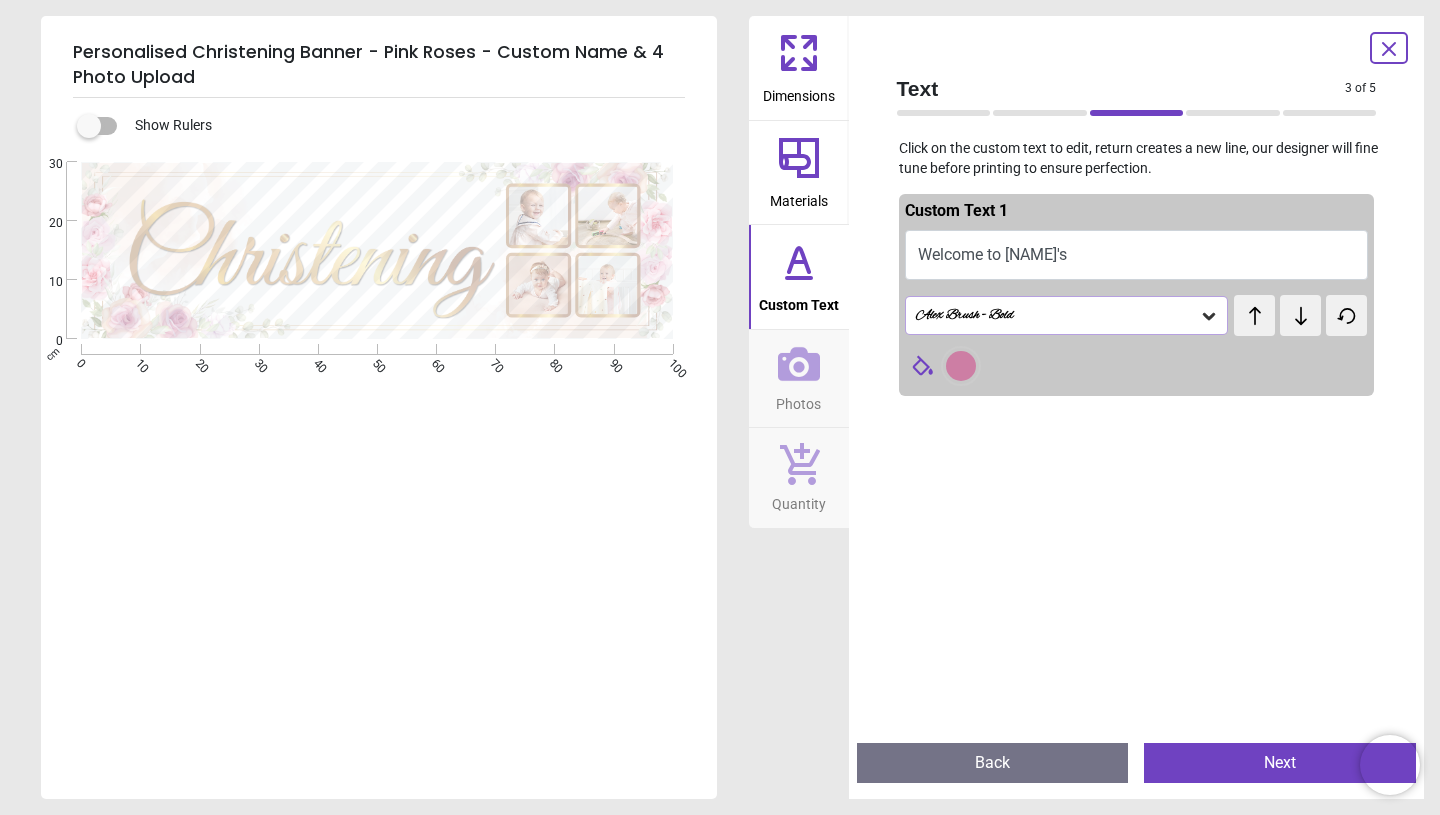 click at bounding box center [1147, 366] 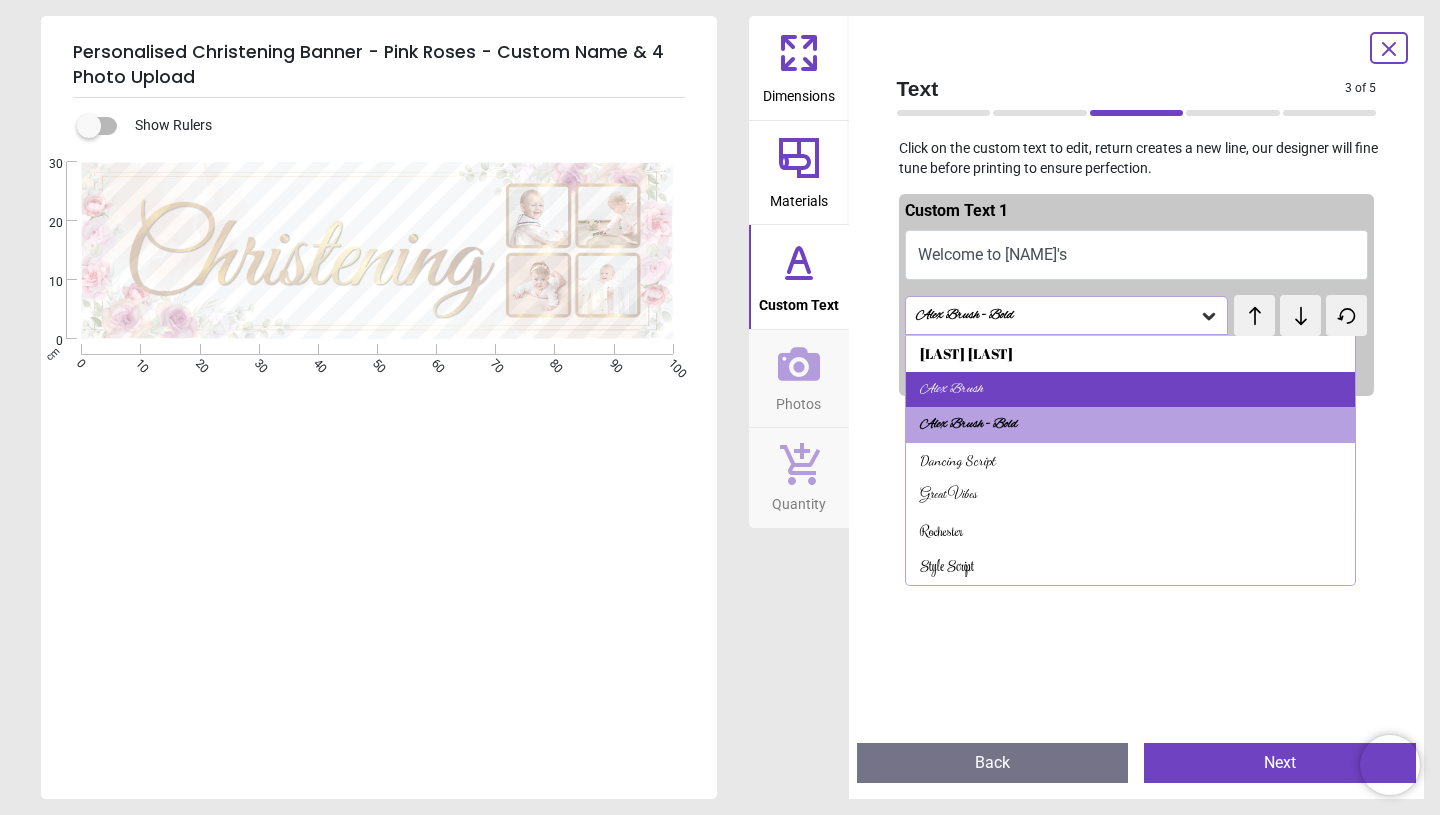 click on "Alex Brush" at bounding box center [1131, 390] 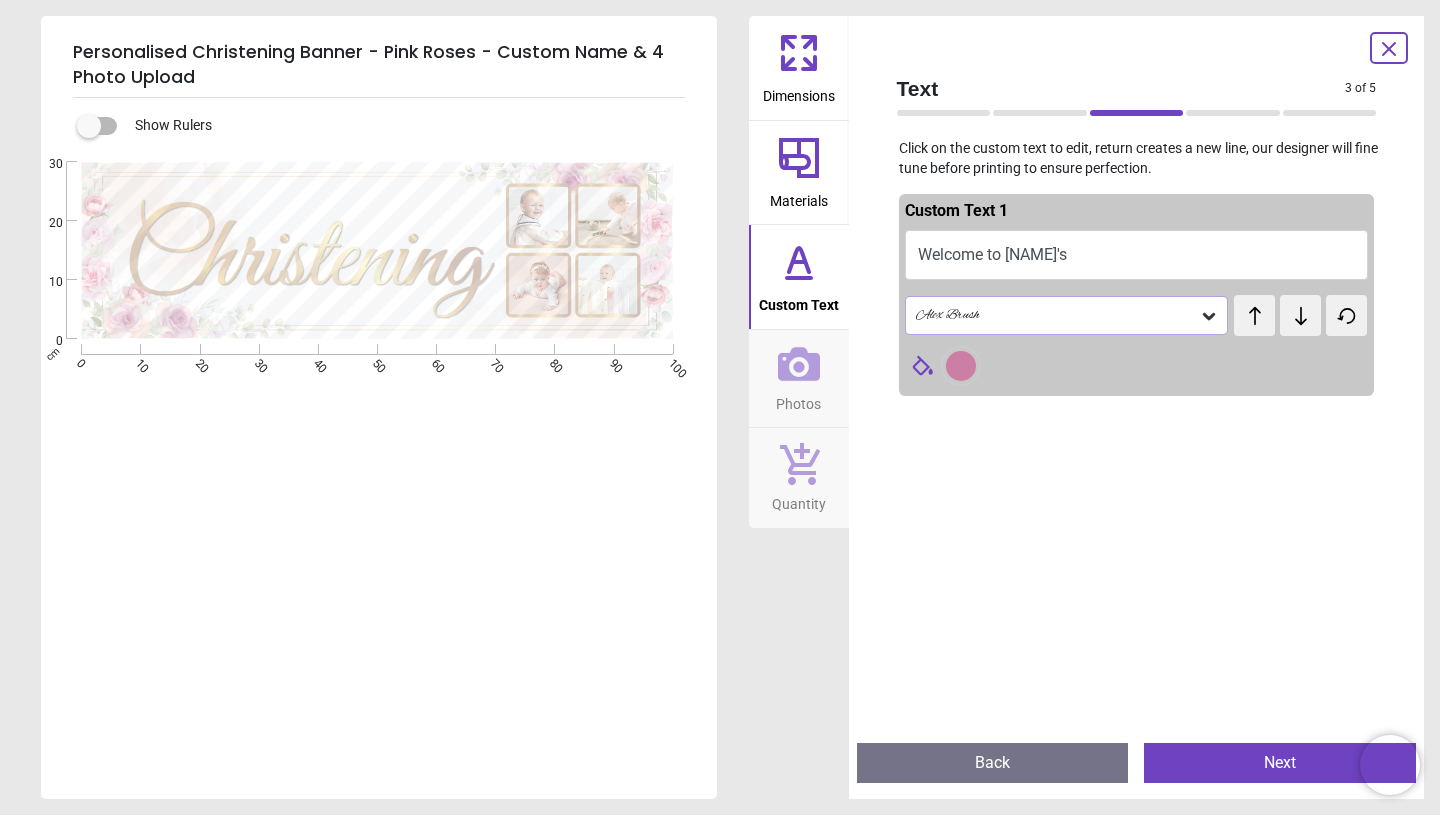 click on "Alex Brush" at bounding box center [1057, 315] 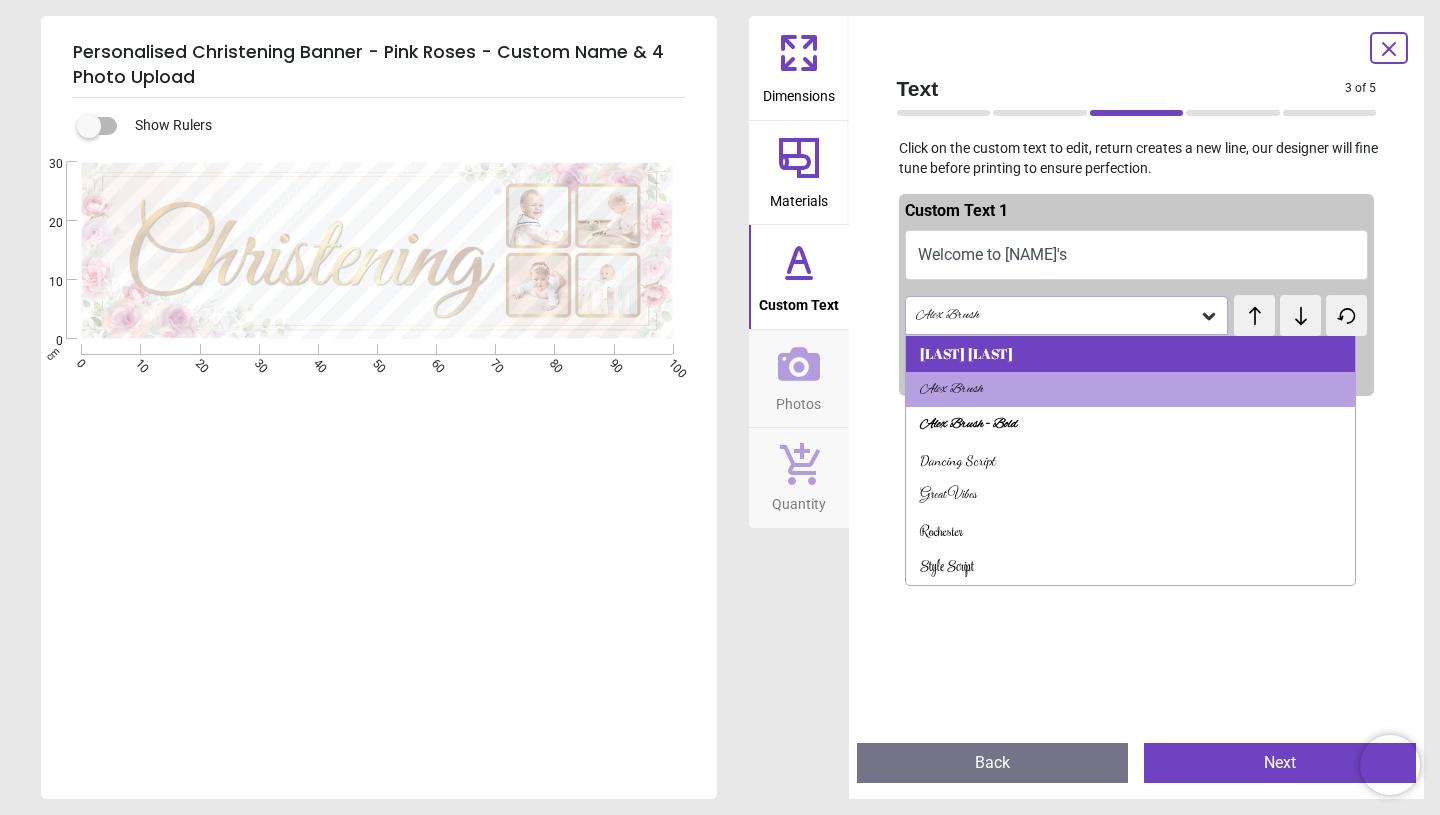 click on "Abril Fatface" at bounding box center [966, 354] 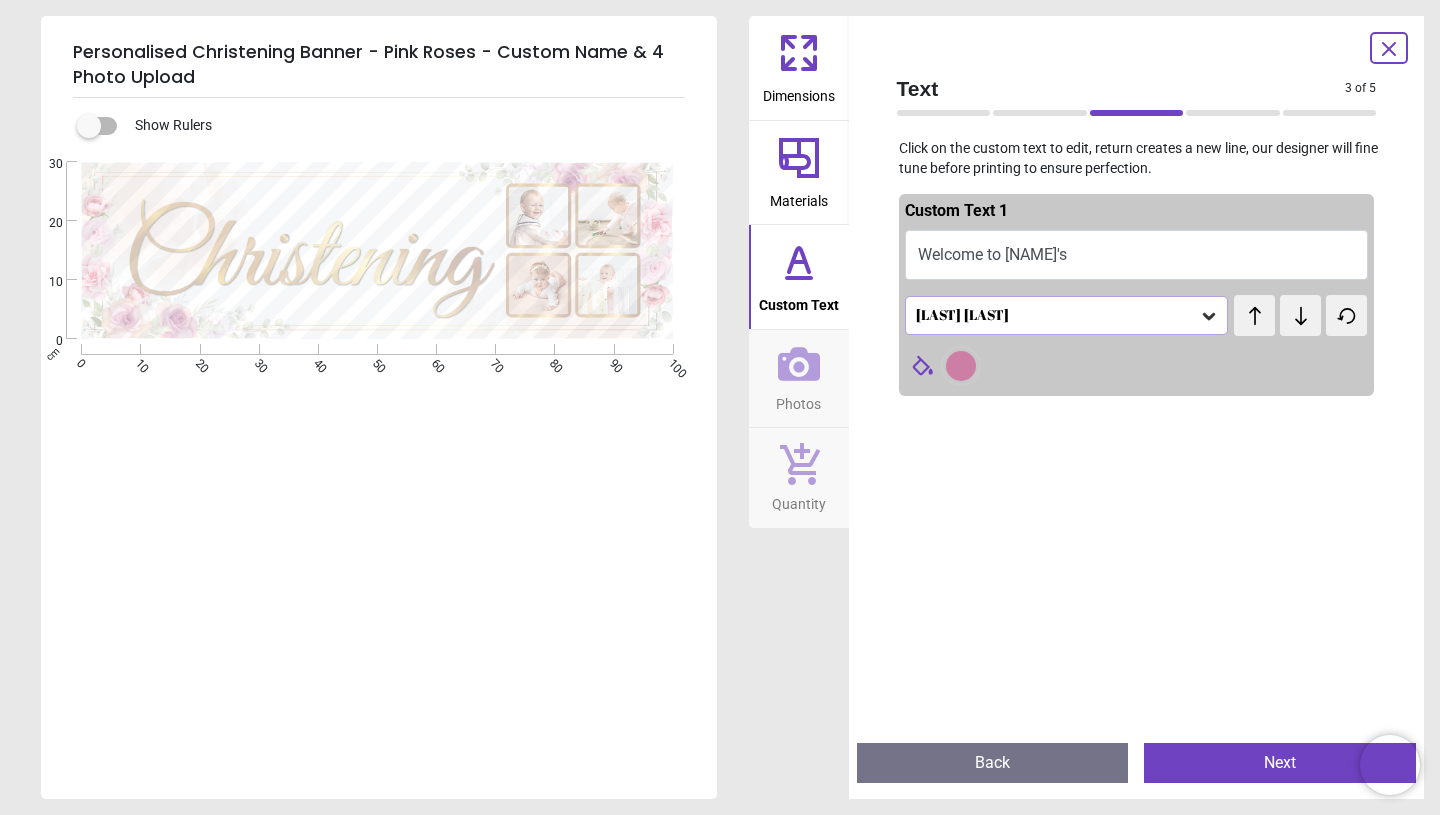 click on "Abril Fatface" at bounding box center [1057, 315] 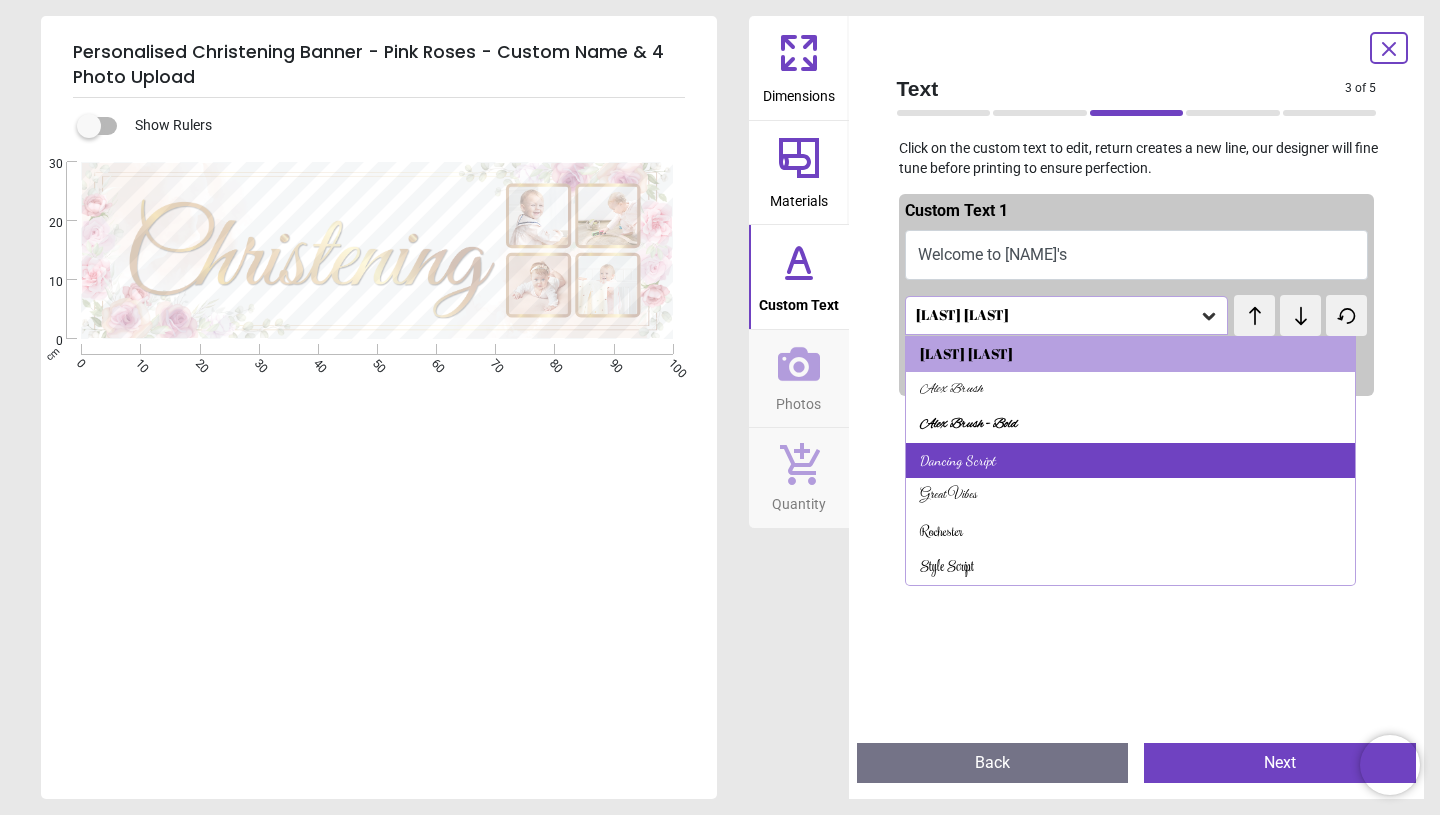 click on "Dancing Script" at bounding box center (958, 461) 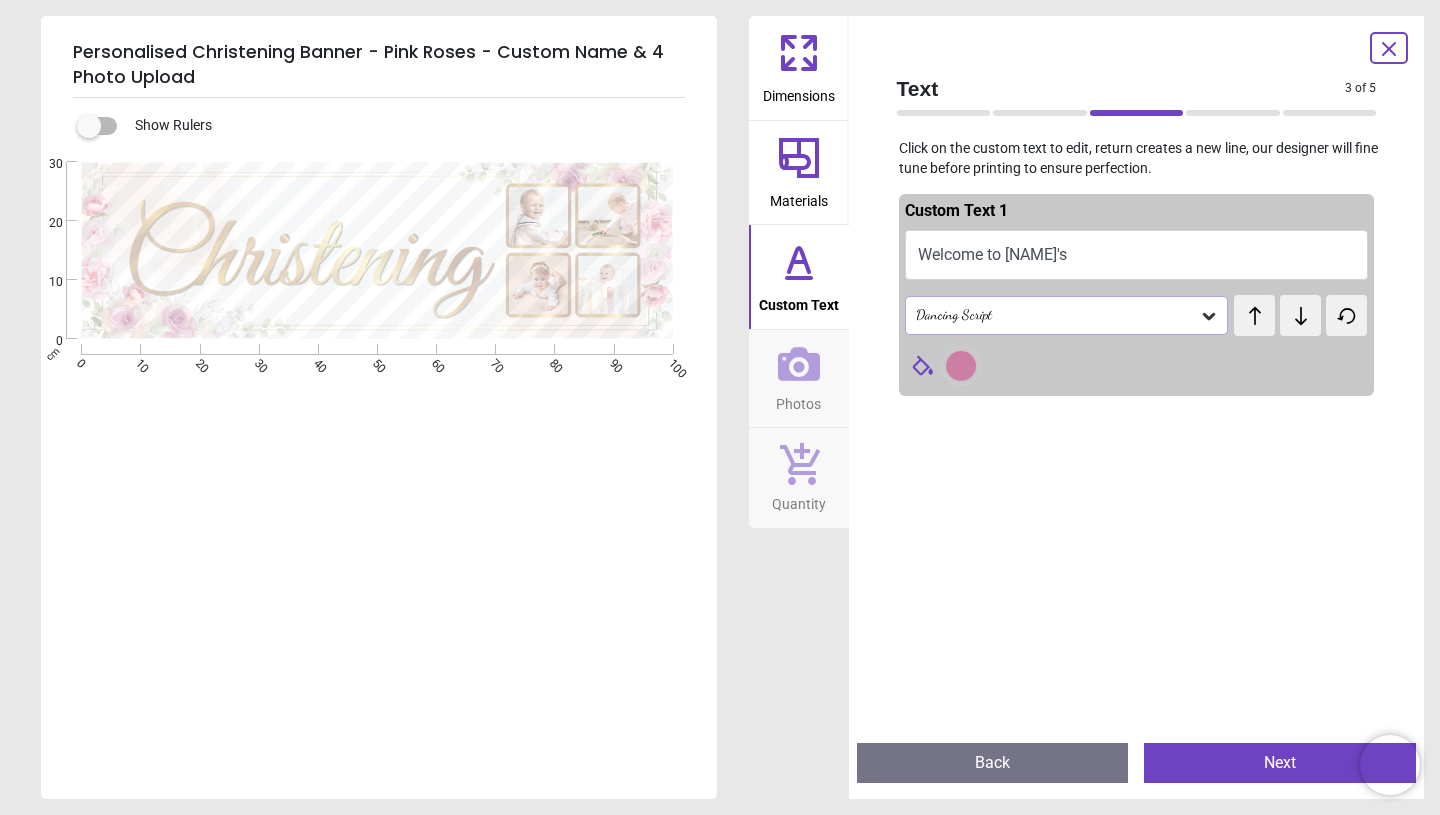 click on "Welcome to Myla's" at bounding box center [1137, 255] 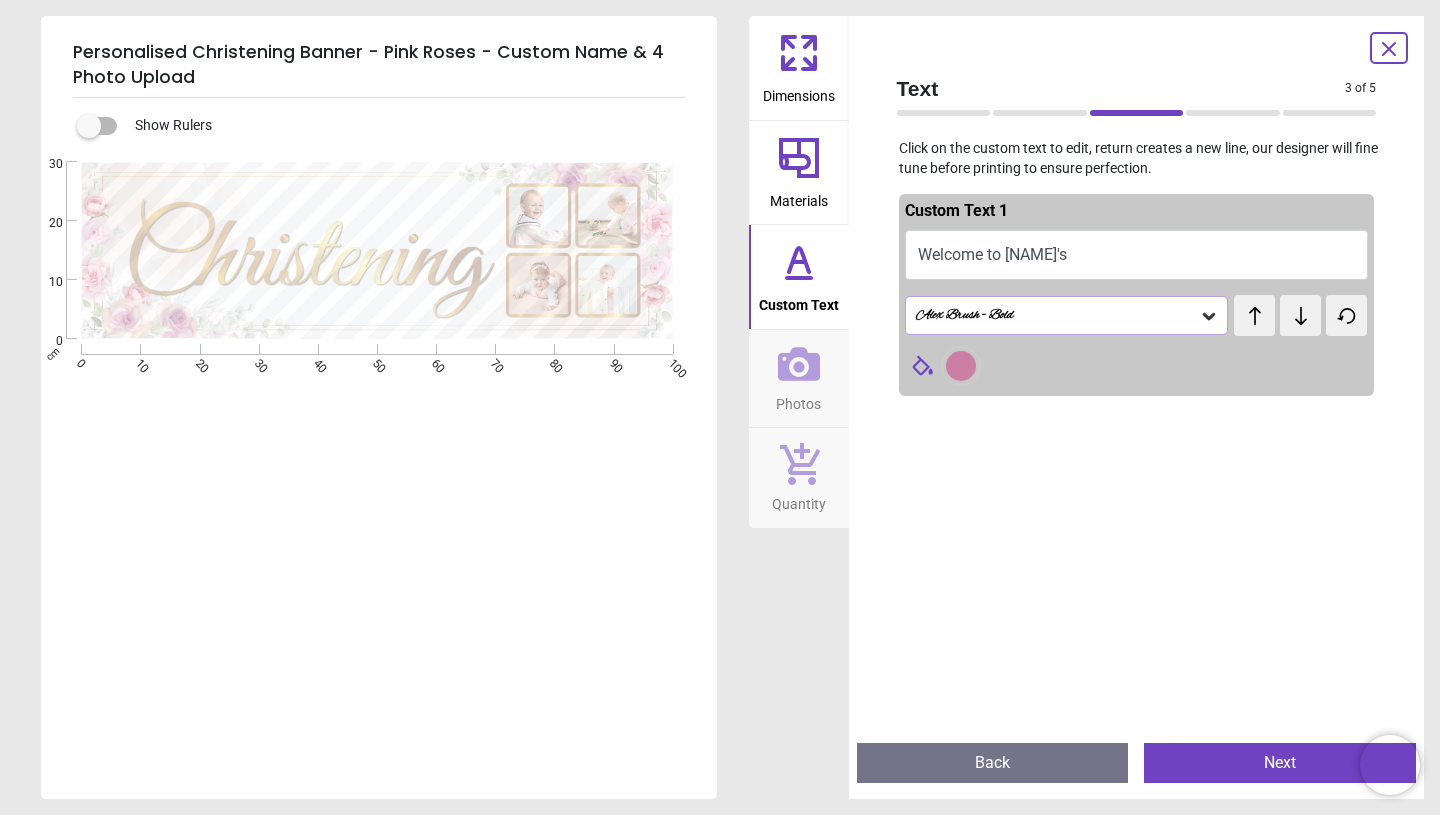 click 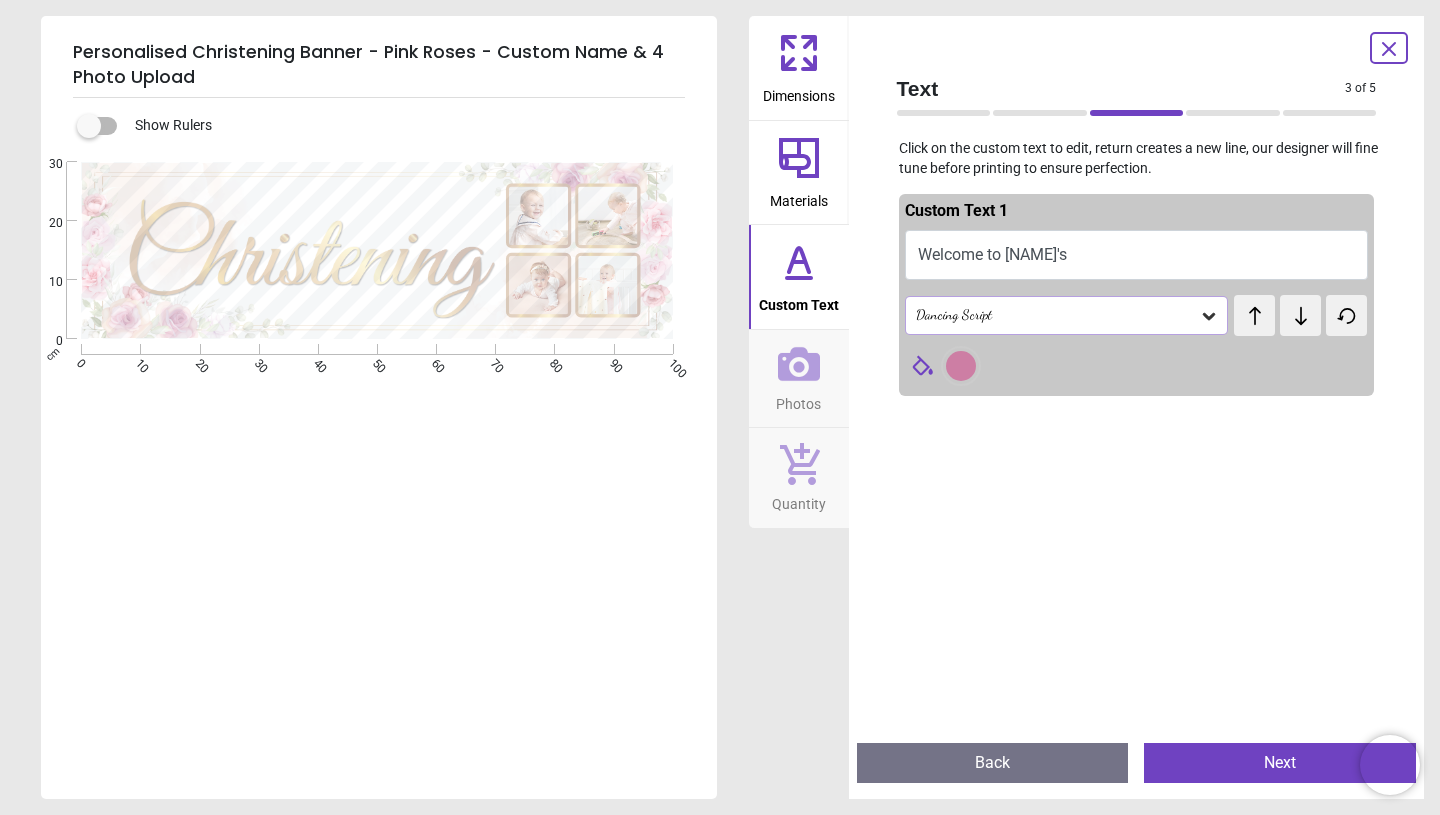 click 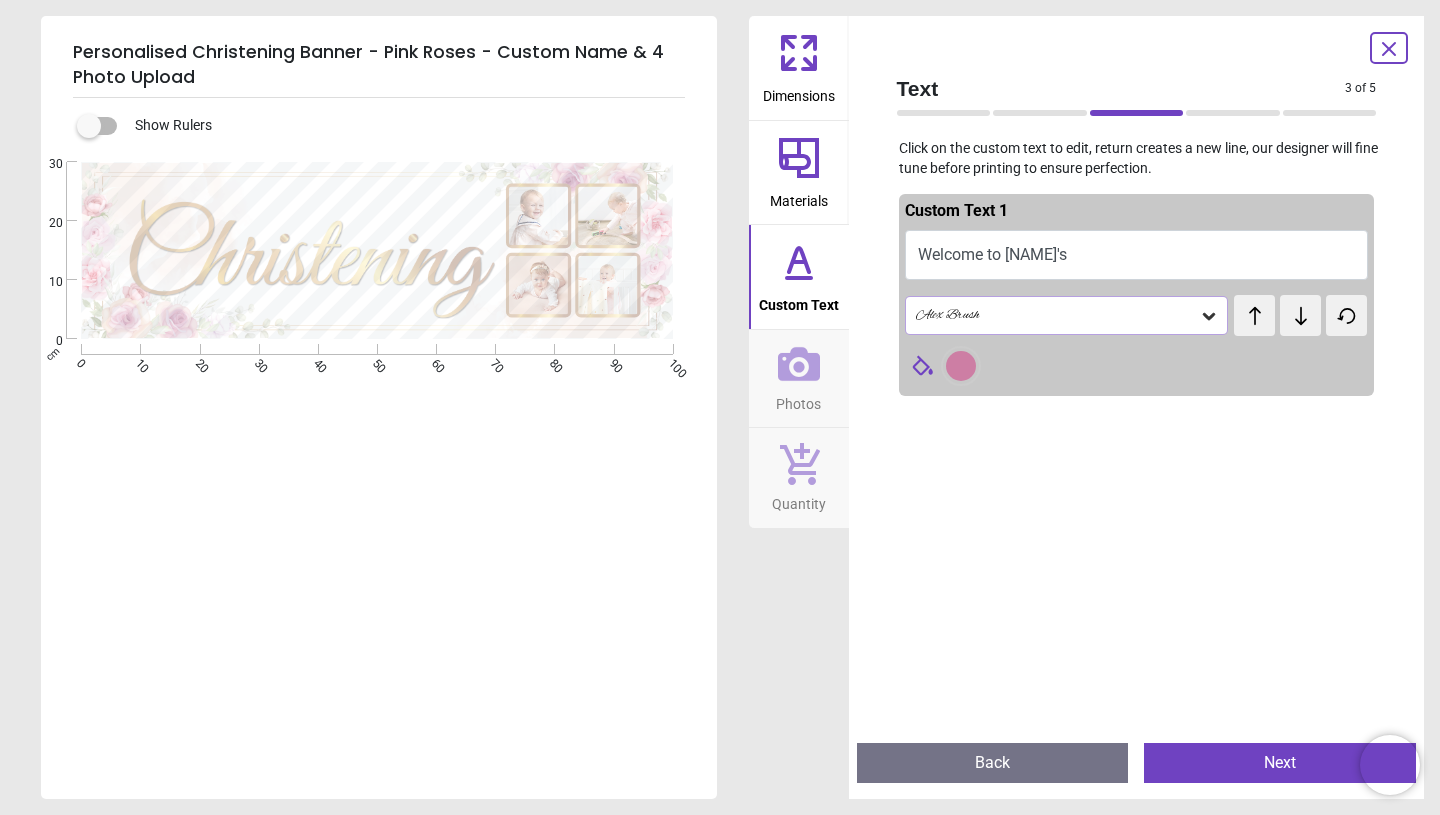 click 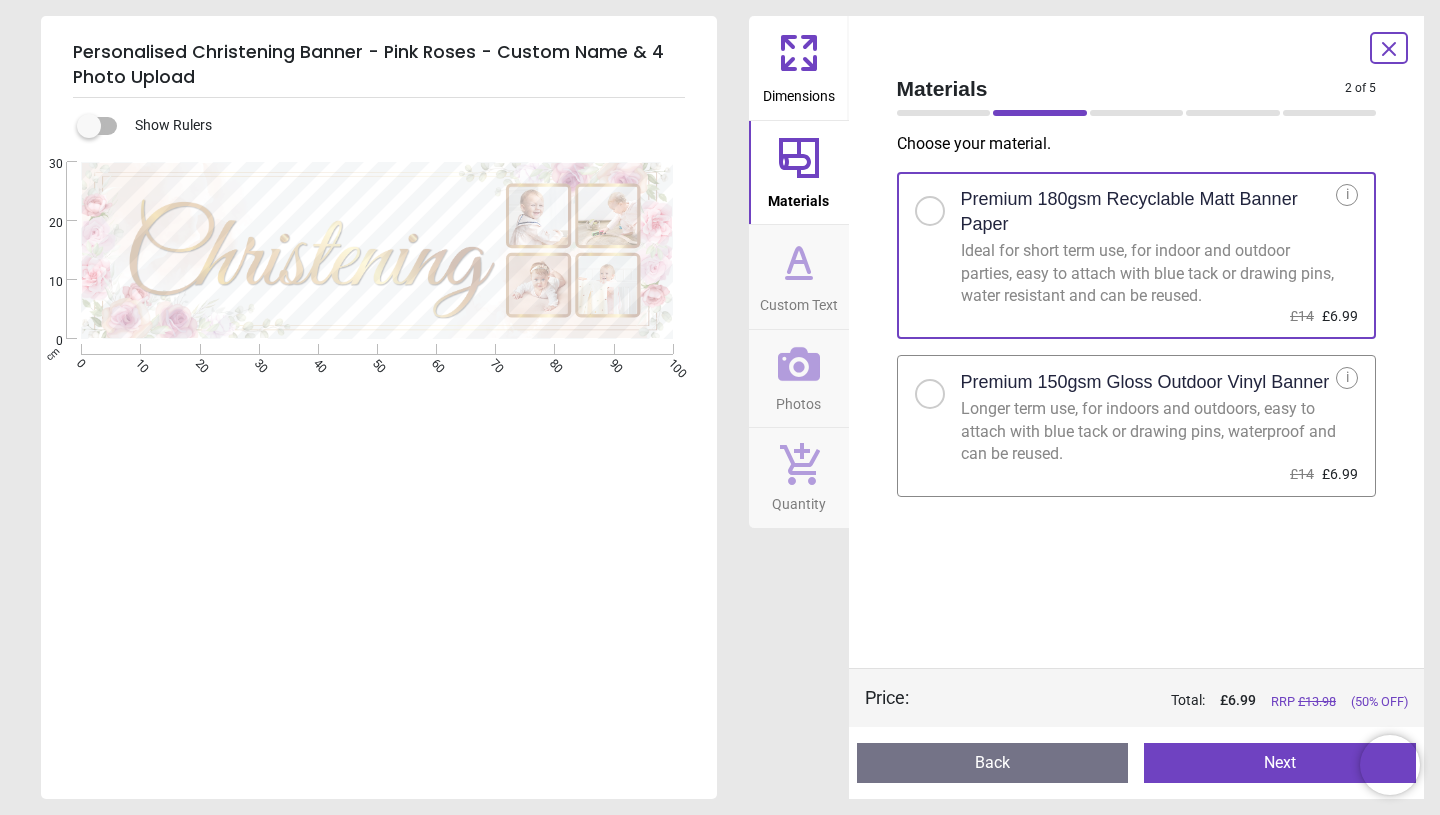 click on "Custom Text" at bounding box center [799, 301] 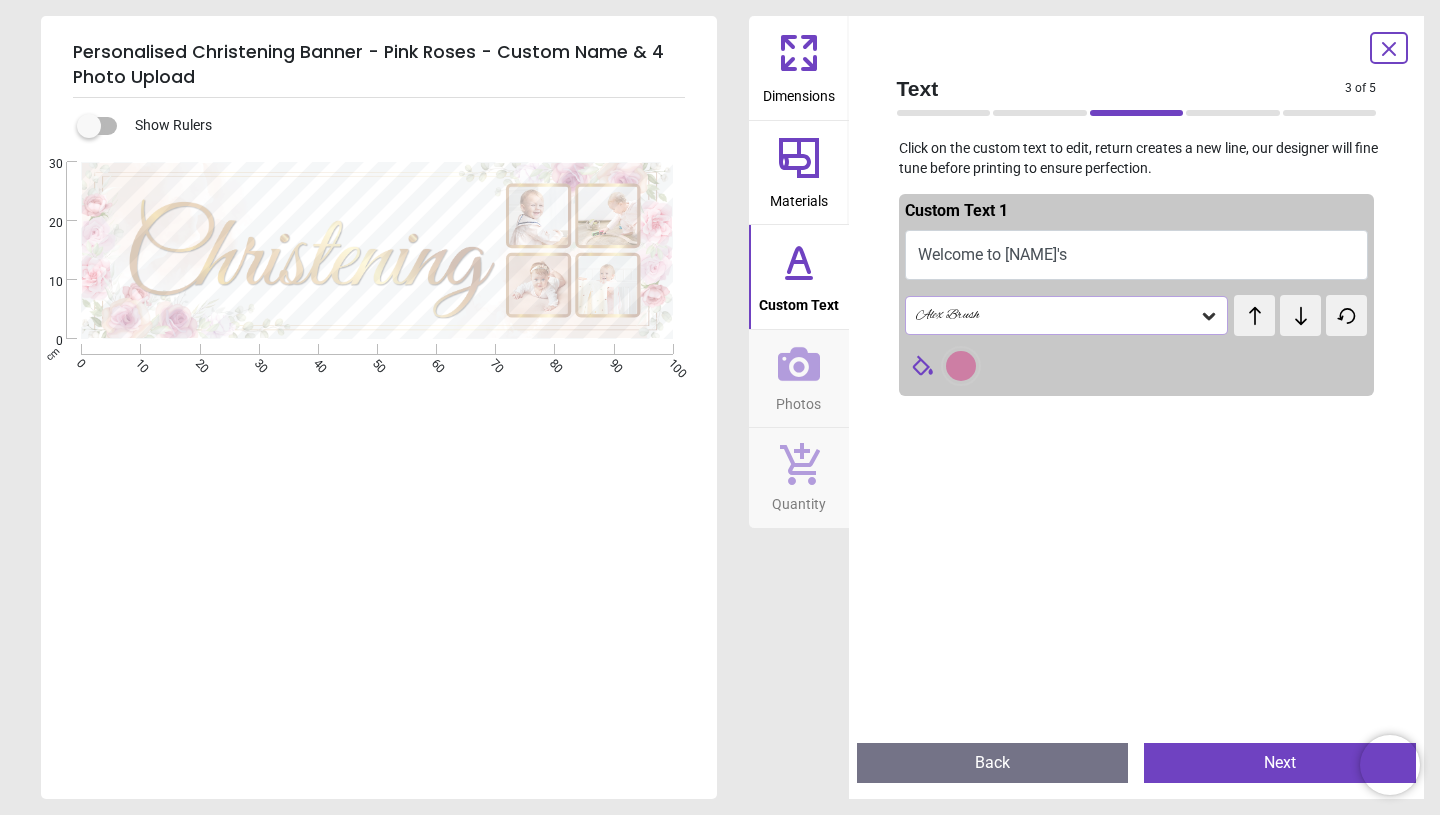 click on "Welcome to Myla's" at bounding box center (1137, 255) 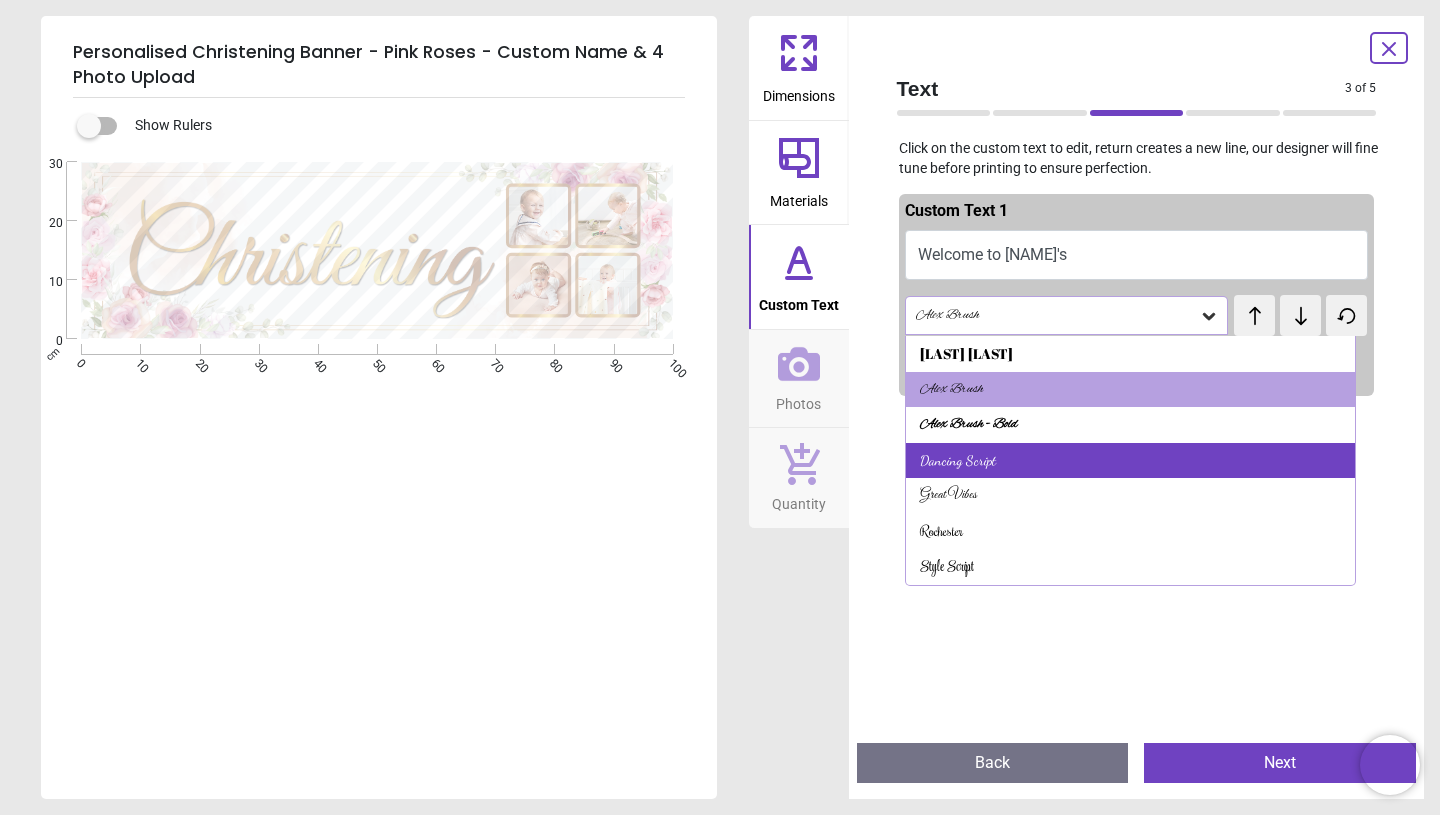 click on "Dancing Script" at bounding box center [1131, 461] 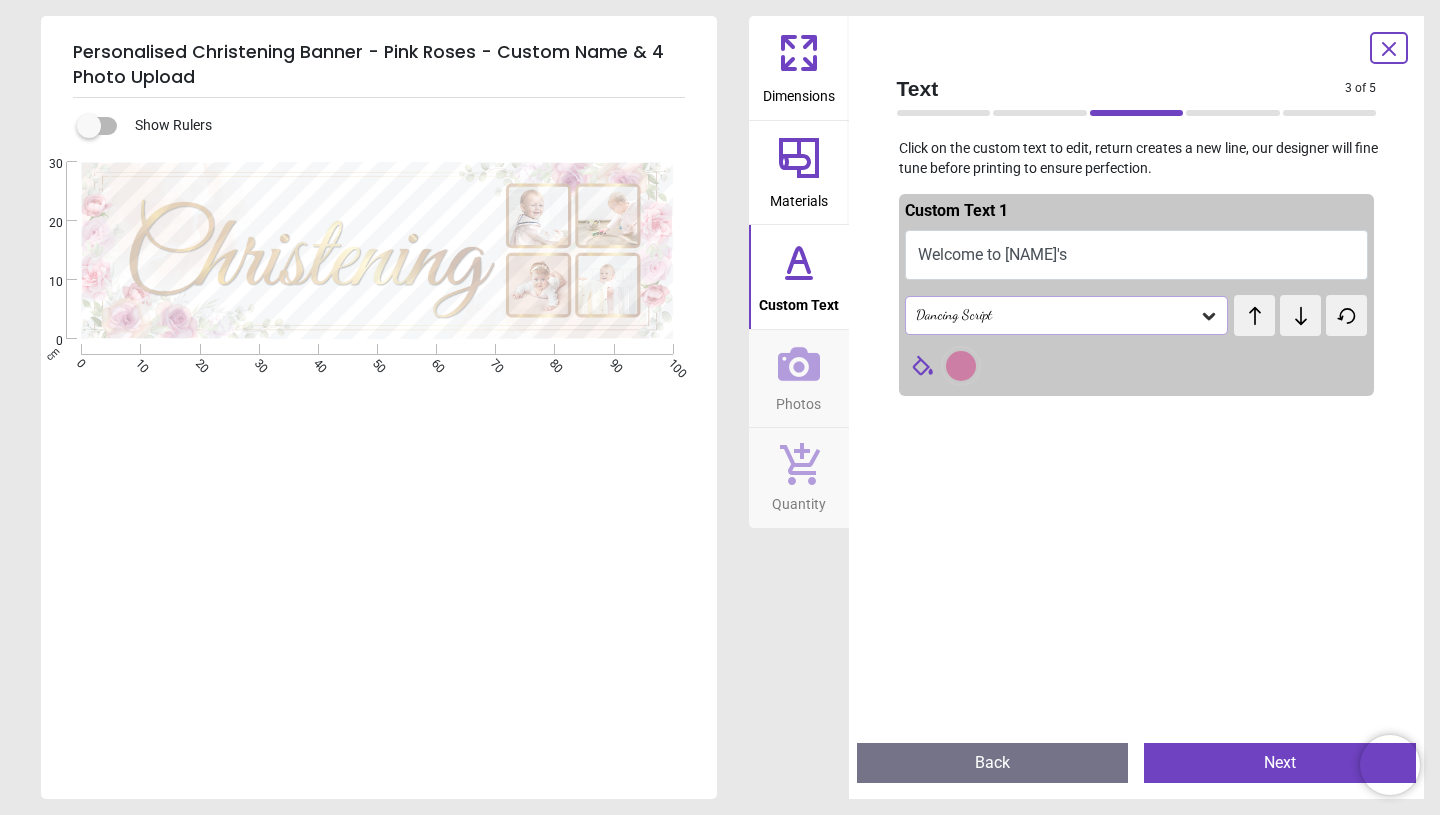 click on "Dancing Script" at bounding box center (1067, 315) 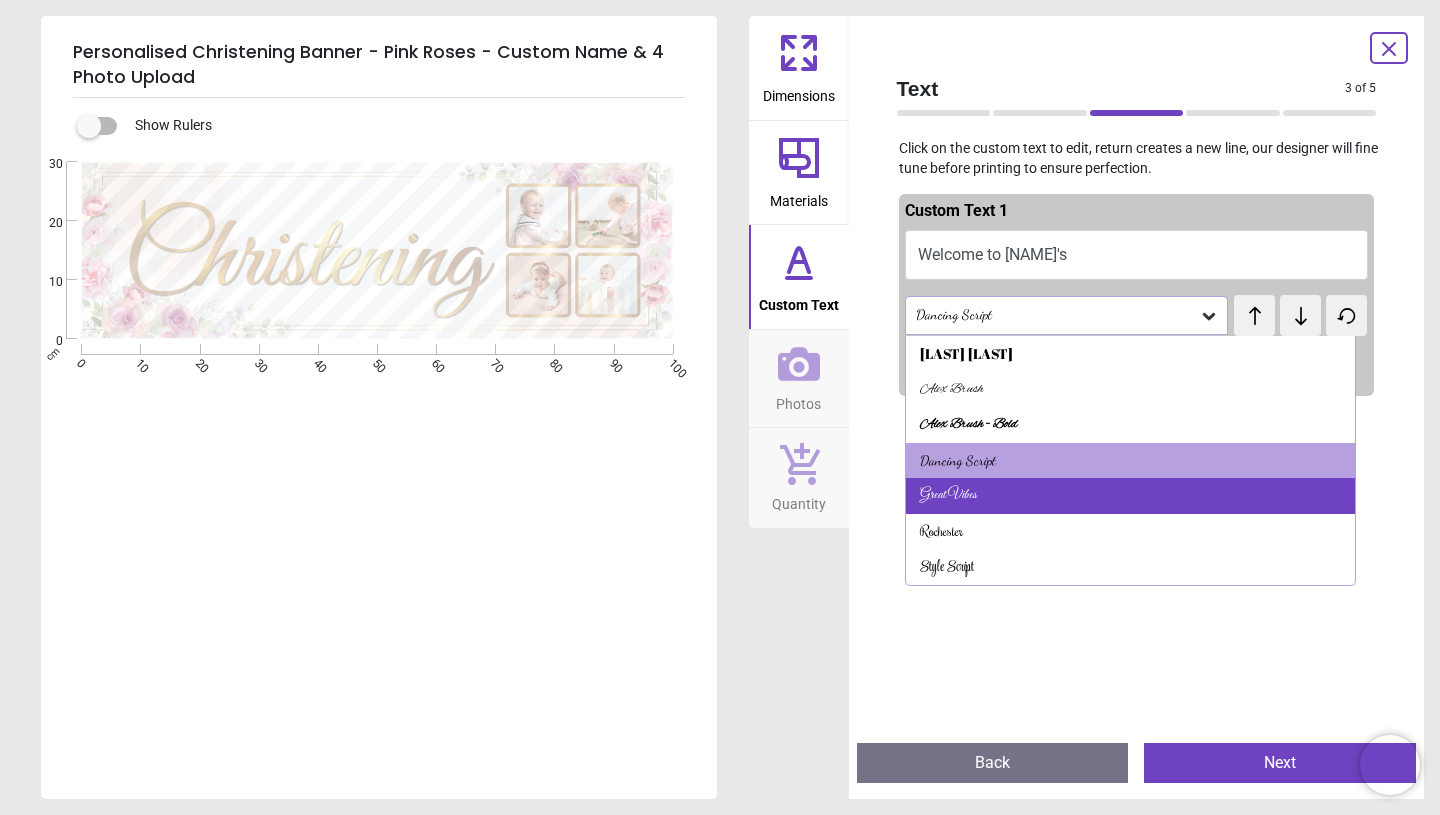 click on "Great Vibes" at bounding box center (1131, 496) 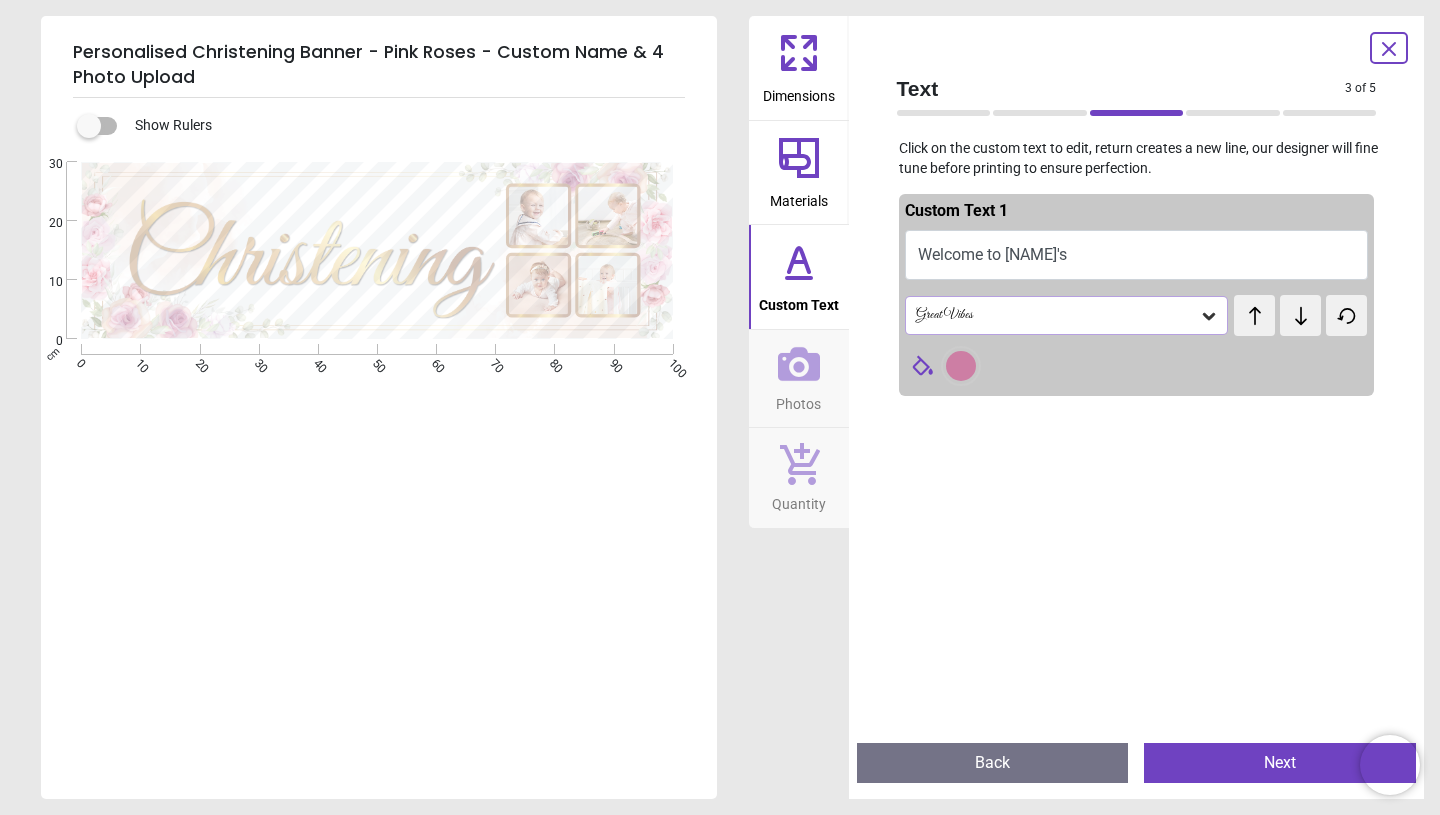 click on "Great Vibes" at bounding box center (1057, 315) 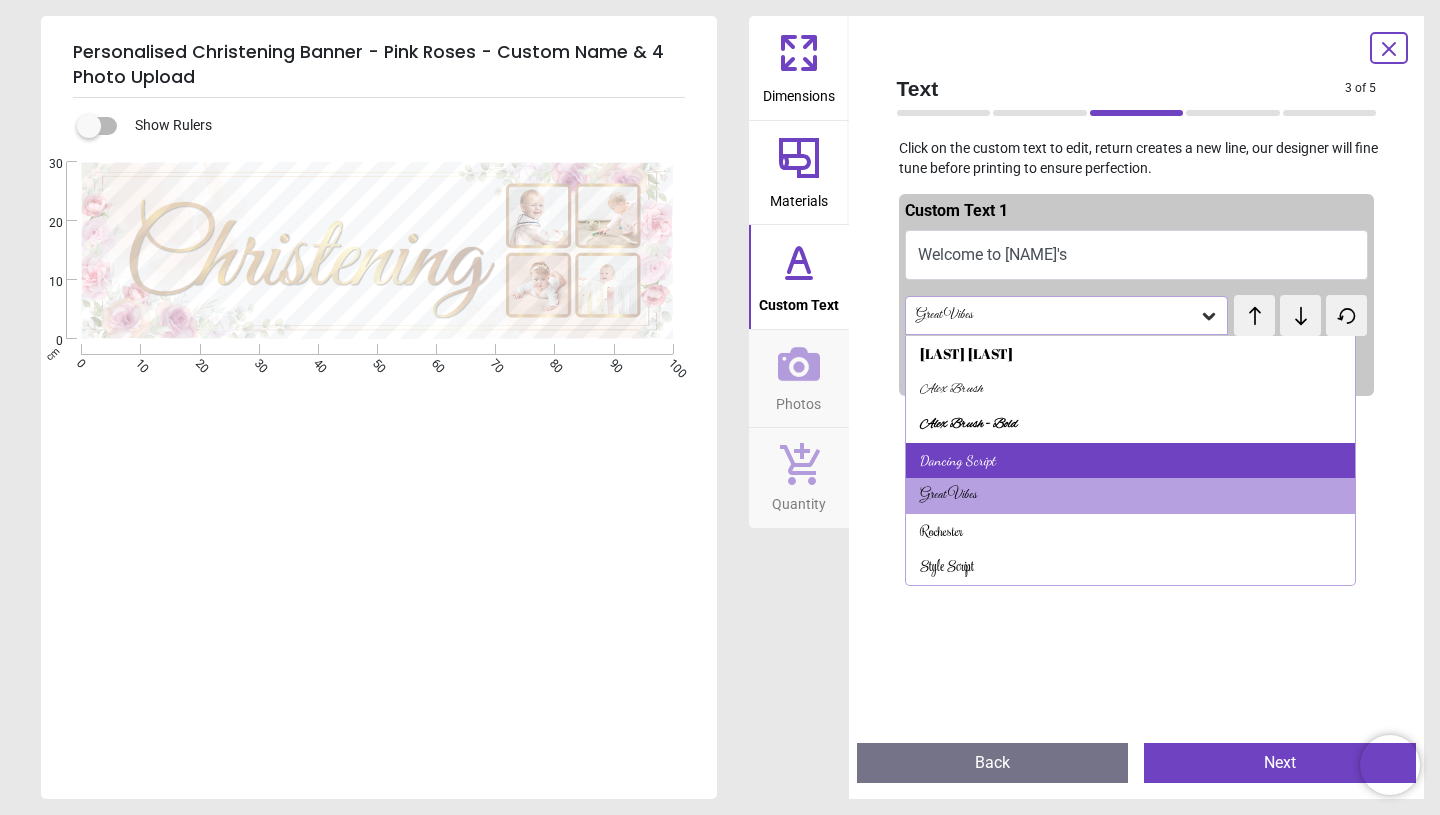 click on "Dancing Script" at bounding box center [1131, 461] 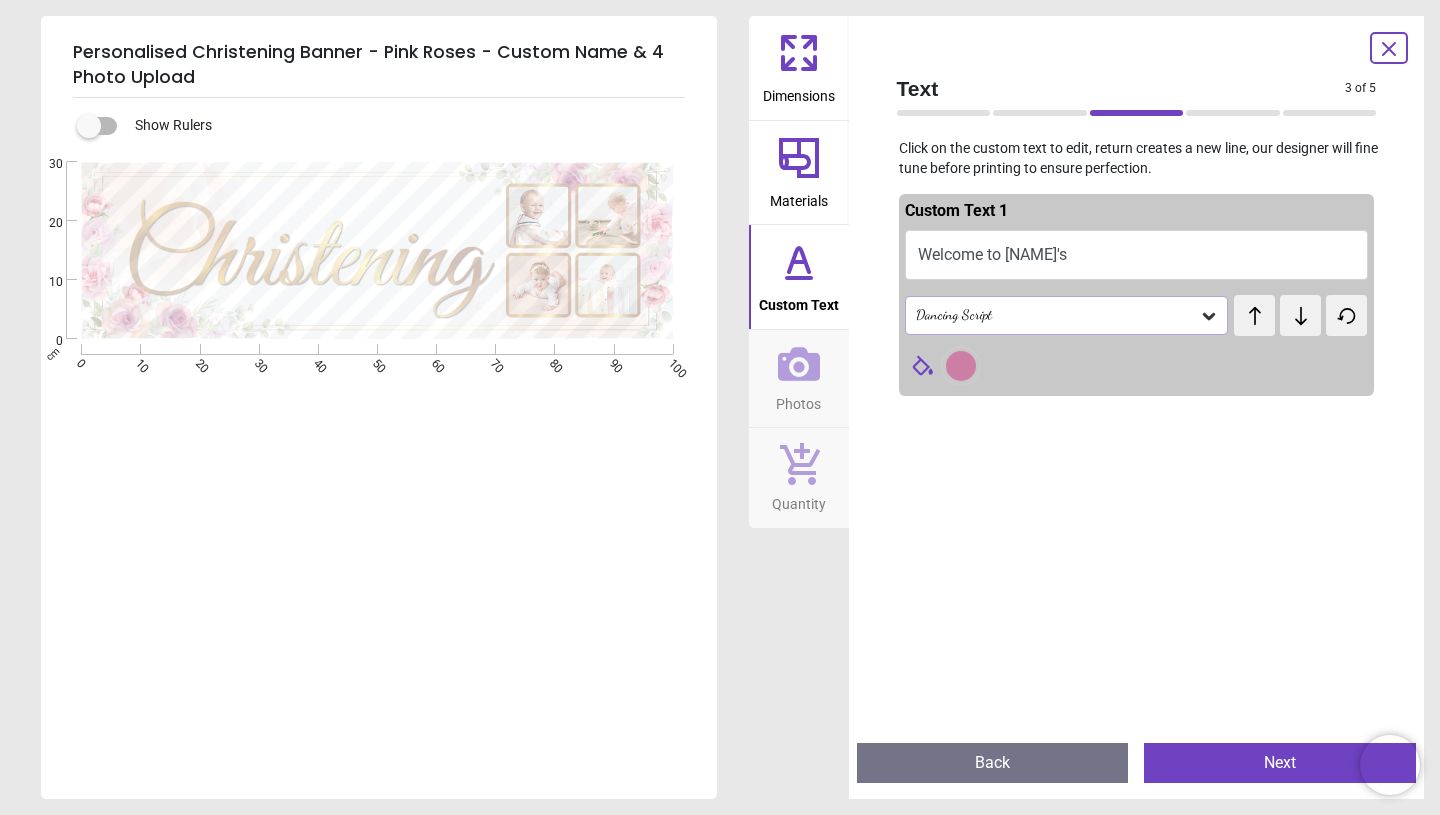 click at bounding box center (1147, 366) 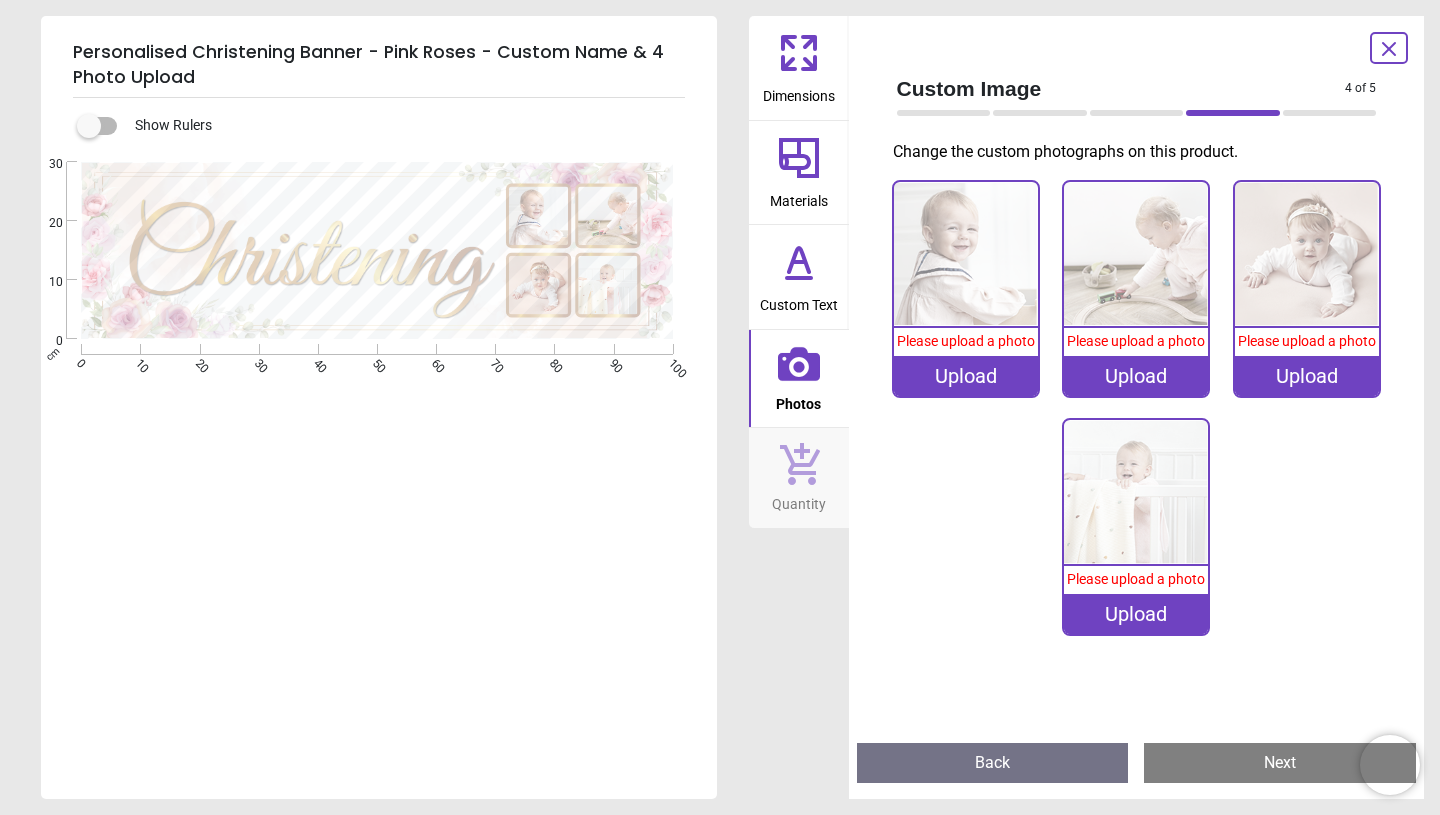 click on "Upload" at bounding box center (966, 376) 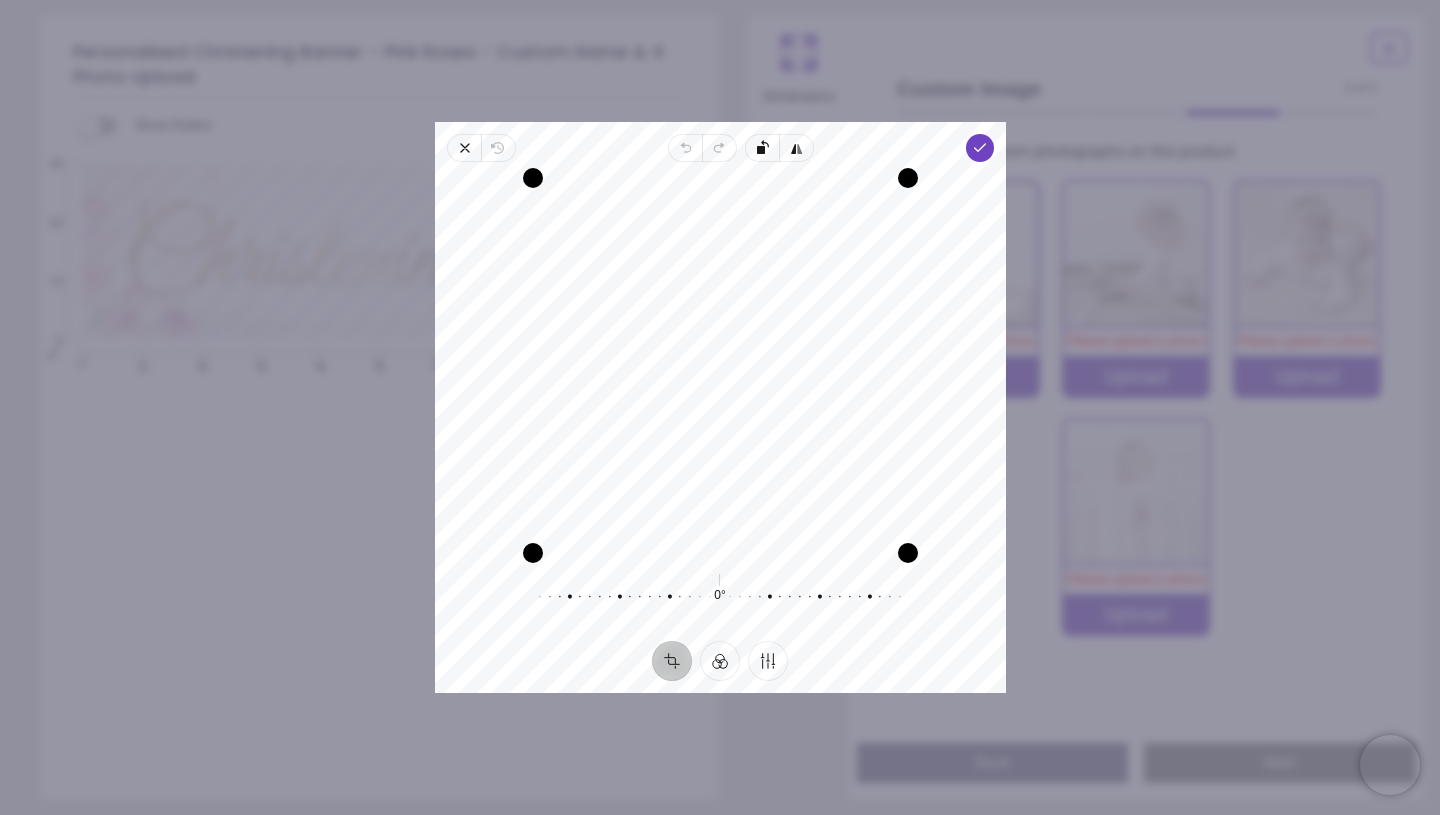 drag, startPoint x: 777, startPoint y: 317, endPoint x: 745, endPoint y: 320, distance: 32.140316 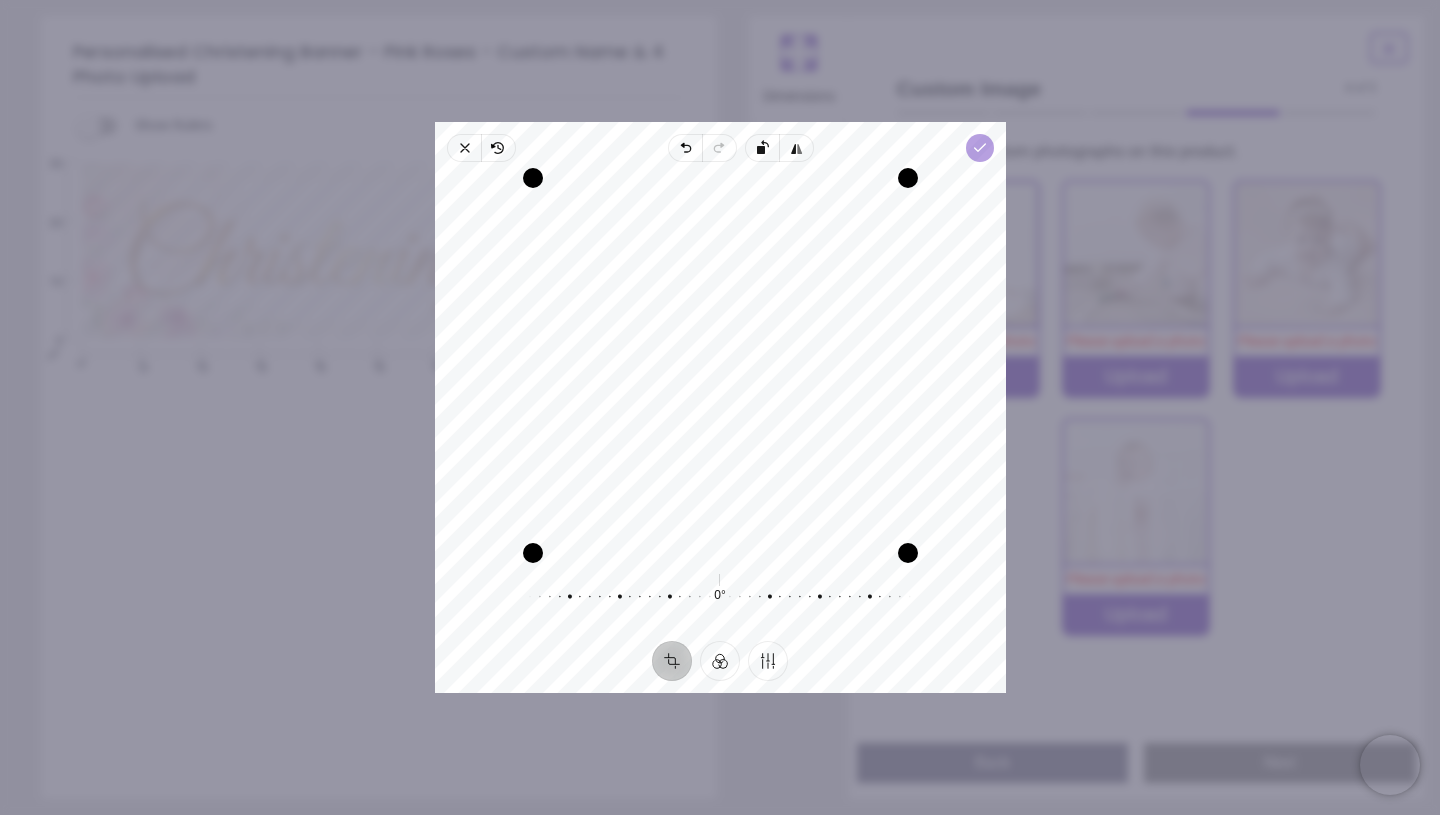 click 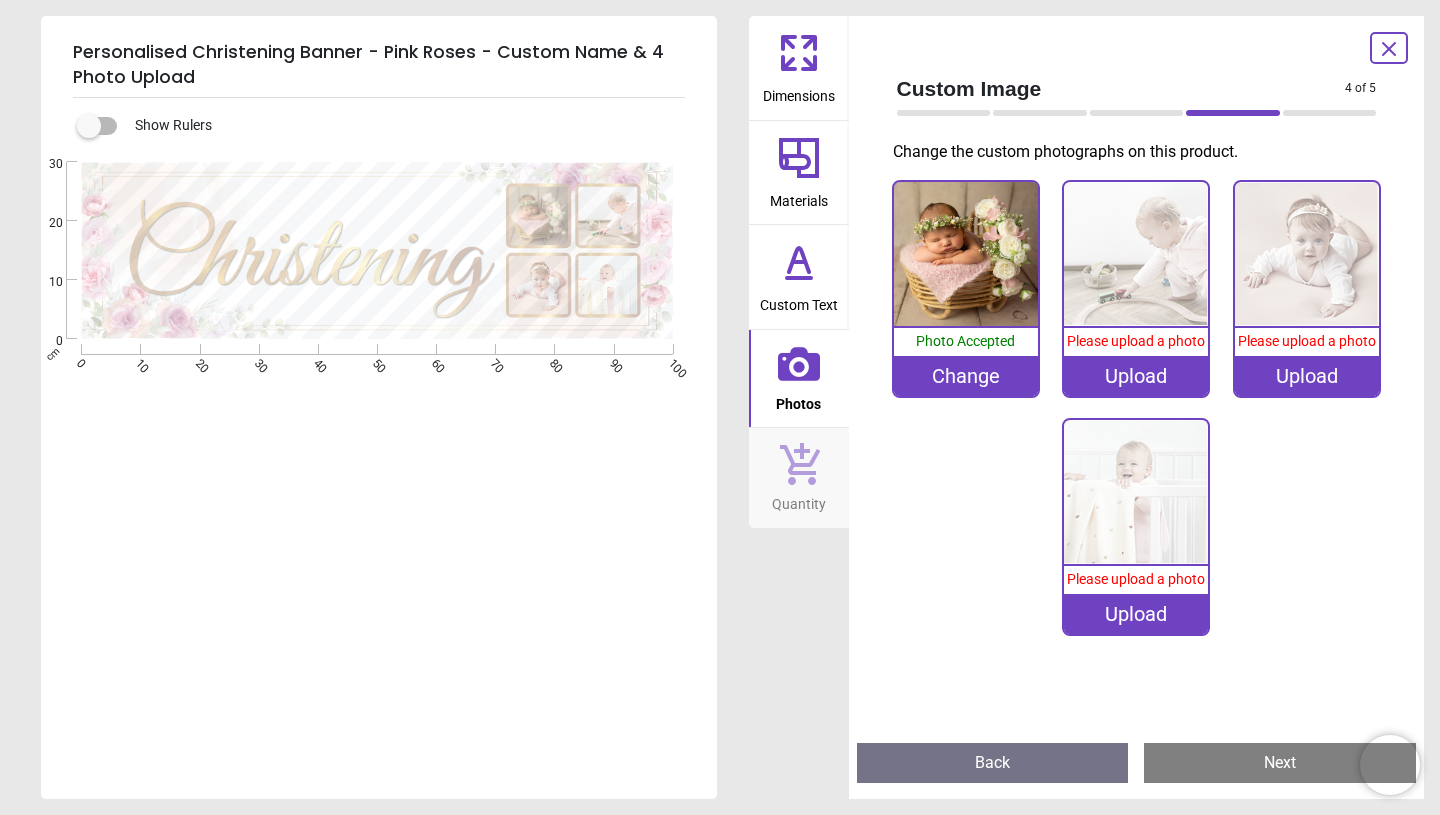 click at bounding box center (1136, 254) 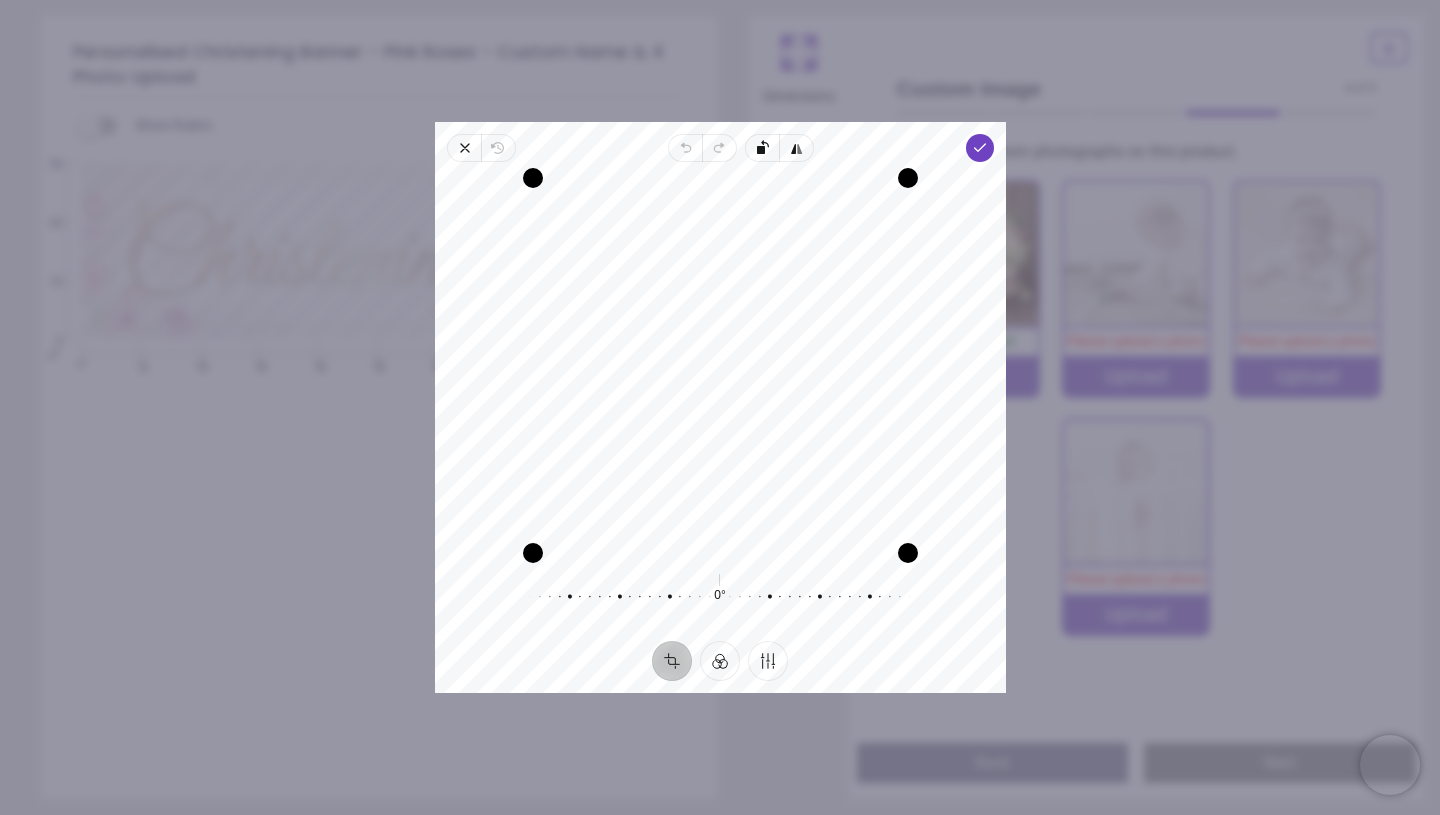 drag, startPoint x: 799, startPoint y: 348, endPoint x: 799, endPoint y: 366, distance: 18 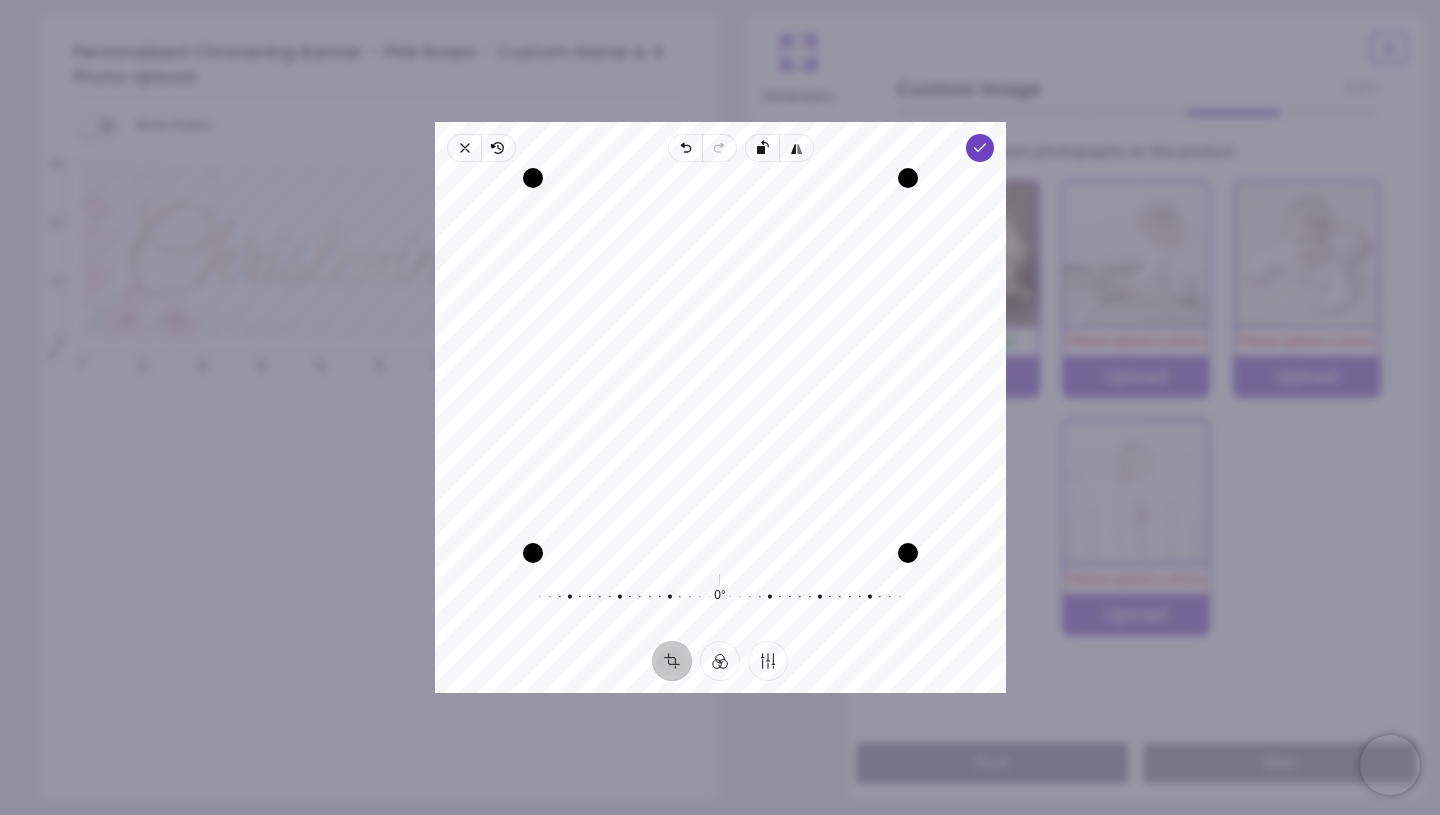 click on "Recenter" at bounding box center [720, 365] 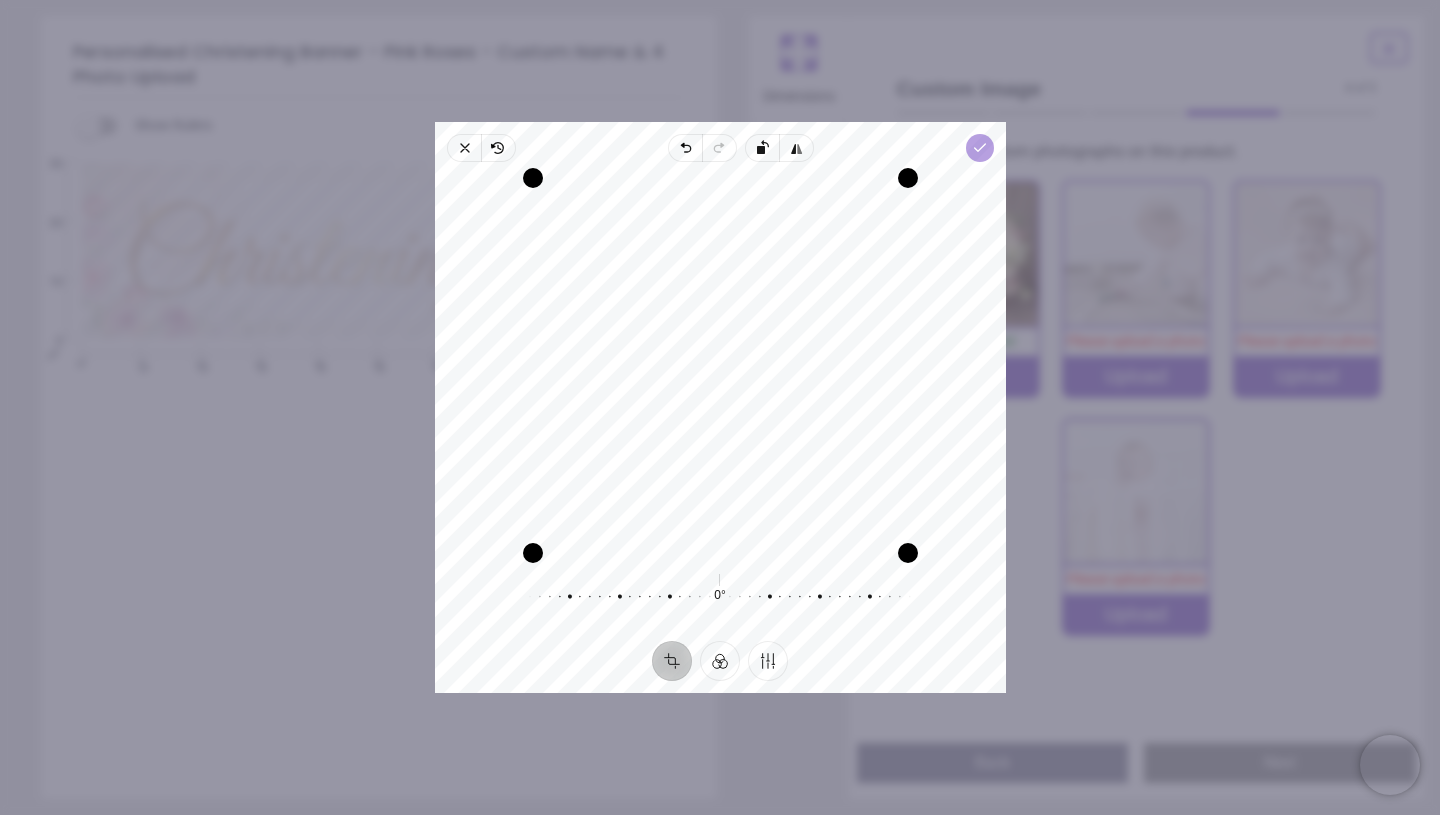 click 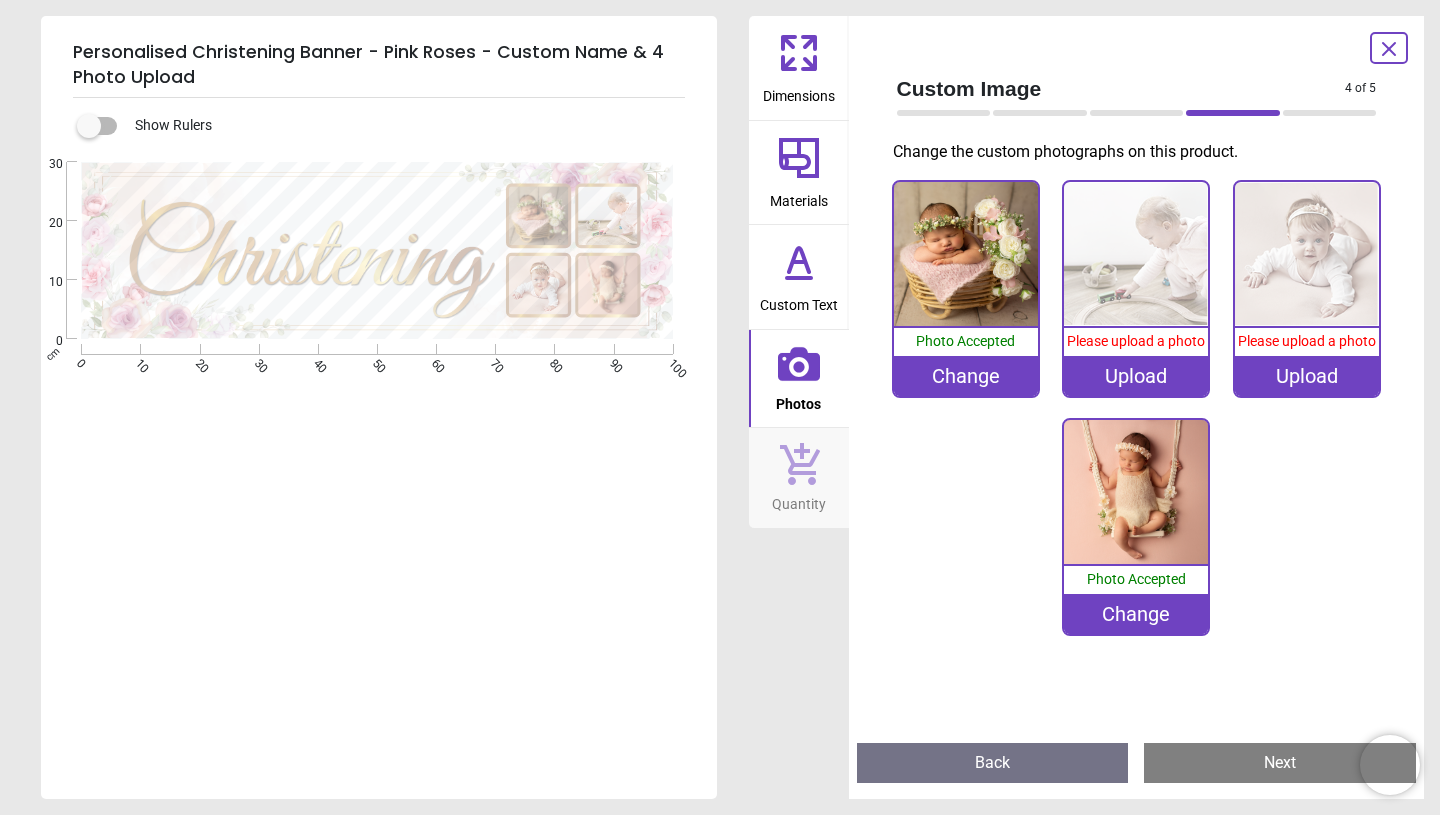 click at bounding box center [1307, 254] 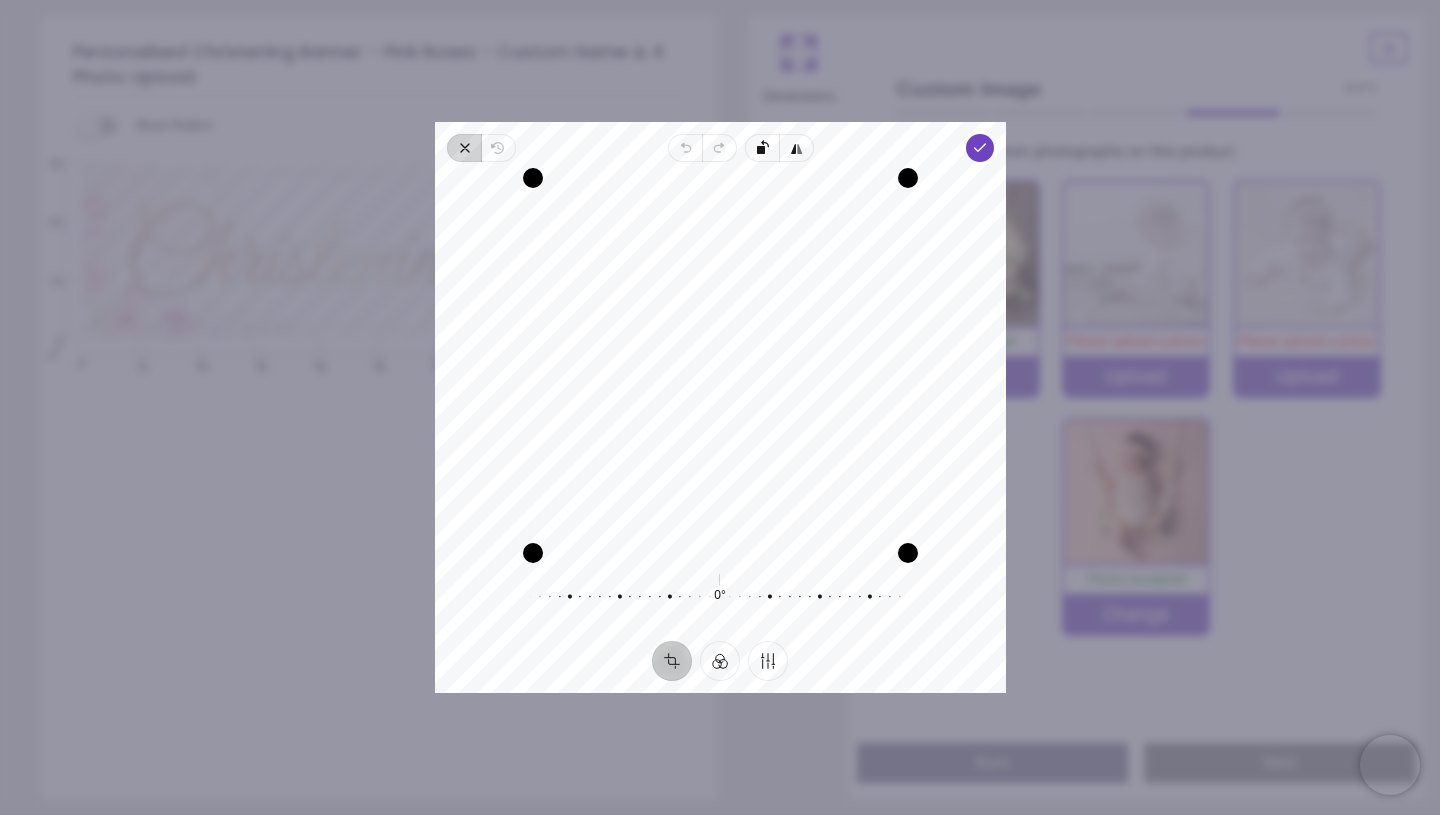 click 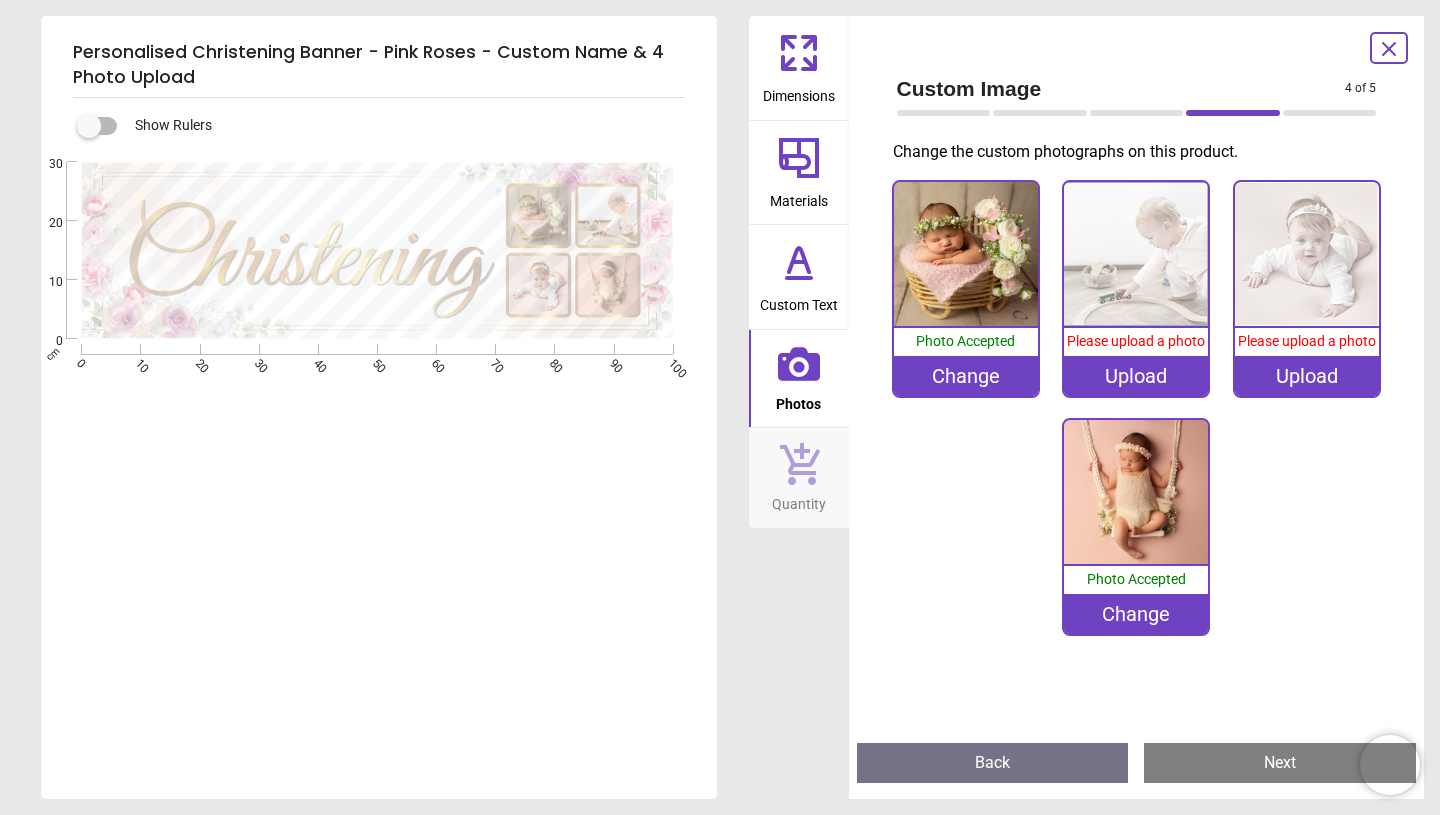 click at bounding box center (1136, 254) 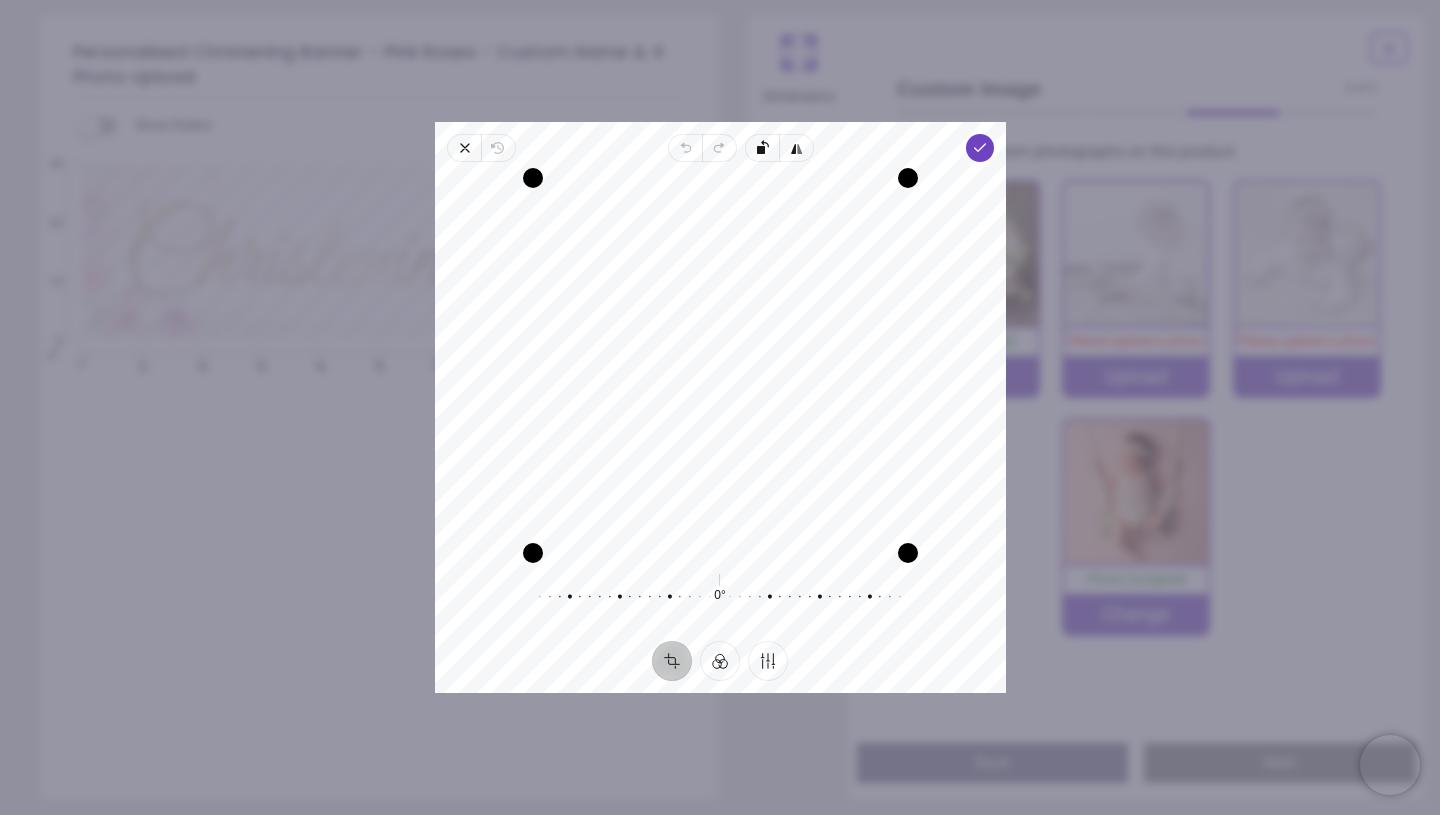 drag, startPoint x: 799, startPoint y: 332, endPoint x: 801, endPoint y: 295, distance: 37.054016 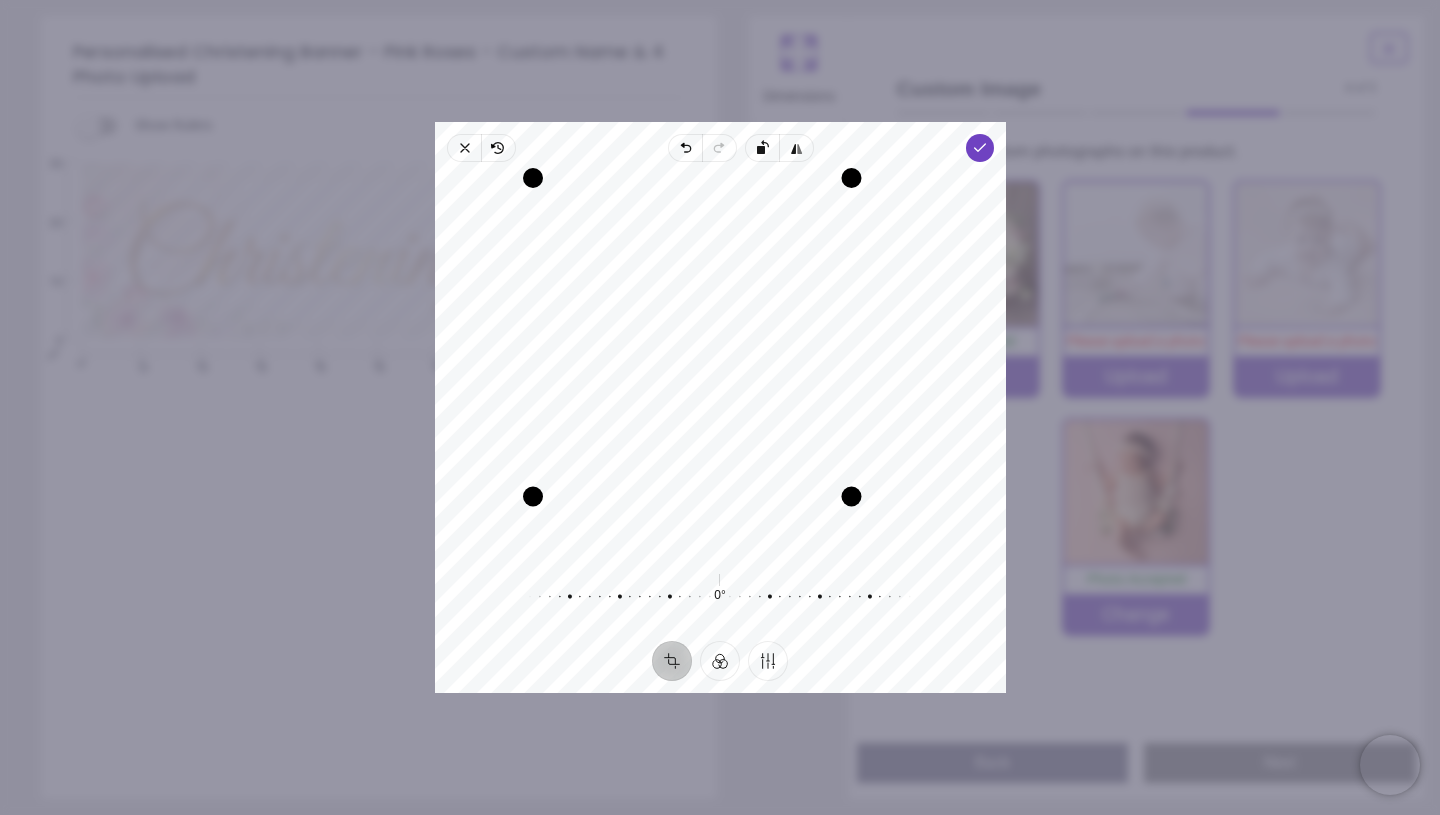 drag, startPoint x: 908, startPoint y: 552, endPoint x: 902, endPoint y: 435, distance: 117.15375 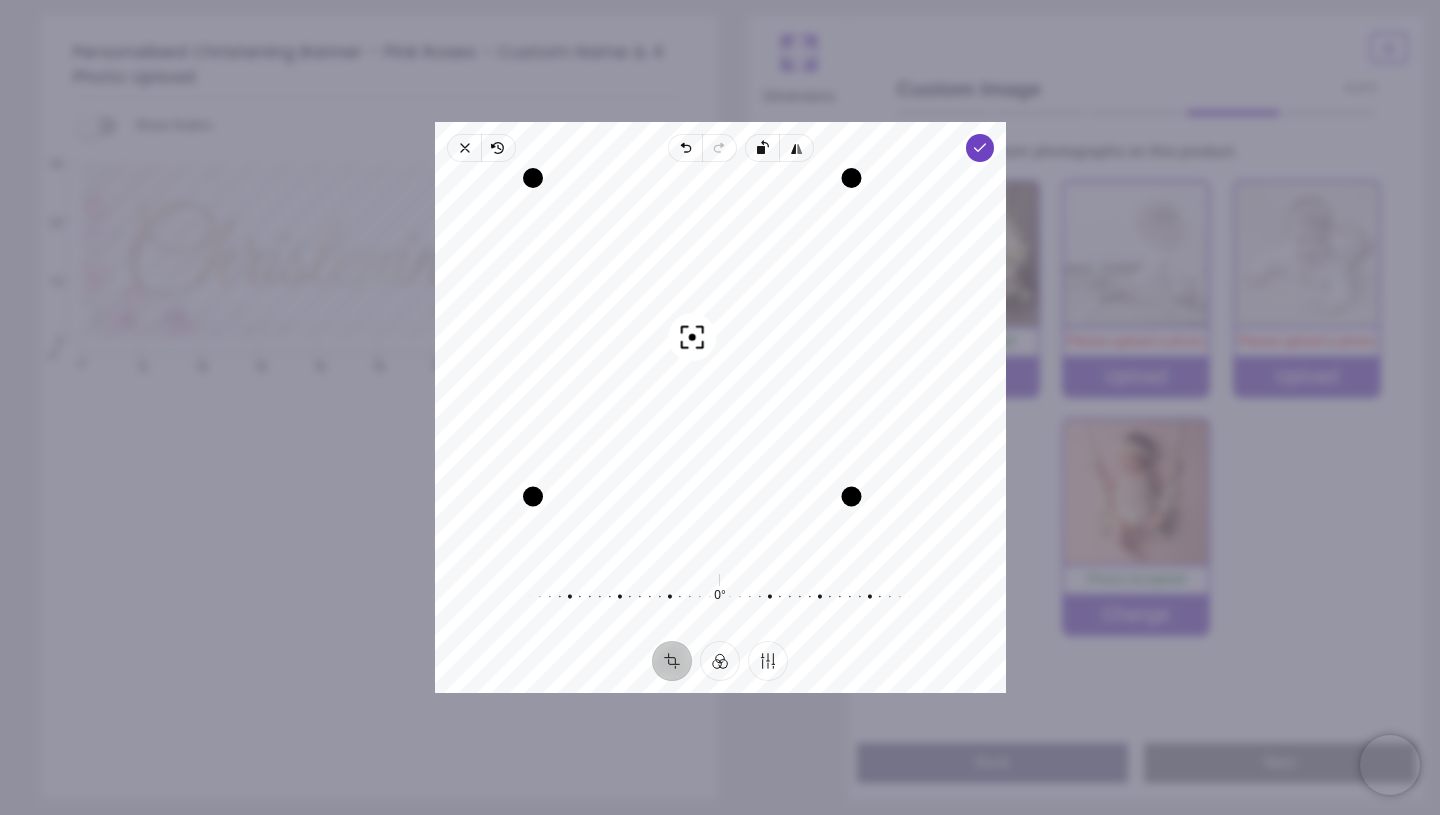 drag, startPoint x: 773, startPoint y: 413, endPoint x: 743, endPoint y: 412, distance: 30.016663 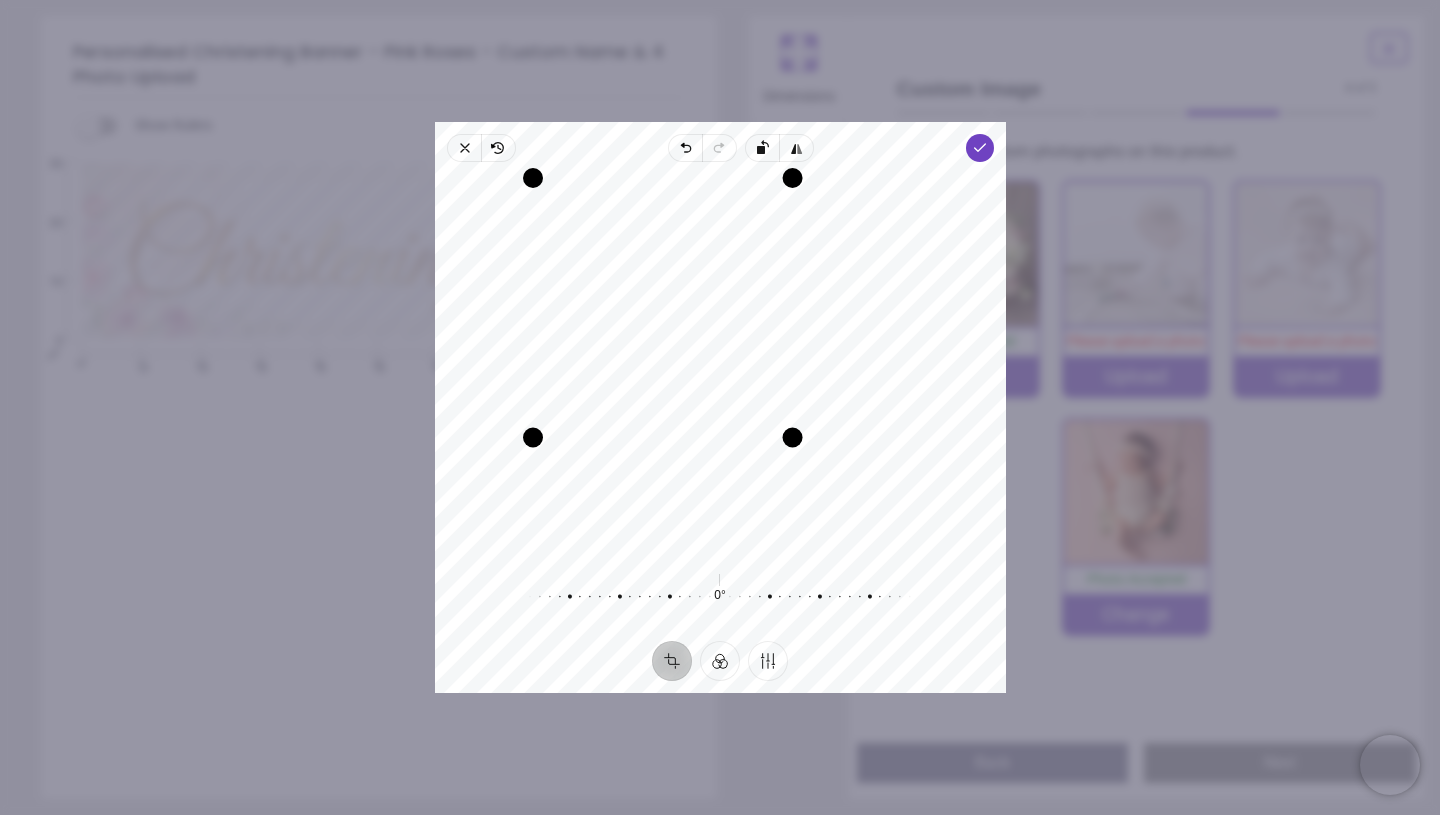 drag, startPoint x: 846, startPoint y: 494, endPoint x: 810, endPoint y: 409, distance: 92.309265 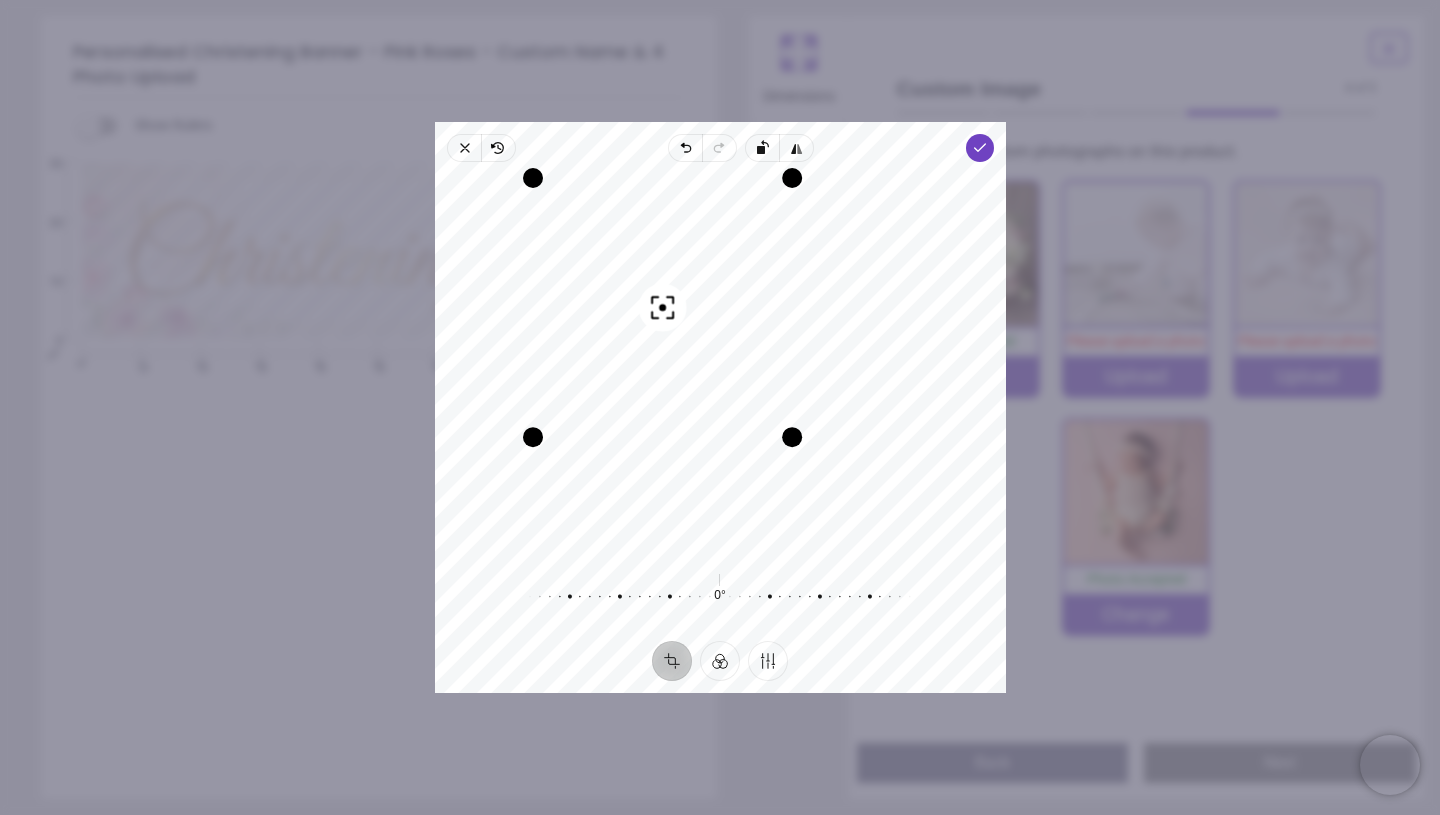 drag, startPoint x: 721, startPoint y: 348, endPoint x: 698, endPoint y: 347, distance: 23.021729 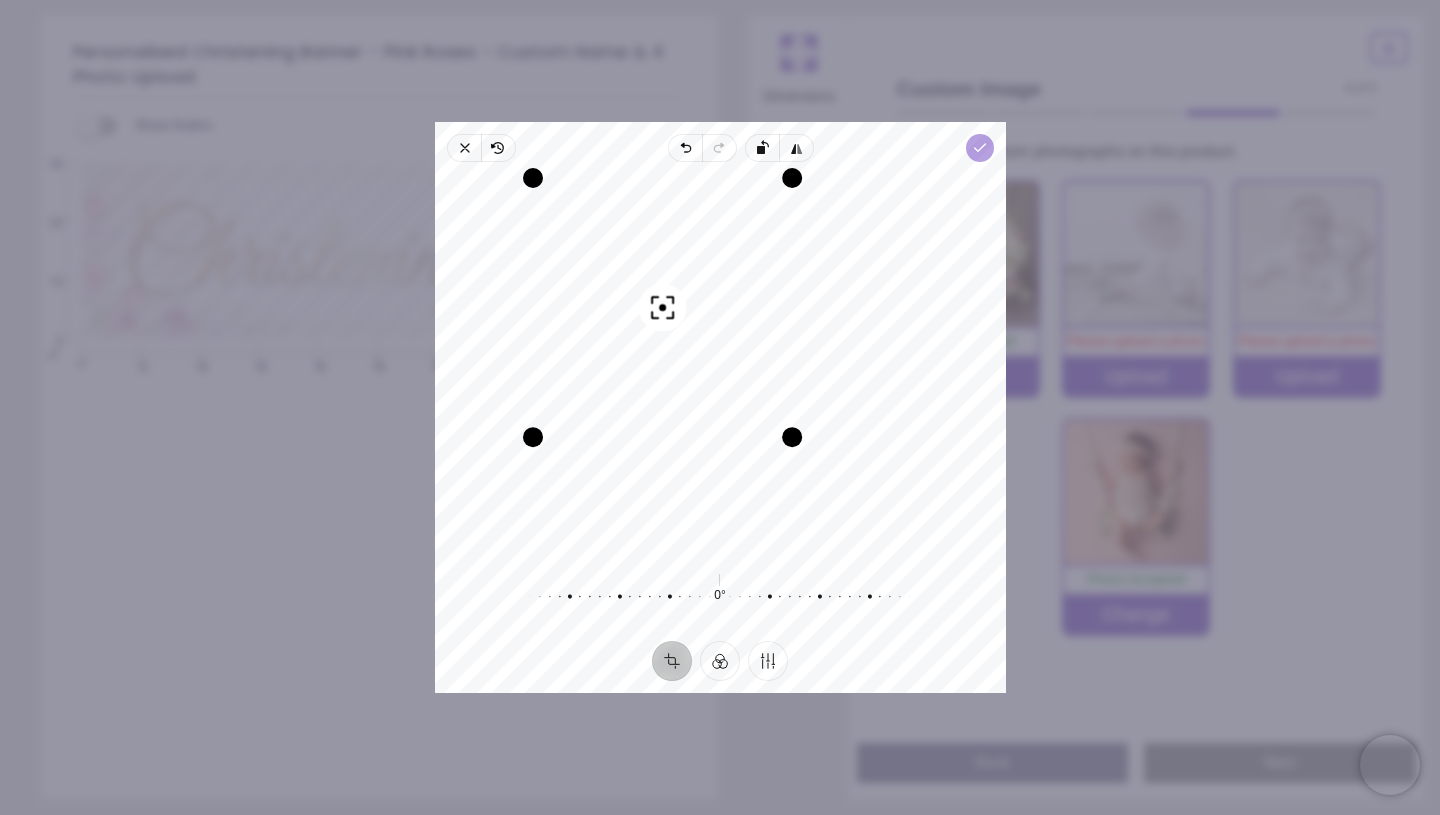 click 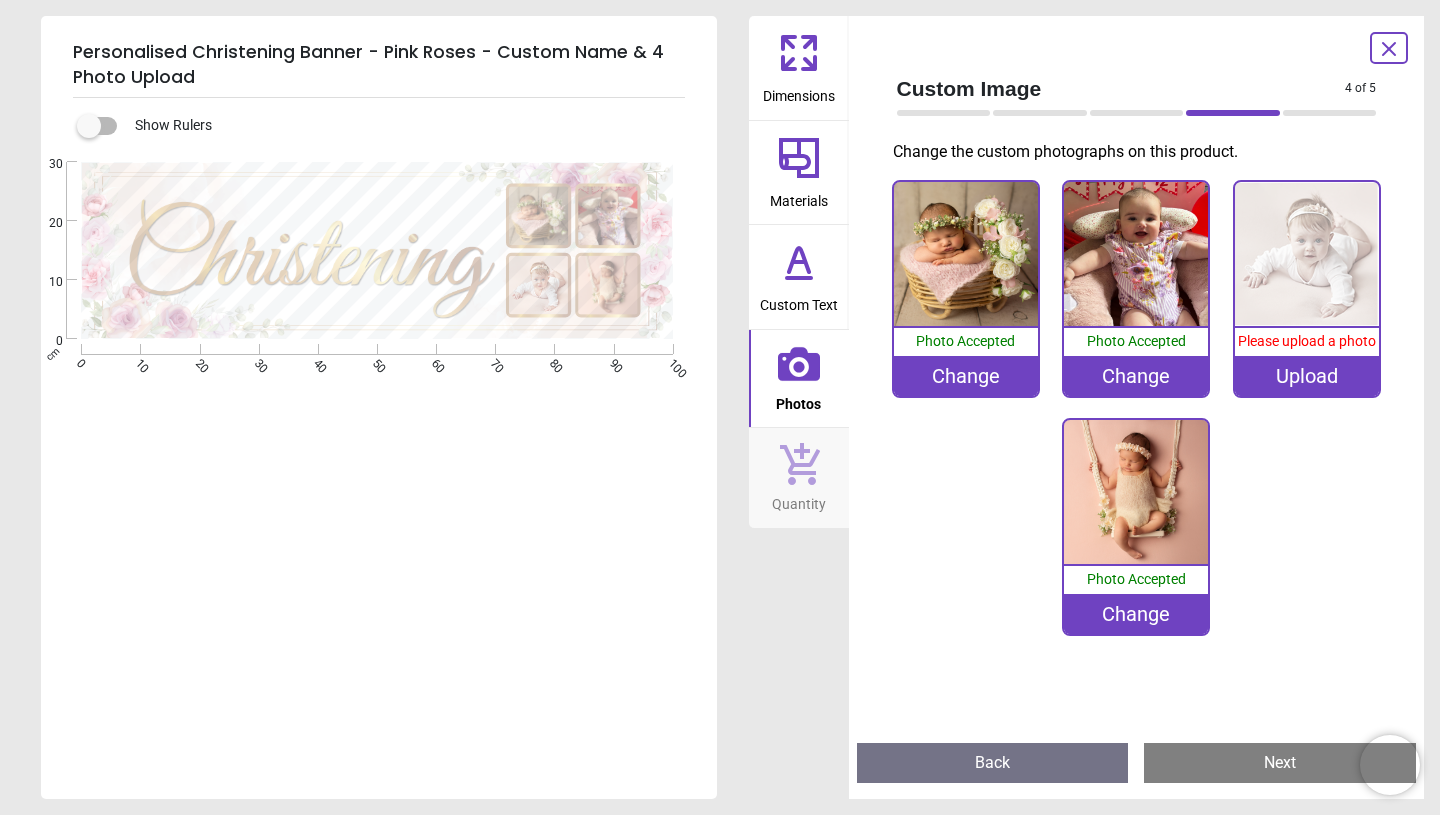 scroll, scrollTop: 0, scrollLeft: 0, axis: both 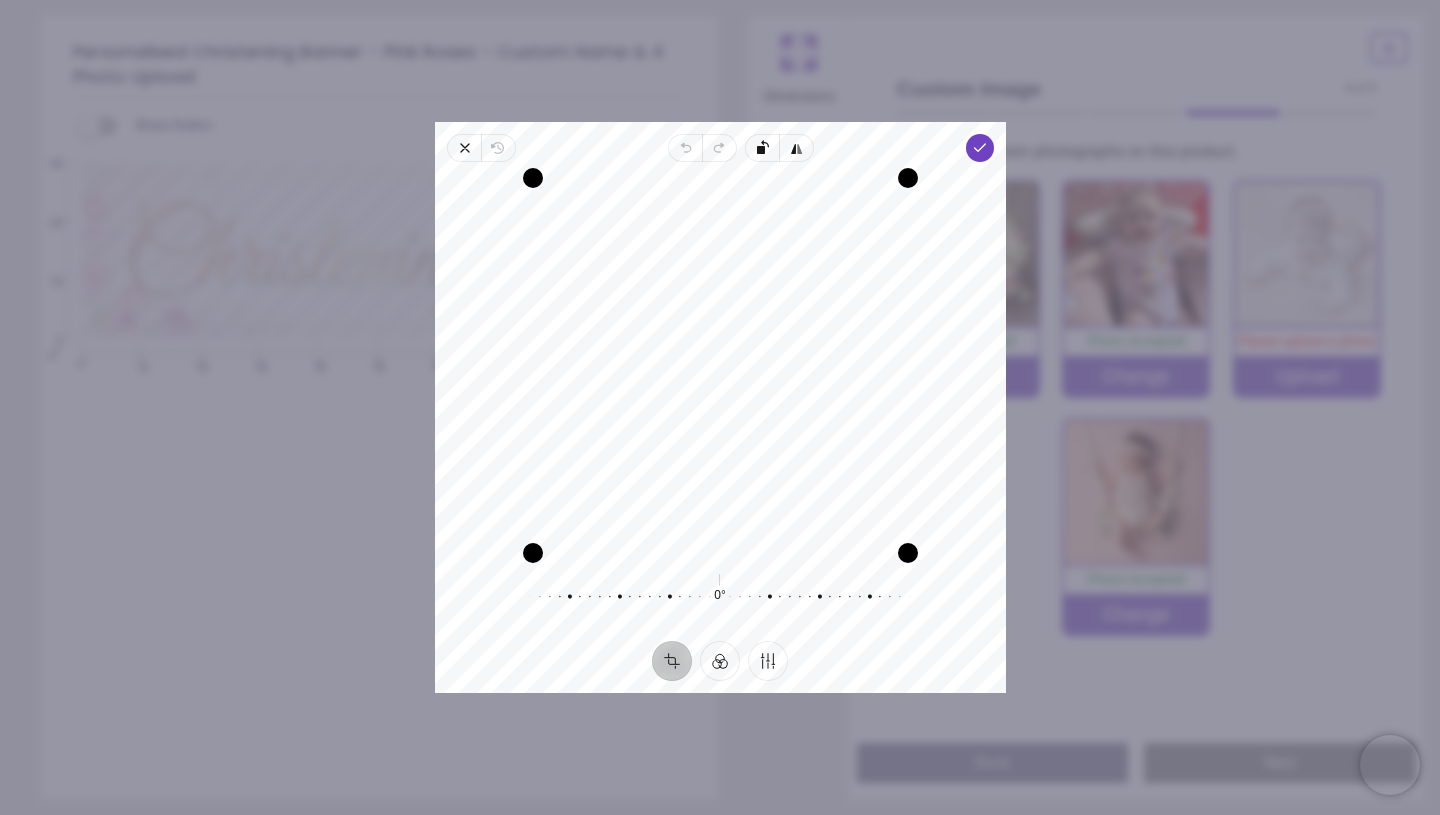 drag, startPoint x: 808, startPoint y: 291, endPoint x: 812, endPoint y: 336, distance: 45.17743 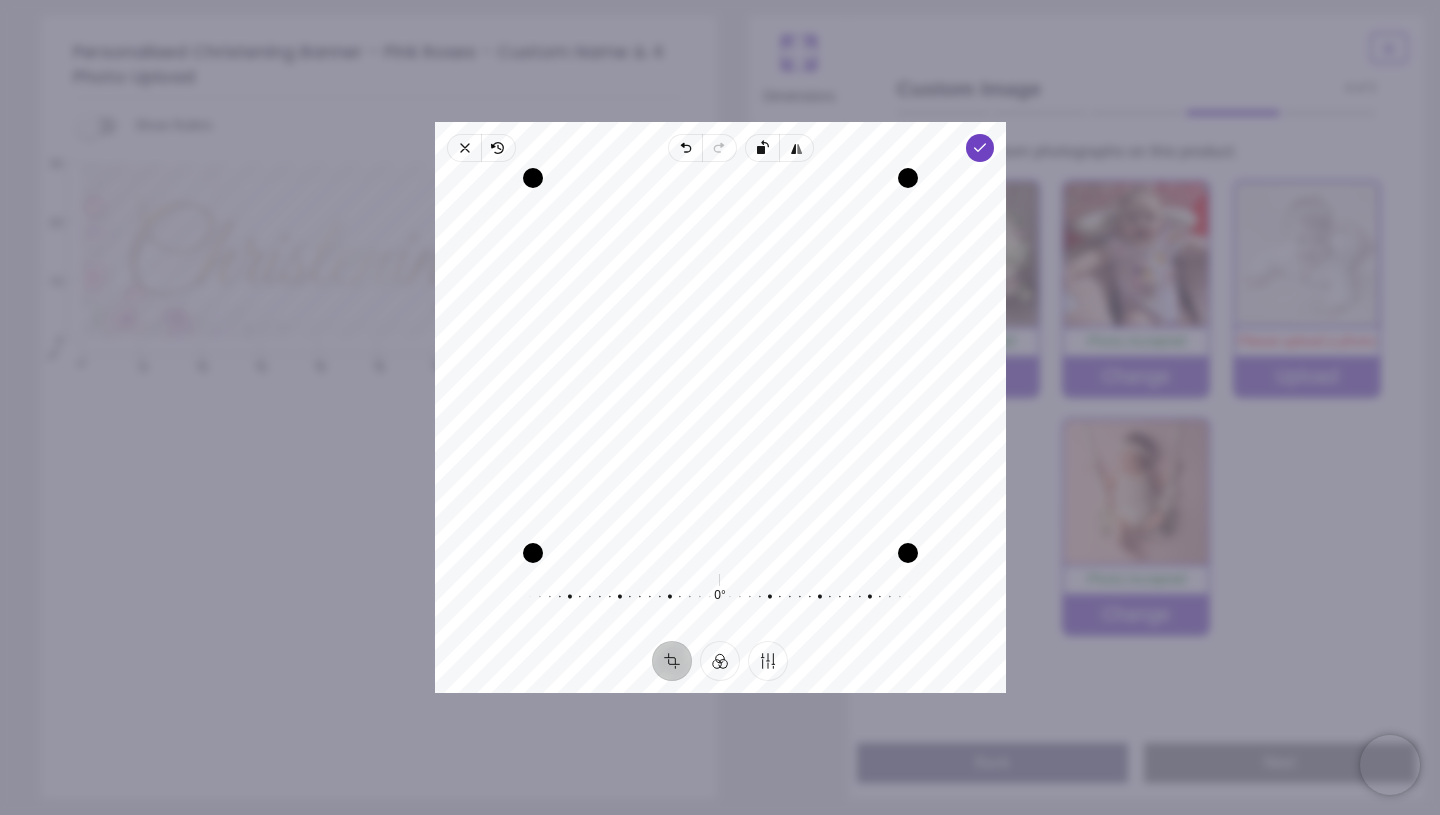drag, startPoint x: 812, startPoint y: 336, endPoint x: 812, endPoint y: 325, distance: 11 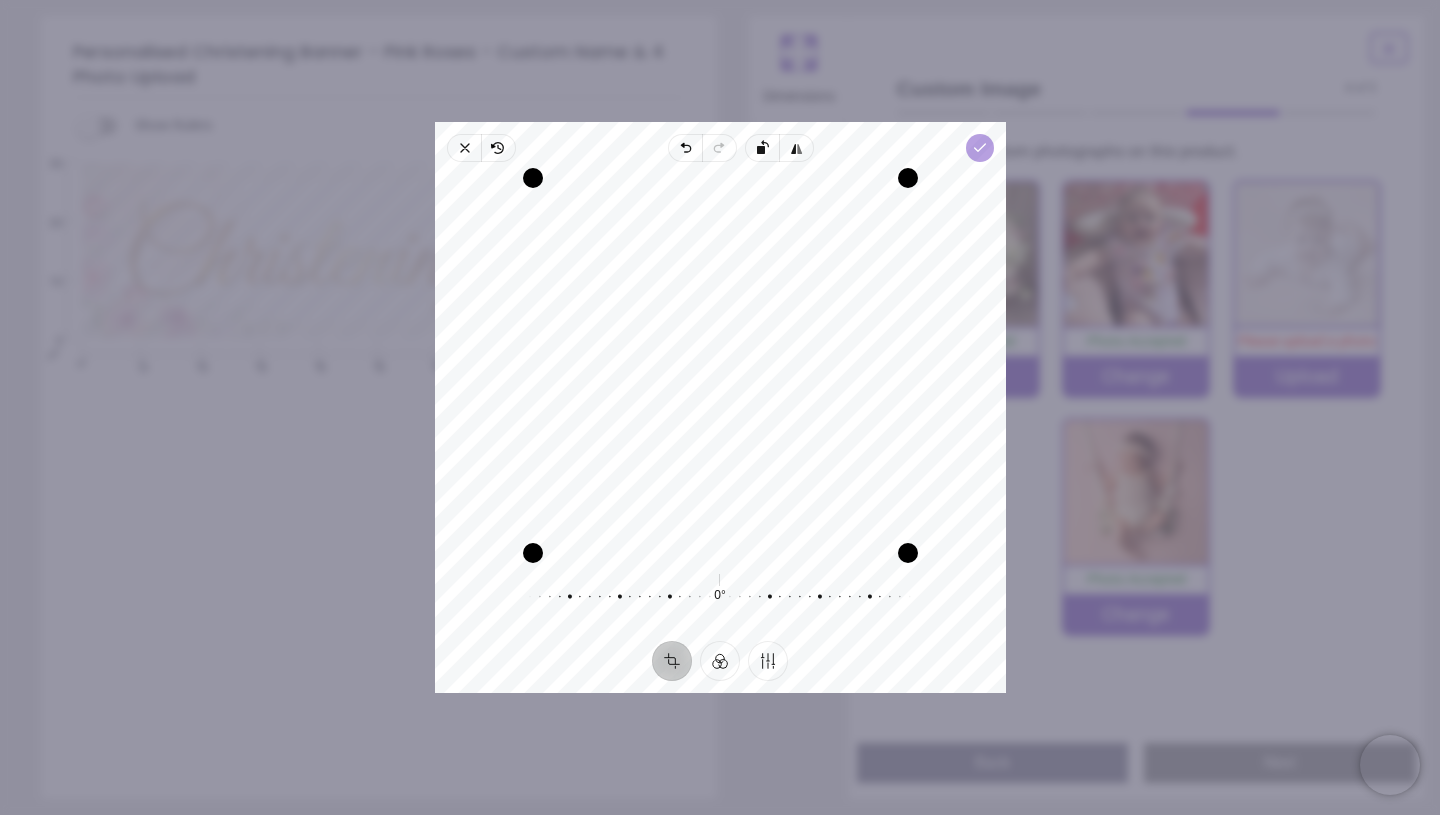 click 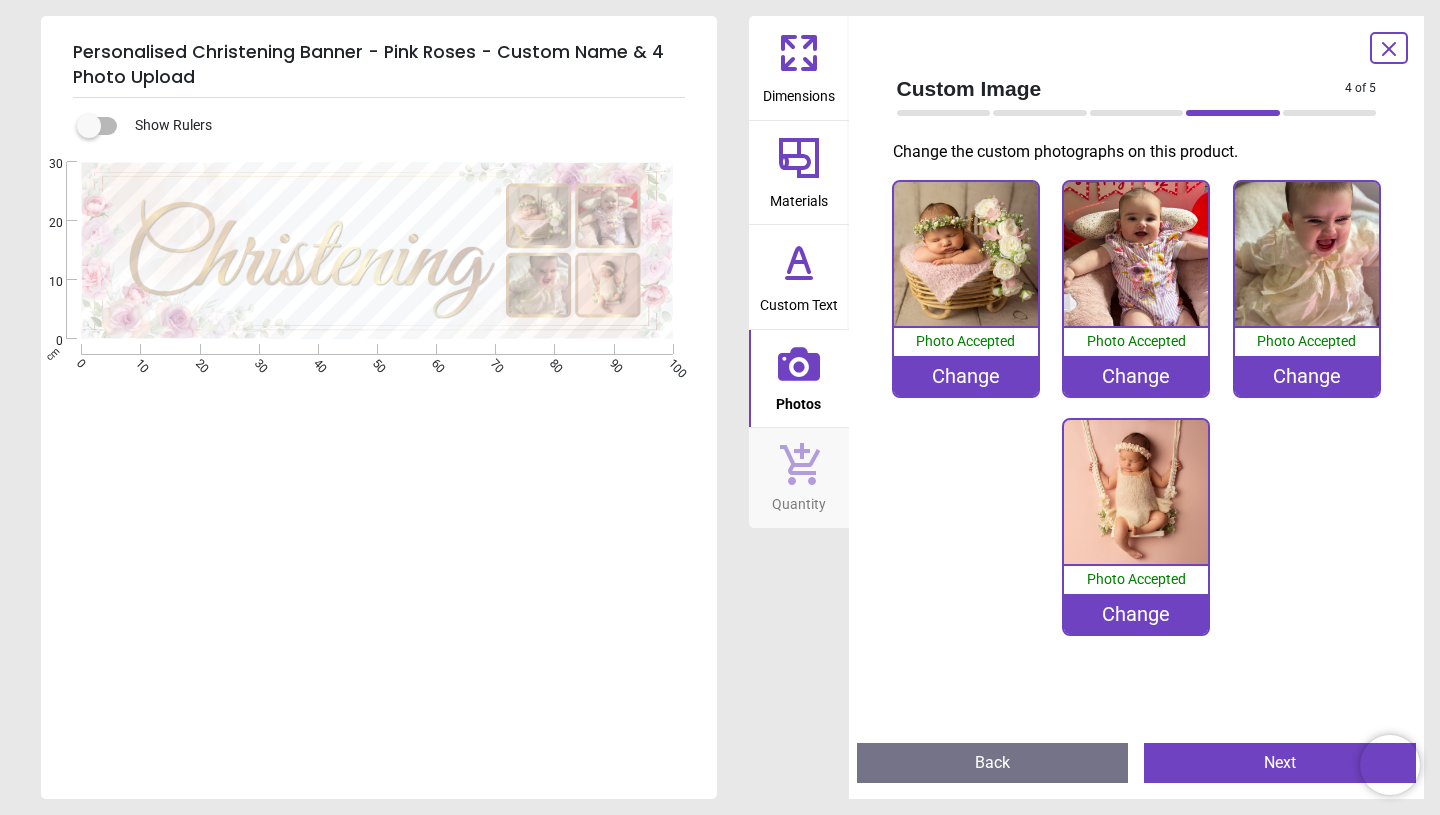 click at bounding box center (1136, 254) 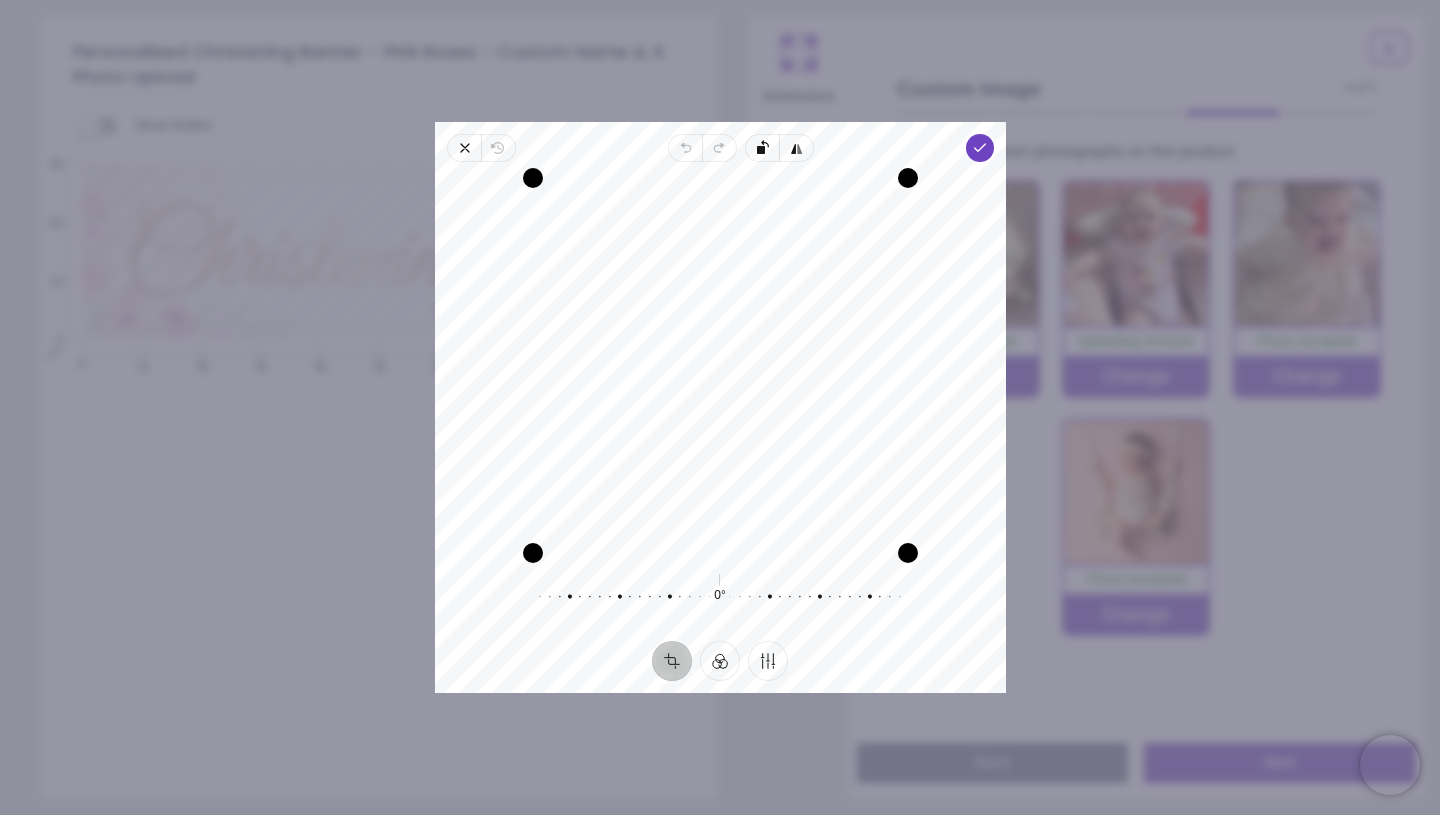 drag, startPoint x: 794, startPoint y: 320, endPoint x: 795, endPoint y: 335, distance: 15.033297 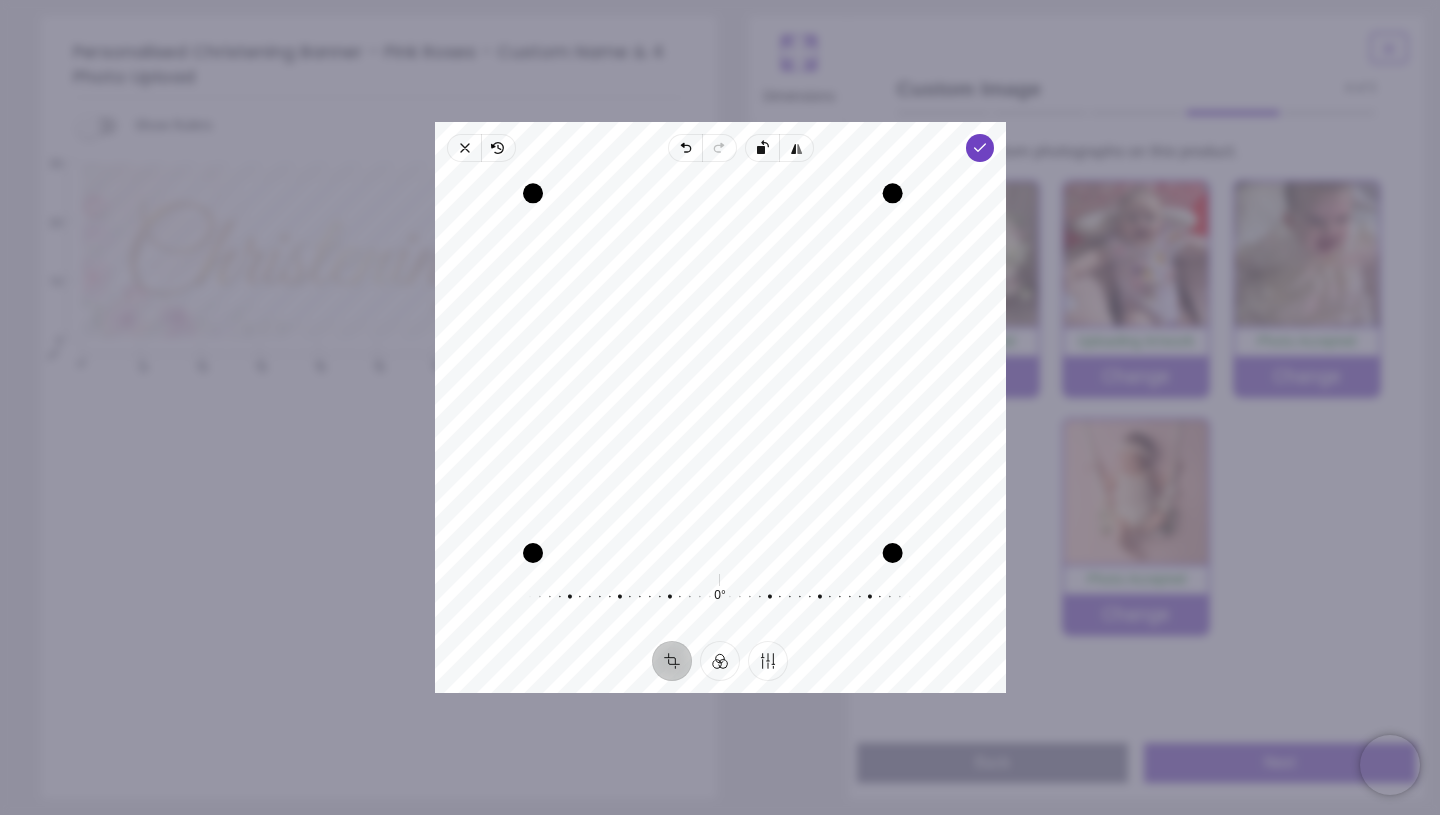 drag, startPoint x: 905, startPoint y: 184, endPoint x: 866, endPoint y: 177, distance: 39.623226 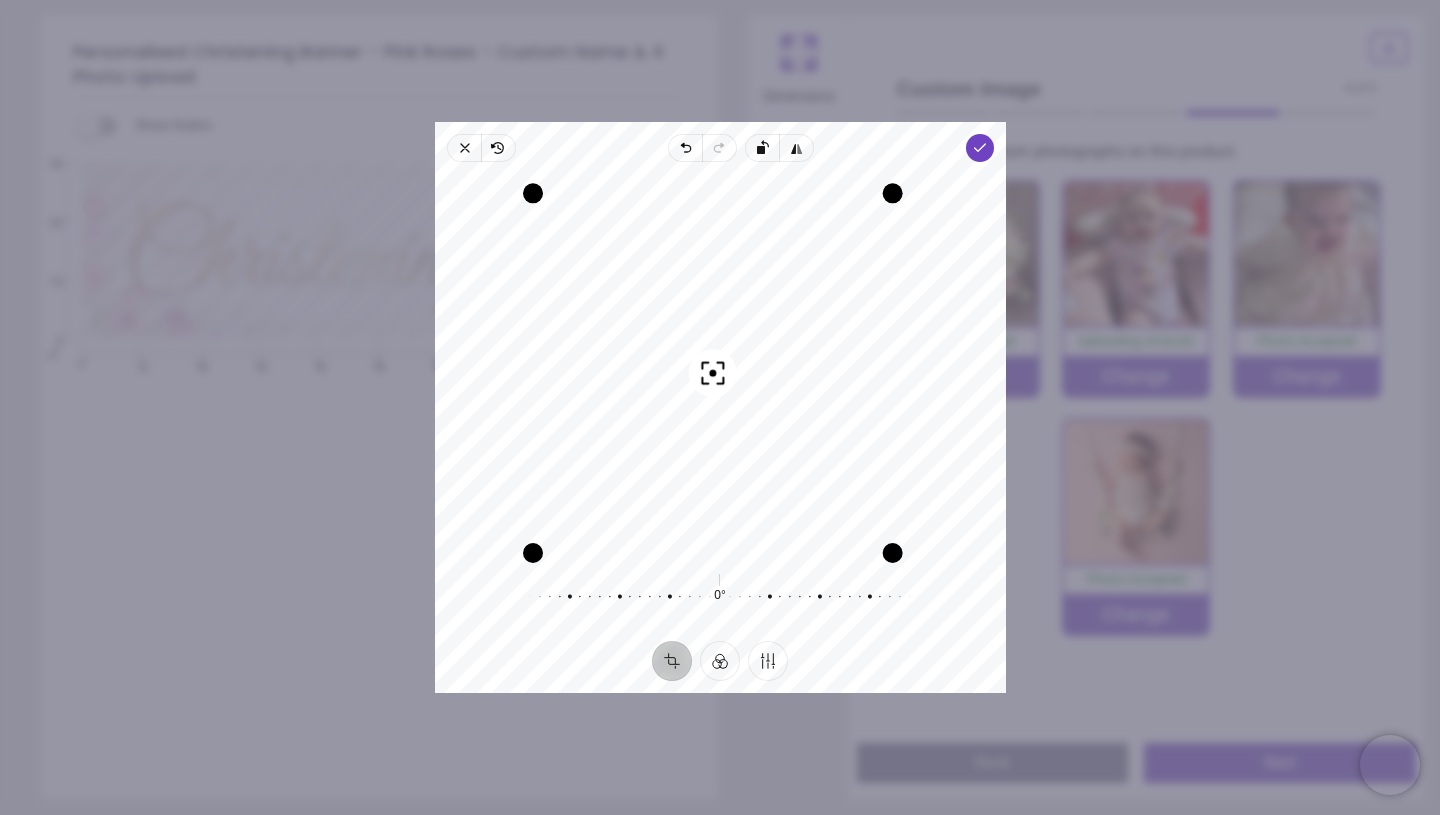 drag, startPoint x: 770, startPoint y: 301, endPoint x: 806, endPoint y: 335, distance: 49.517673 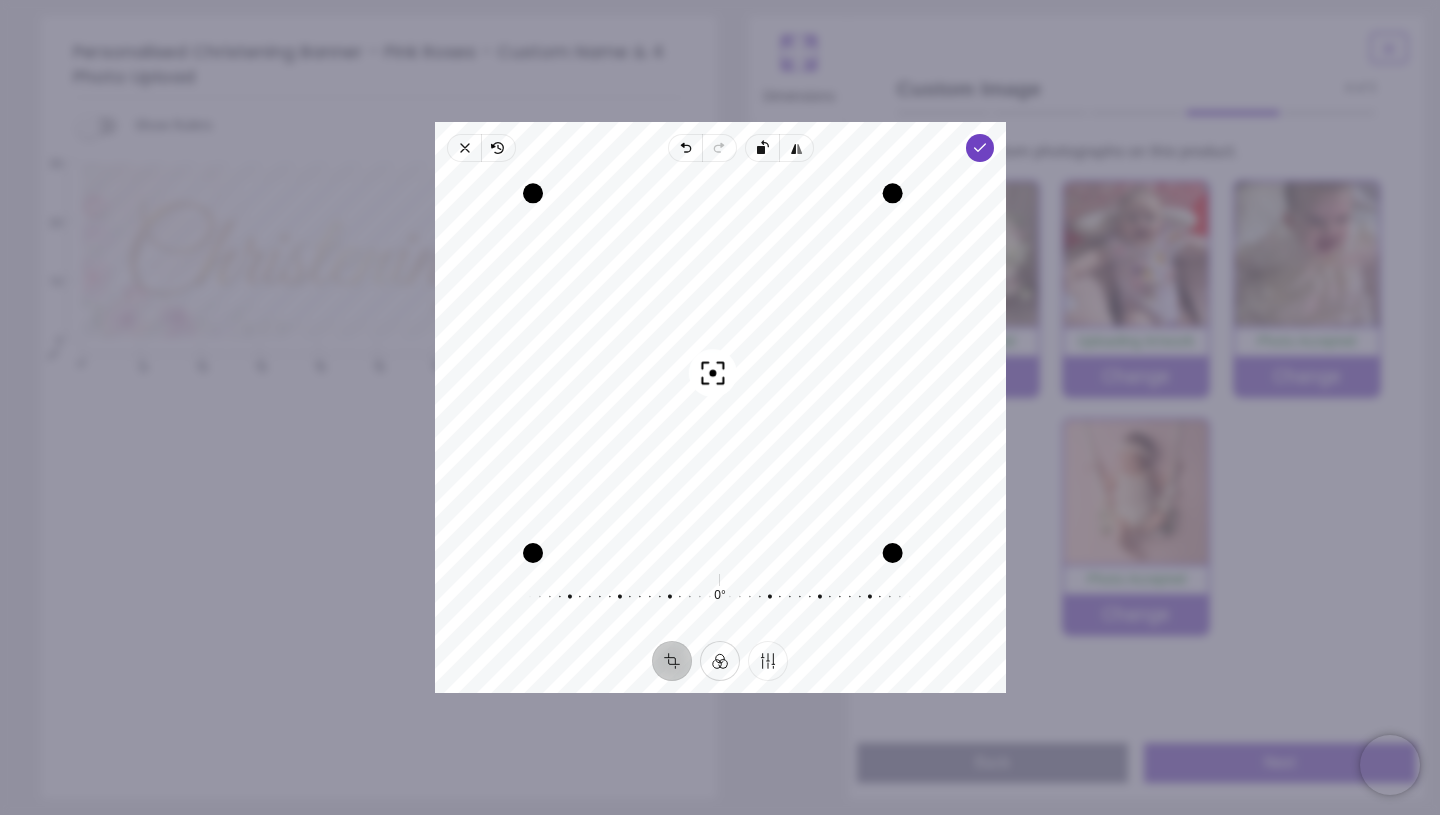 click on "Filter" at bounding box center [720, 661] 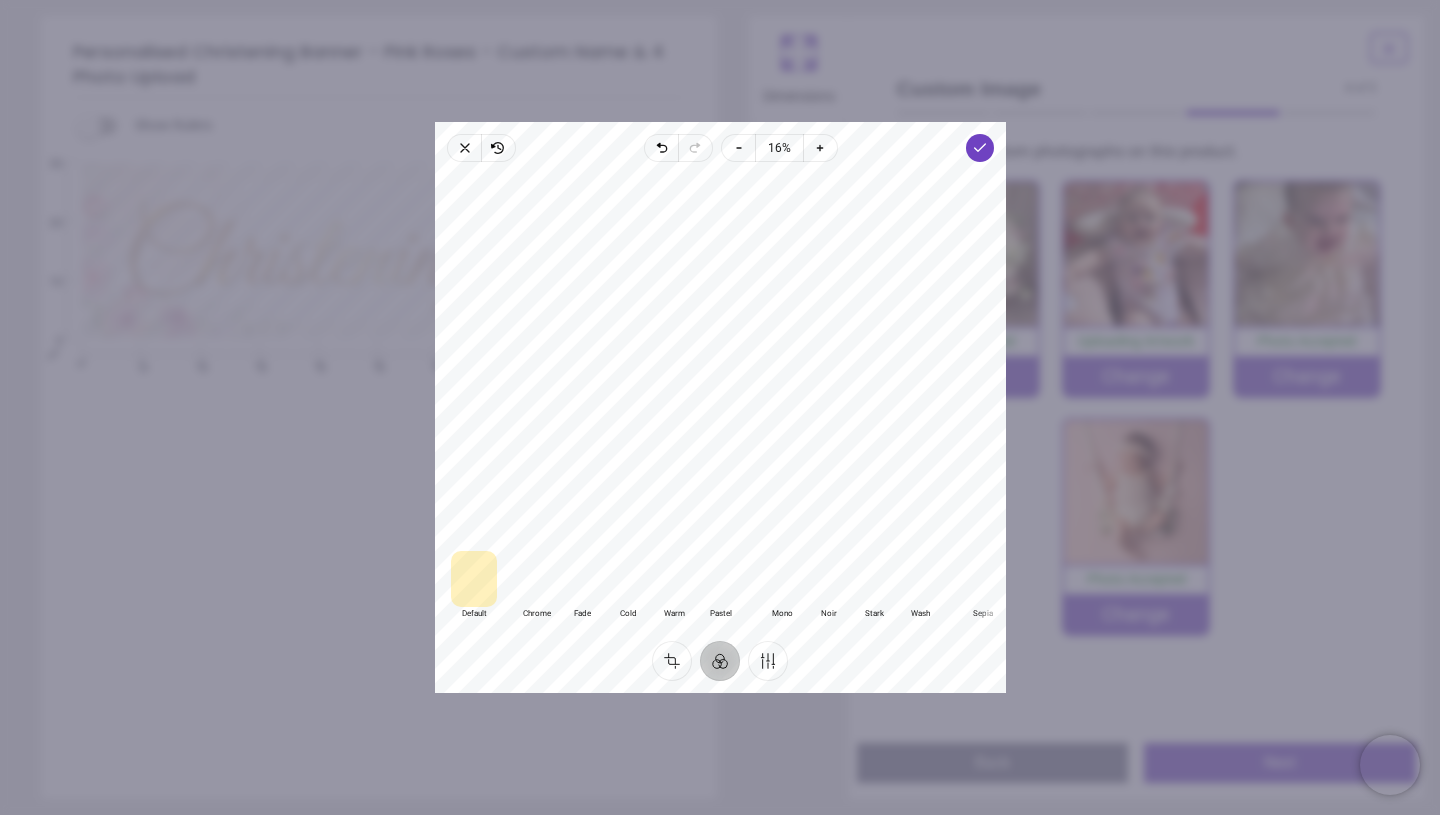 click at bounding box center [536, 579] 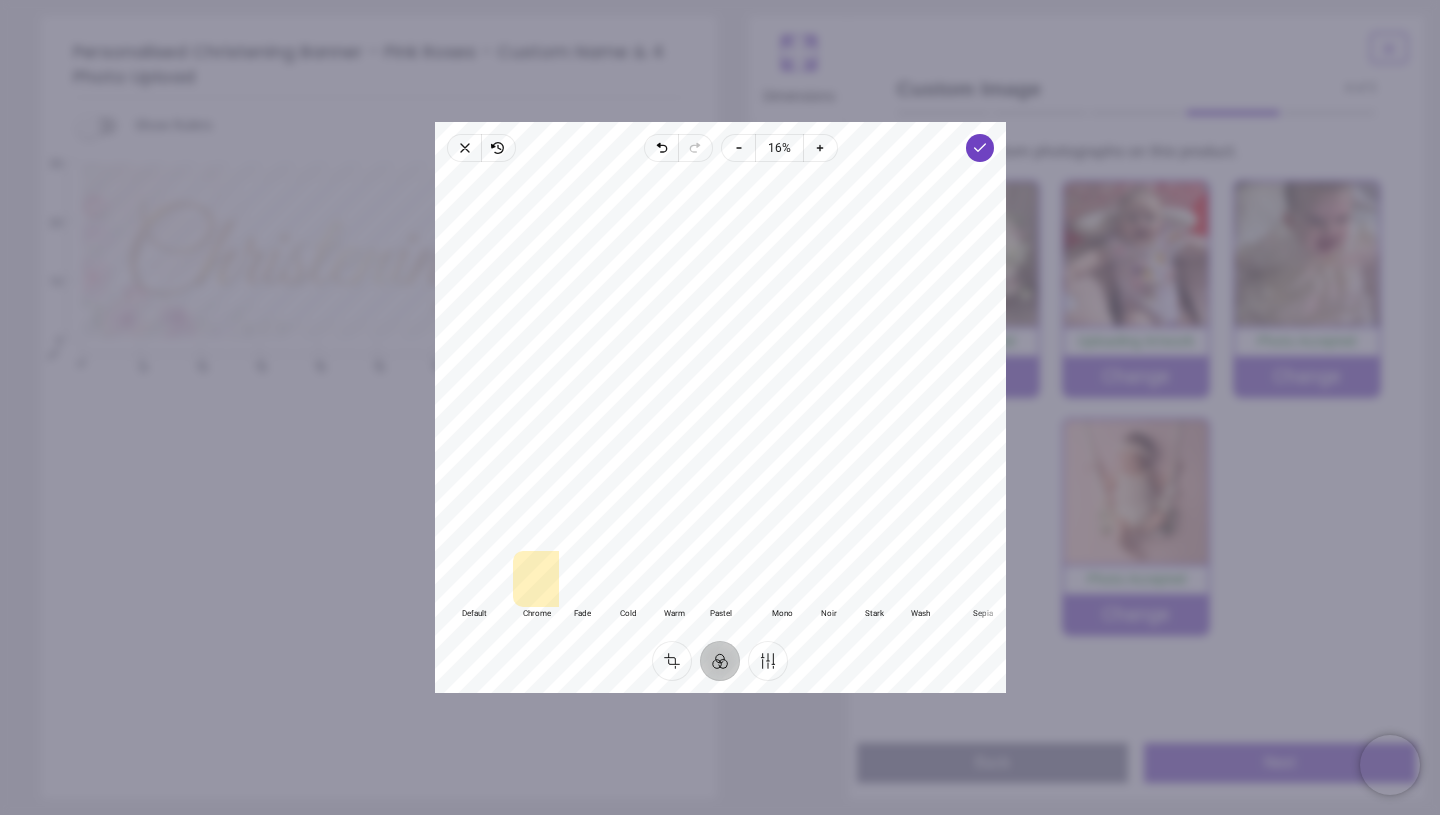 click at bounding box center [474, 579] 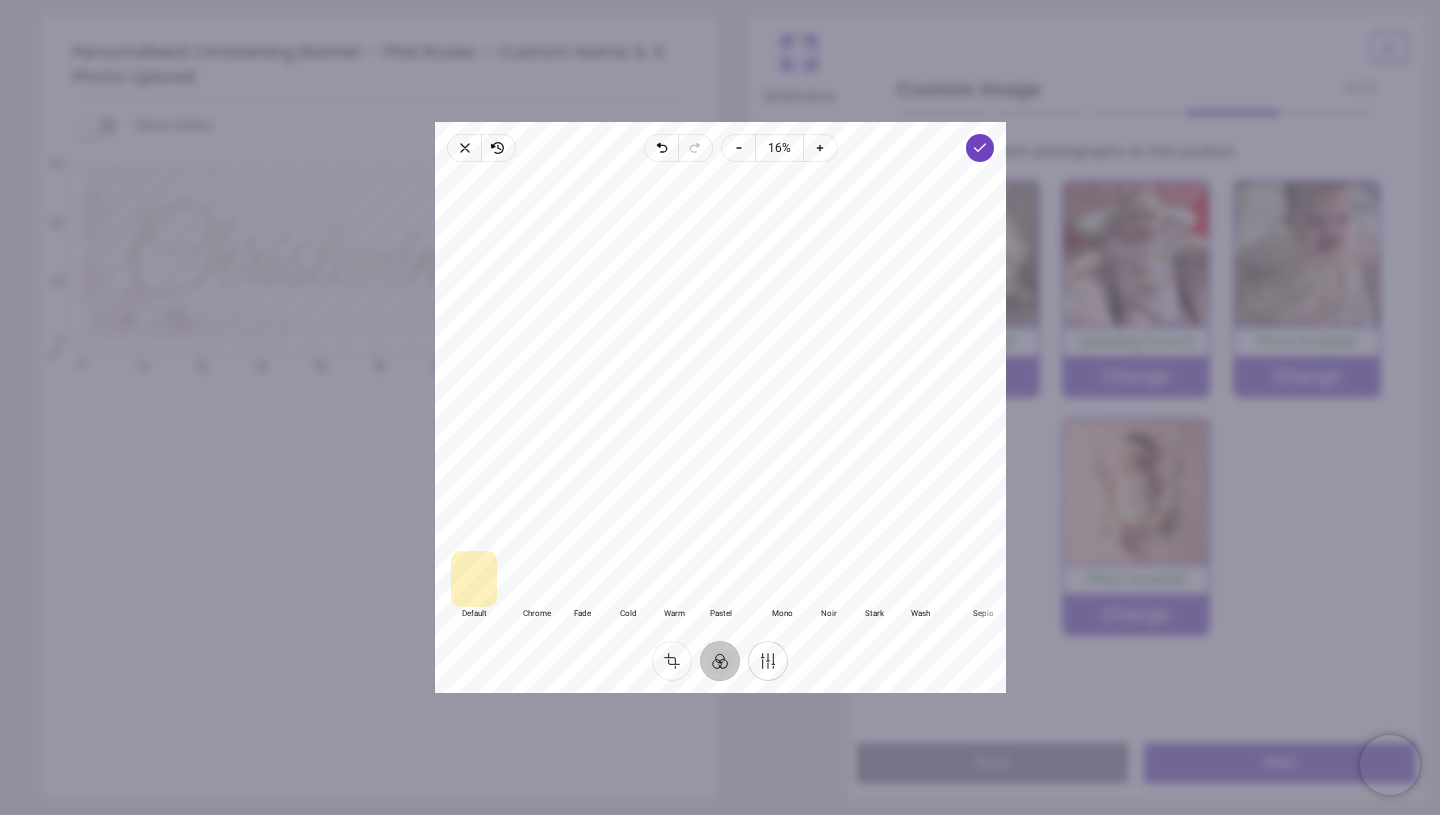 click on "Finetune" at bounding box center [768, 661] 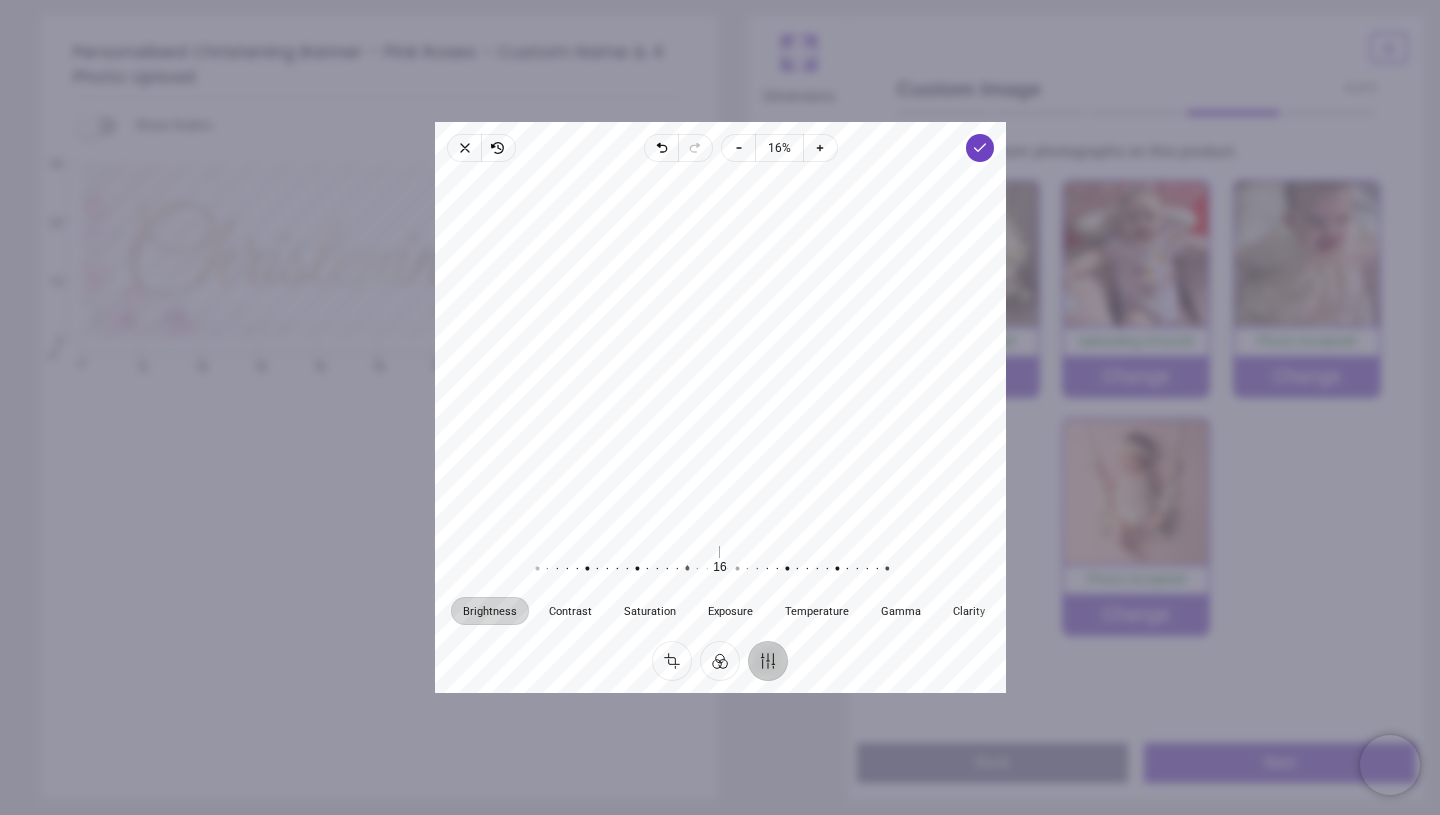drag, startPoint x: 571, startPoint y: 565, endPoint x: 537, endPoint y: 574, distance: 35.17101 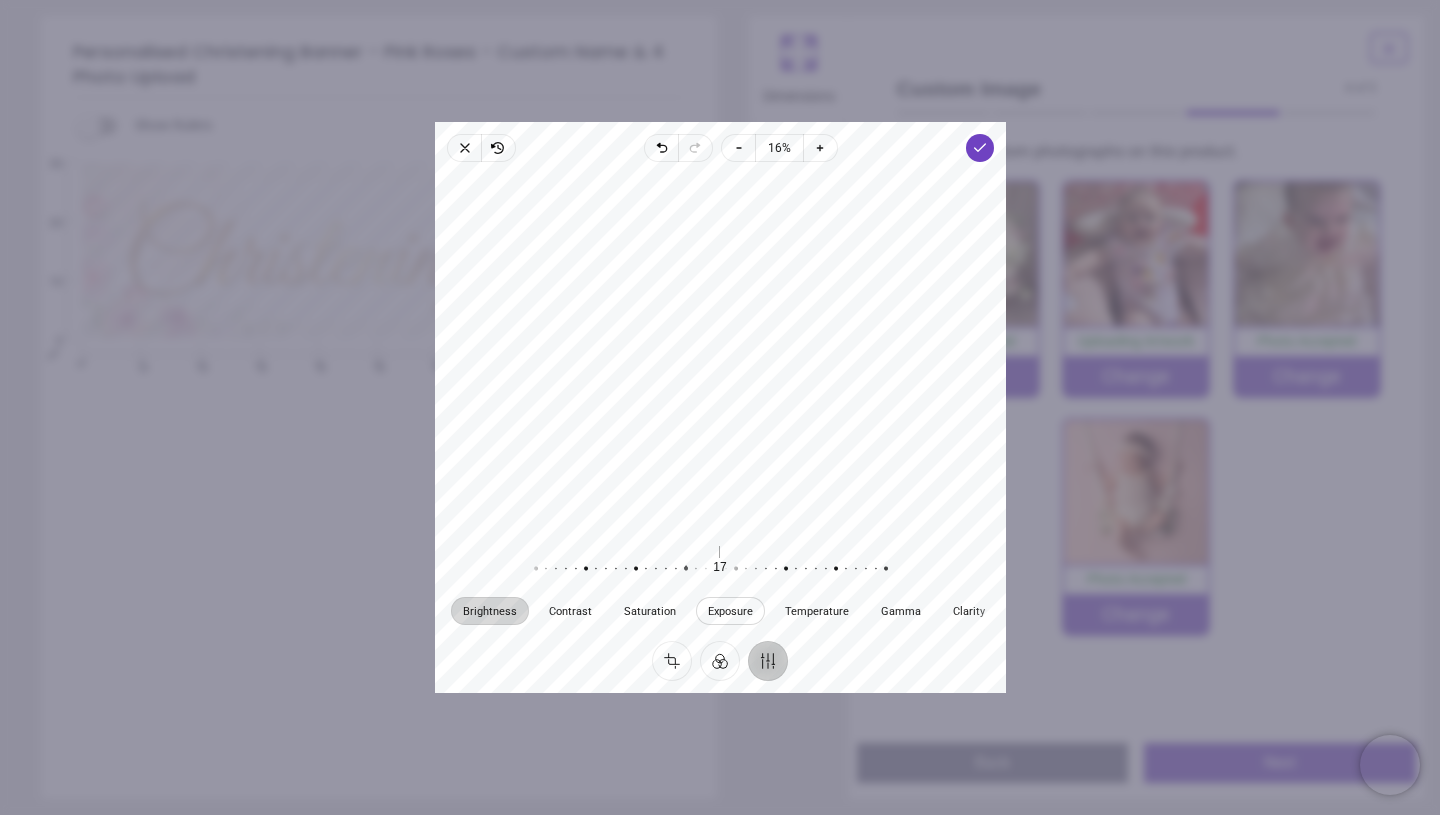 click on "Exposure" at bounding box center (730, 611) 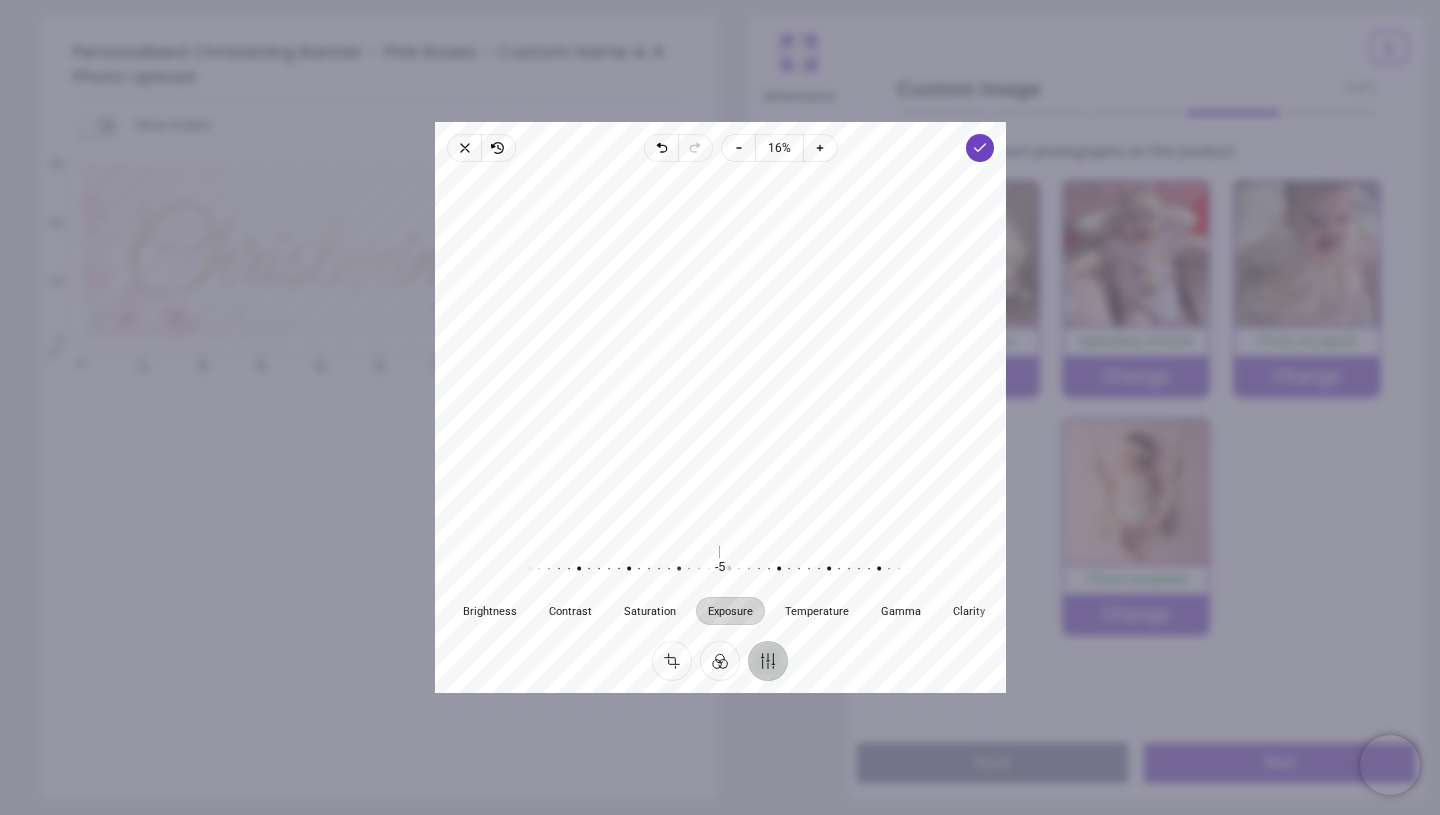 click at bounding box center [719, 569] 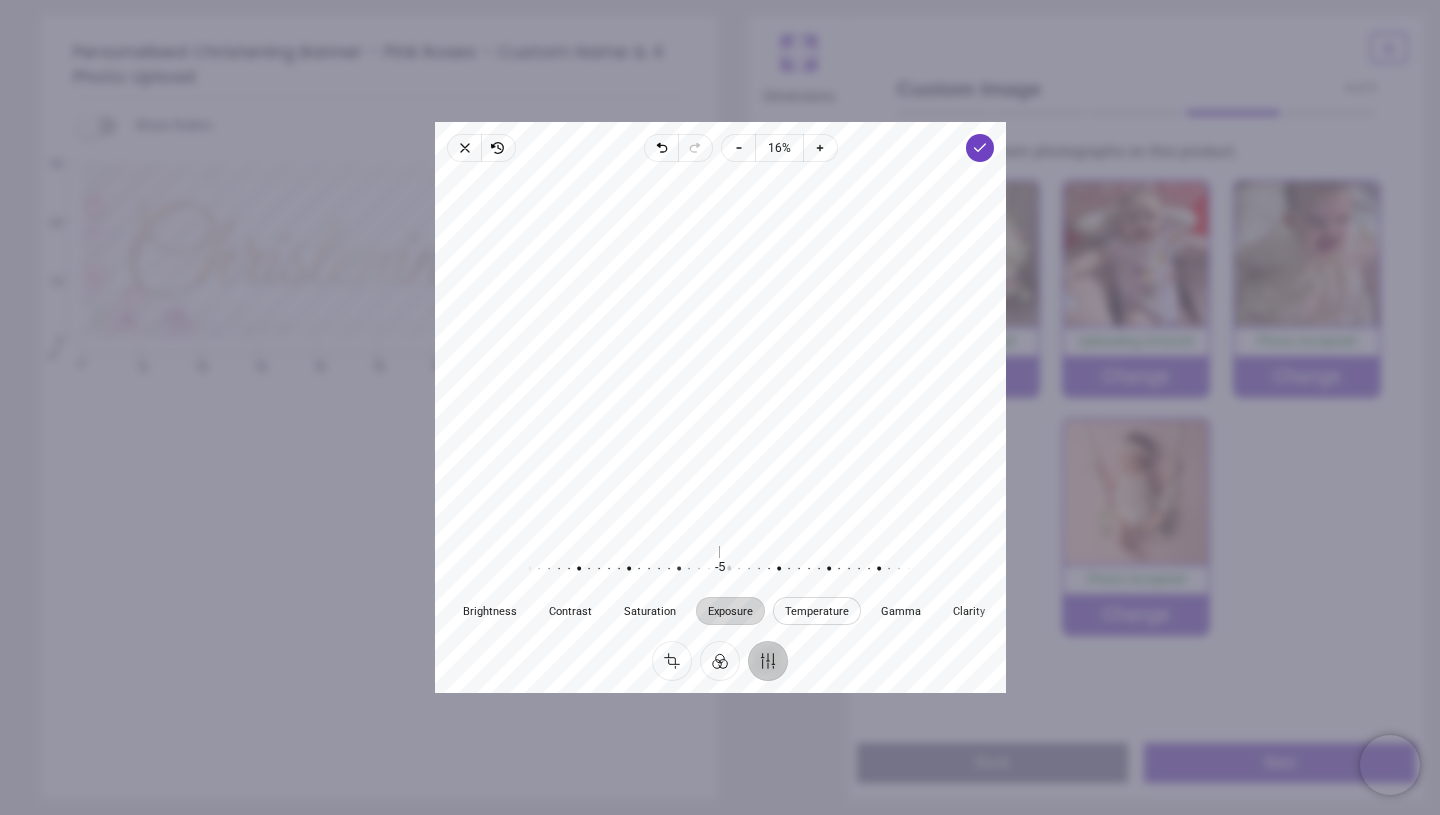 click on "Temperature" at bounding box center [817, 610] 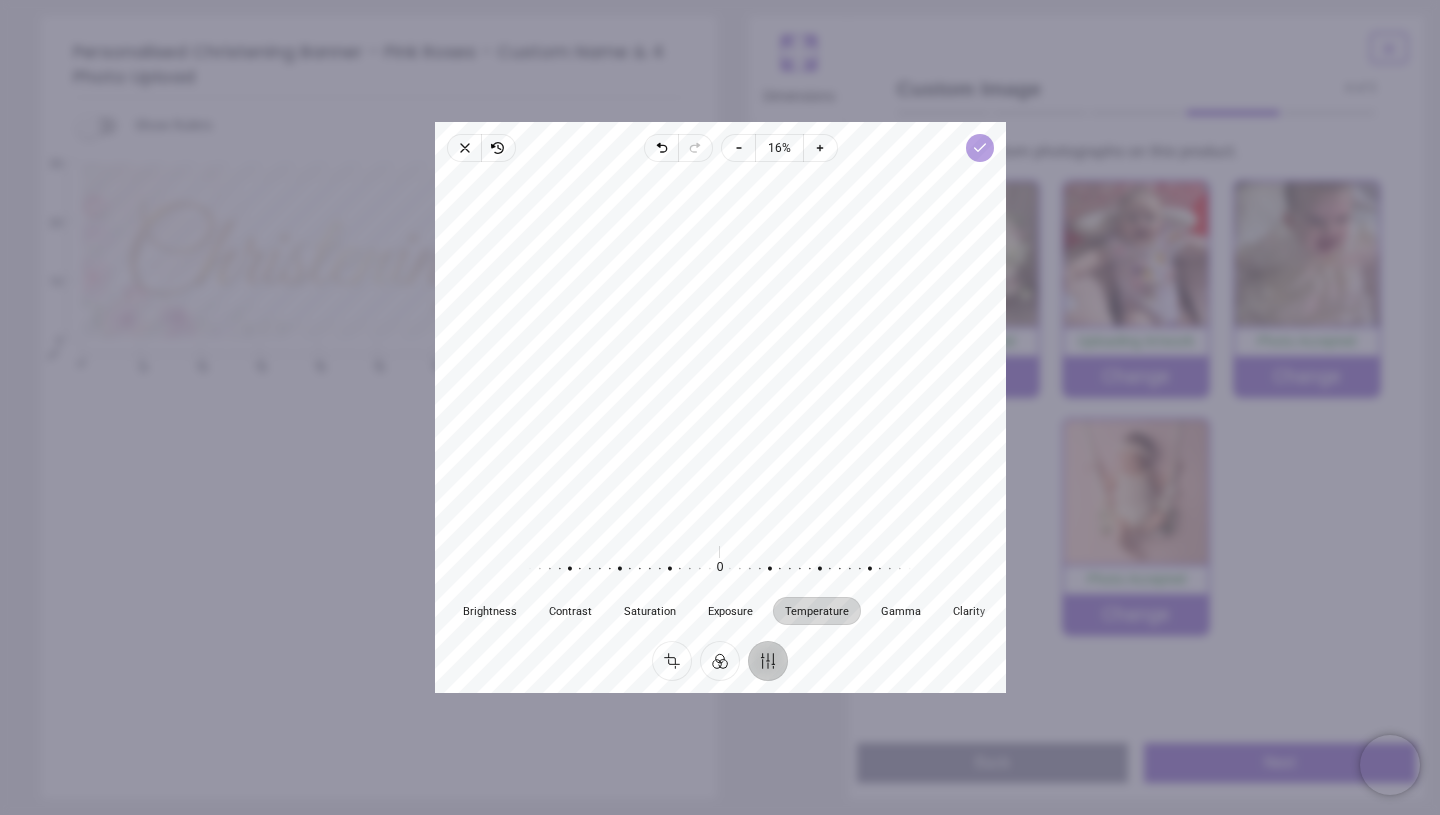 click on "Done" at bounding box center (979, 148) 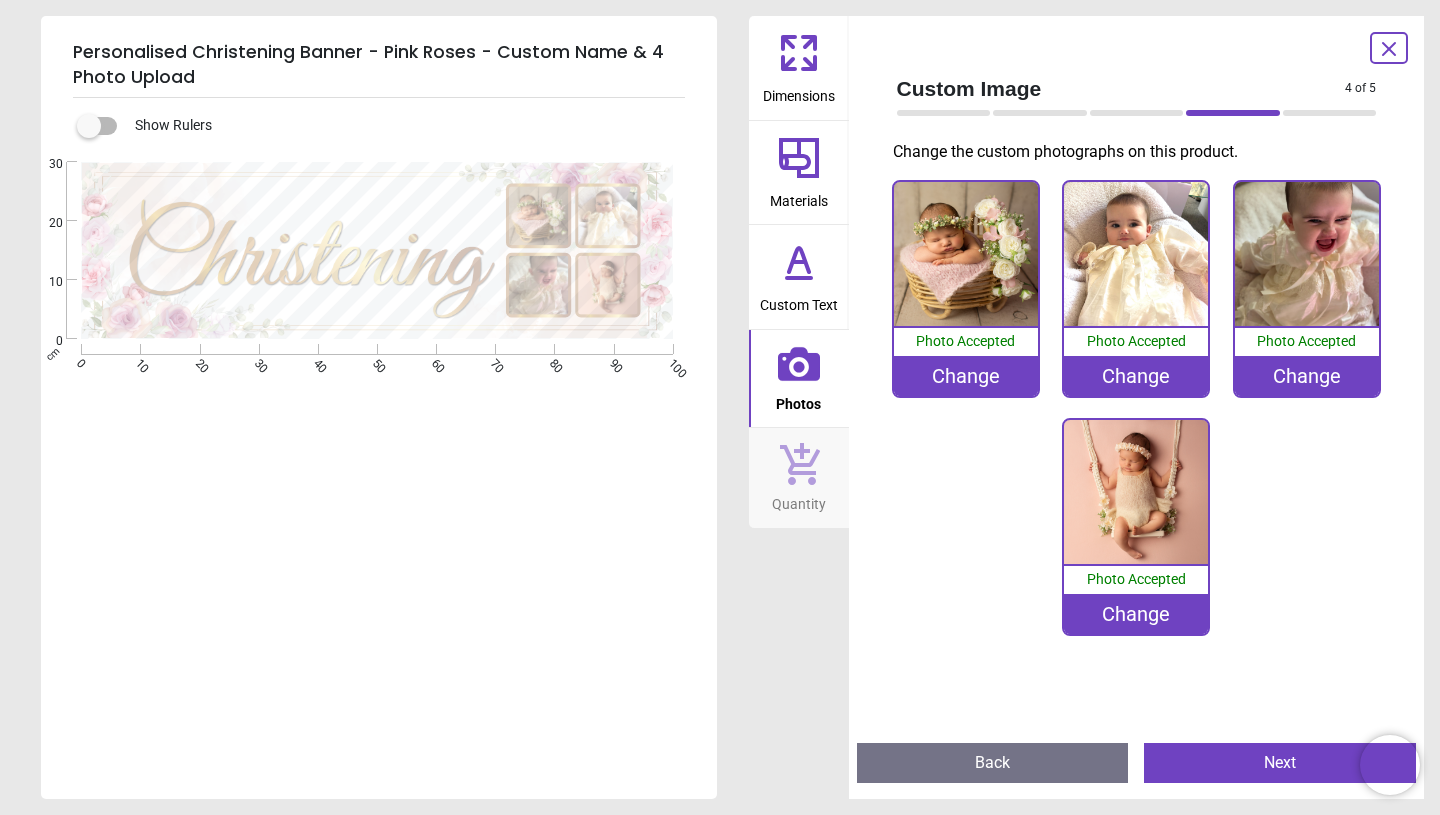 scroll, scrollTop: 0, scrollLeft: 0, axis: both 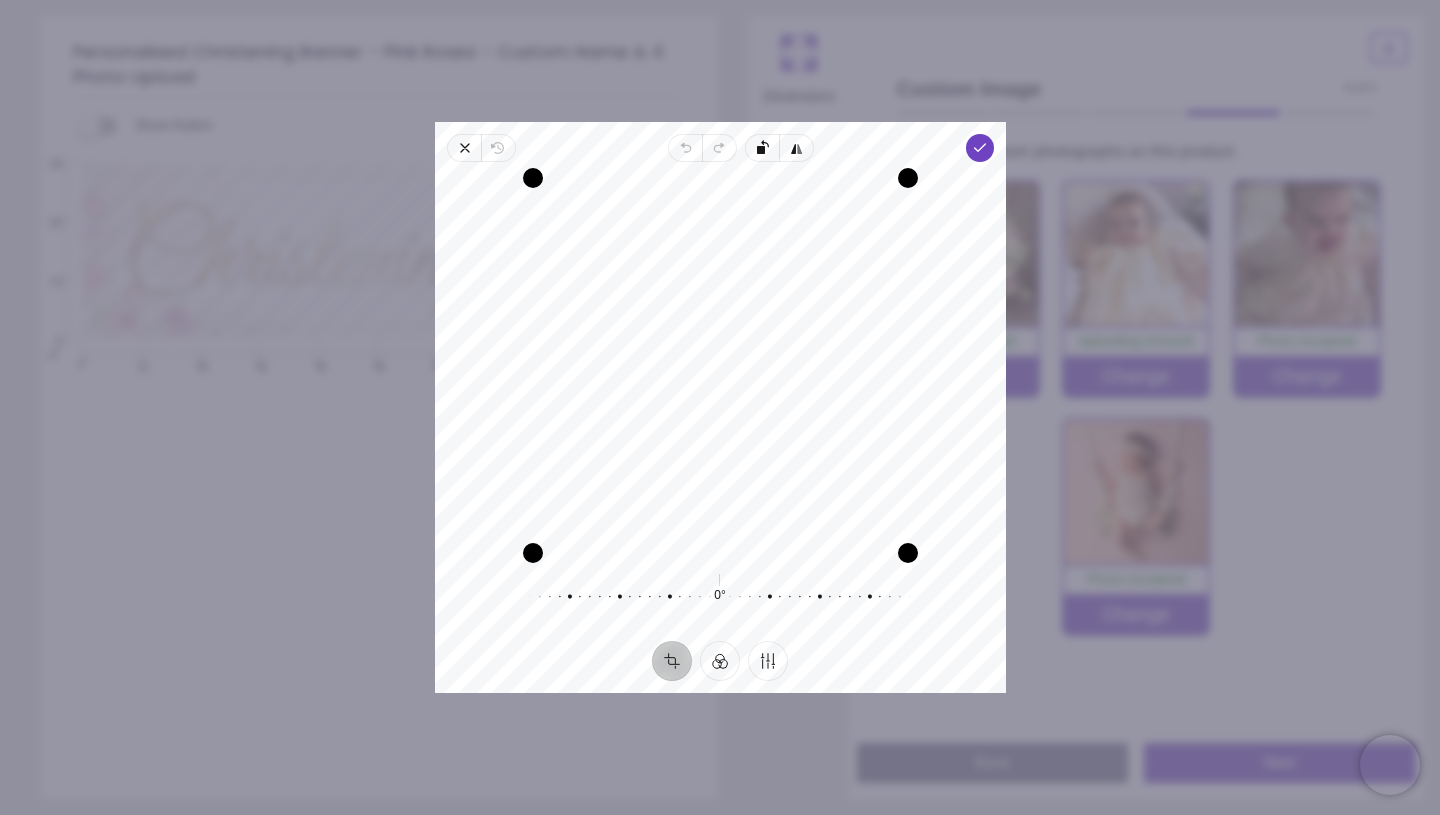 drag, startPoint x: 753, startPoint y: 341, endPoint x: 753, endPoint y: 365, distance: 24 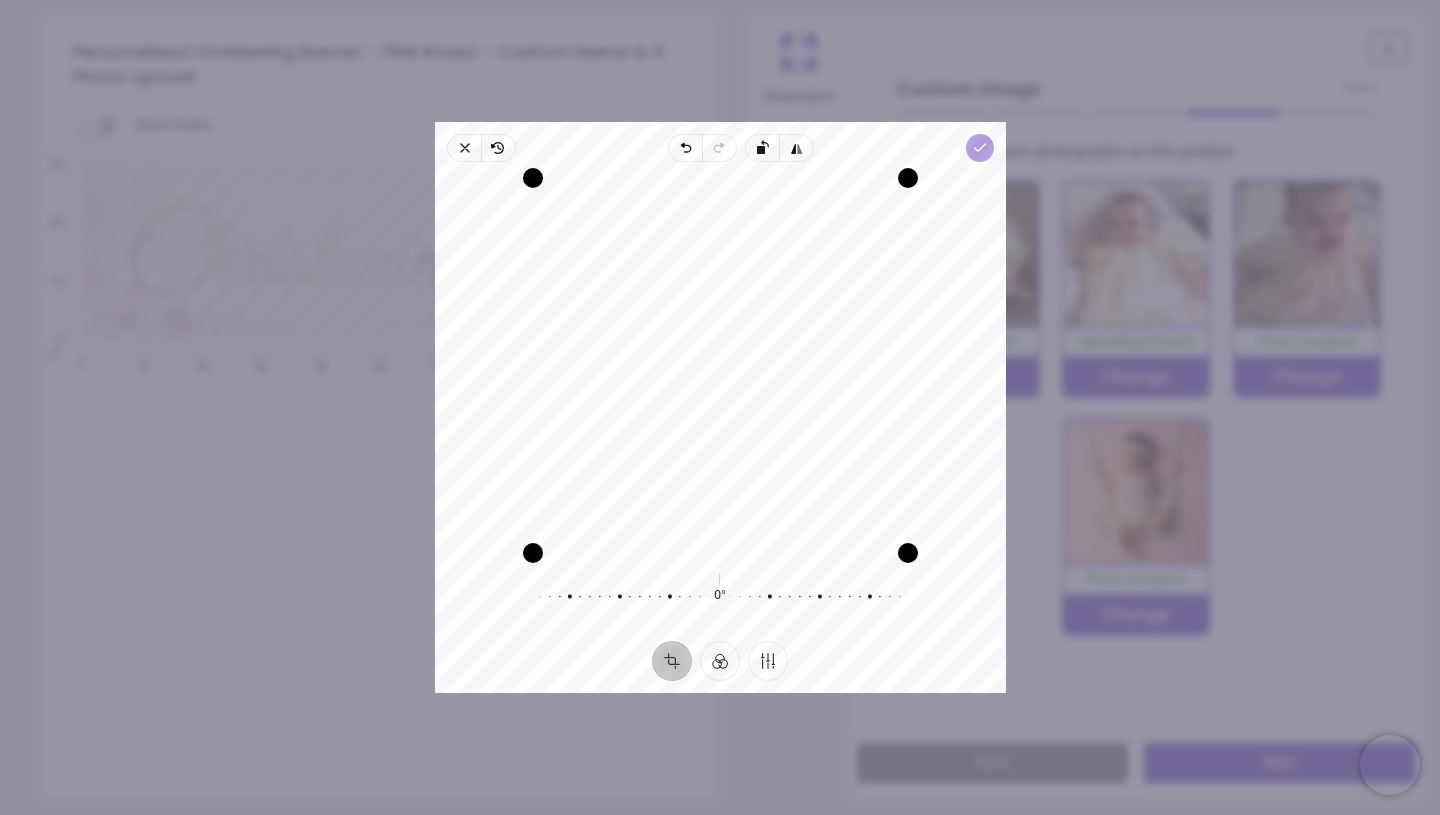 click 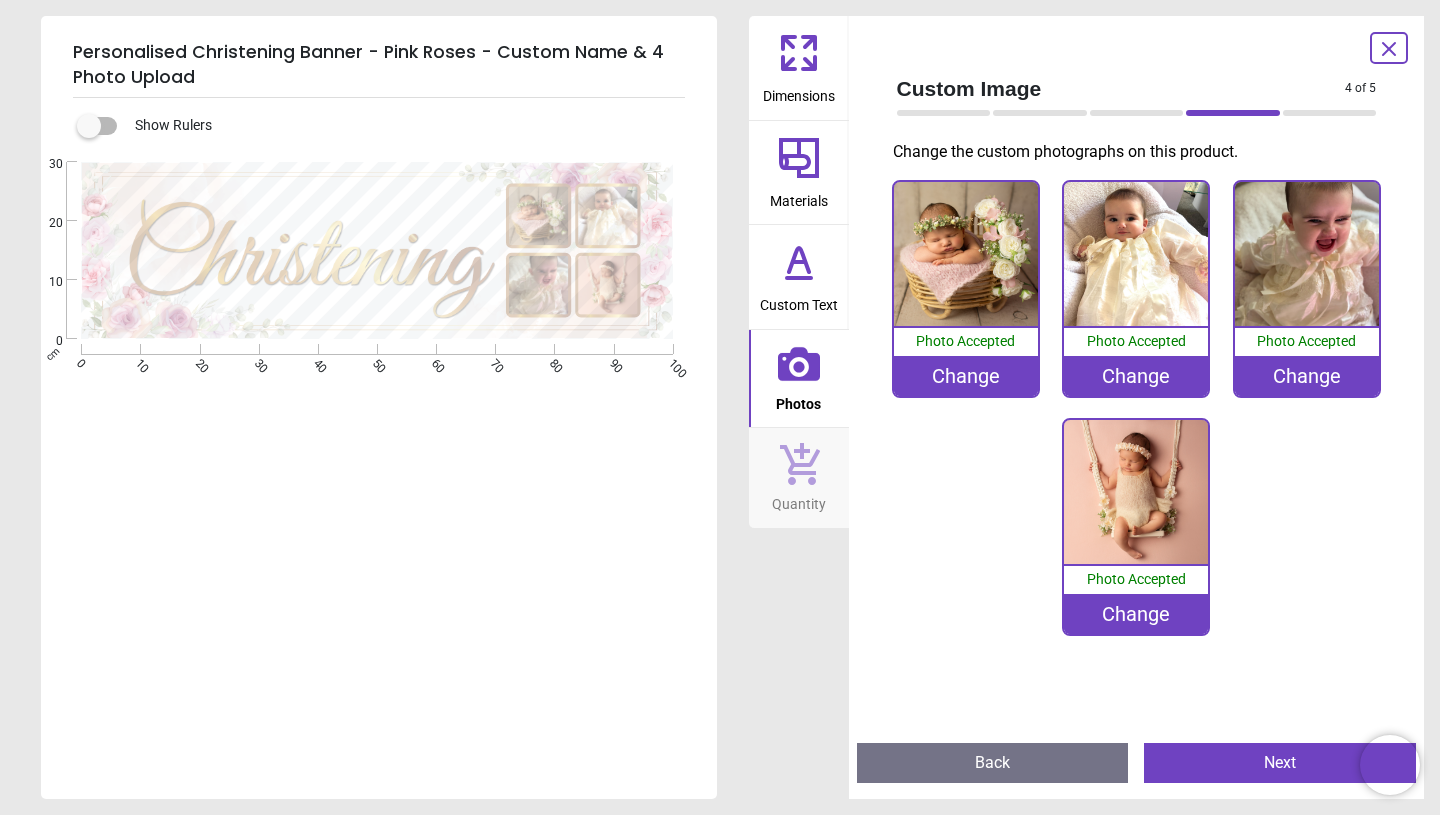 click on "Next" at bounding box center [1280, 763] 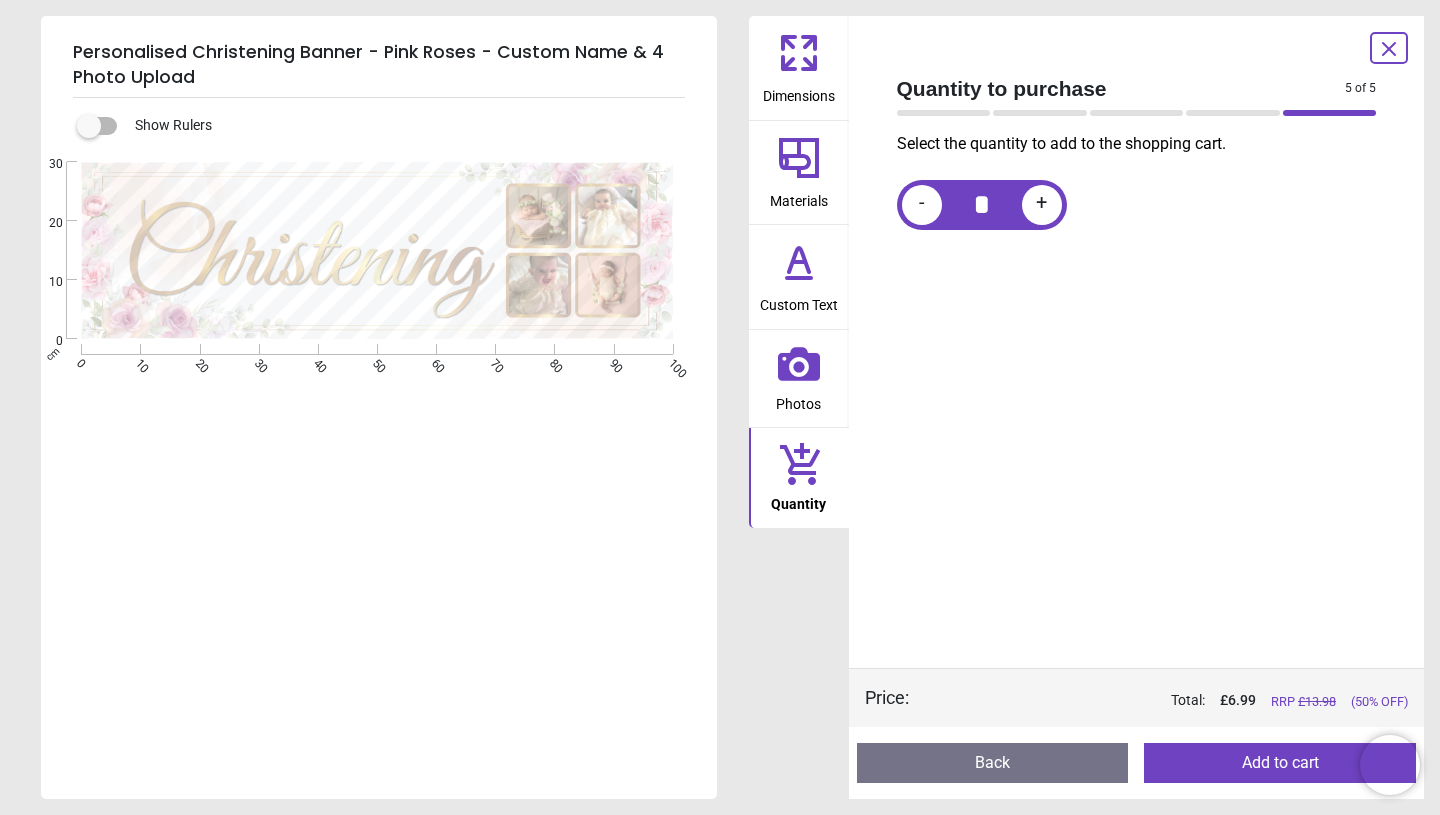 click on "Add to cart" at bounding box center [1280, 763] 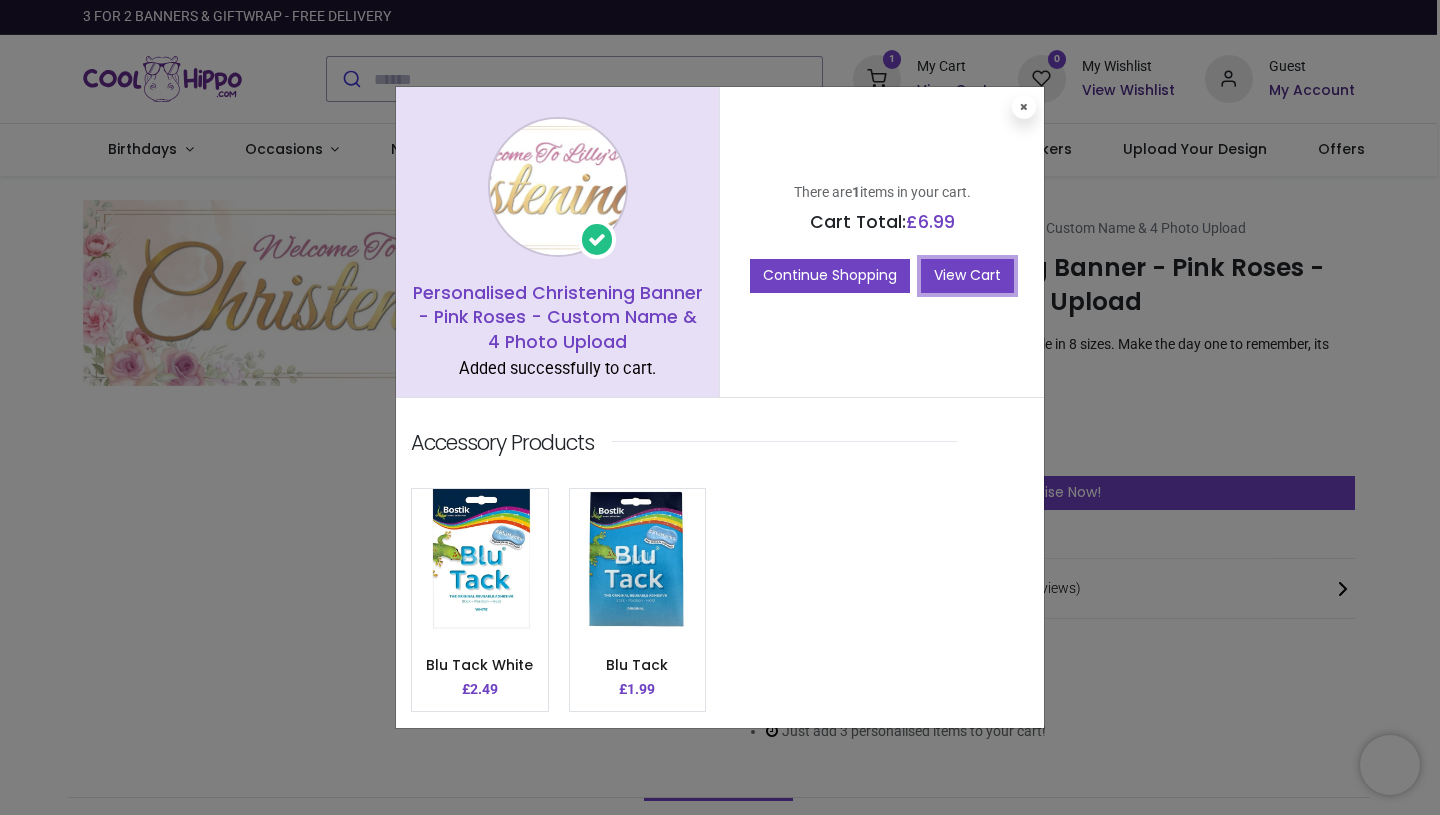 click on "View Cart" at bounding box center (967, 276) 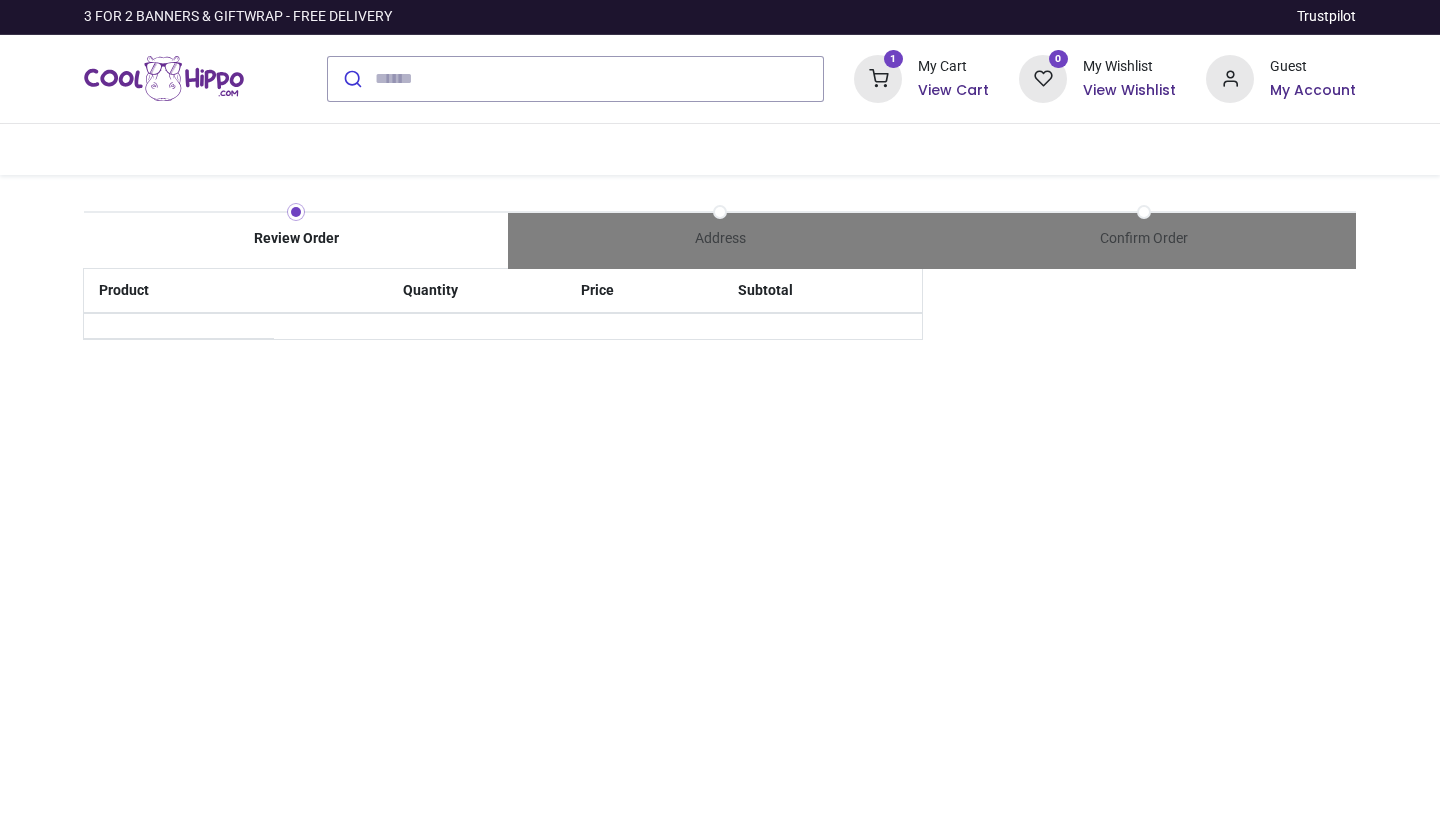 scroll, scrollTop: 0, scrollLeft: 0, axis: both 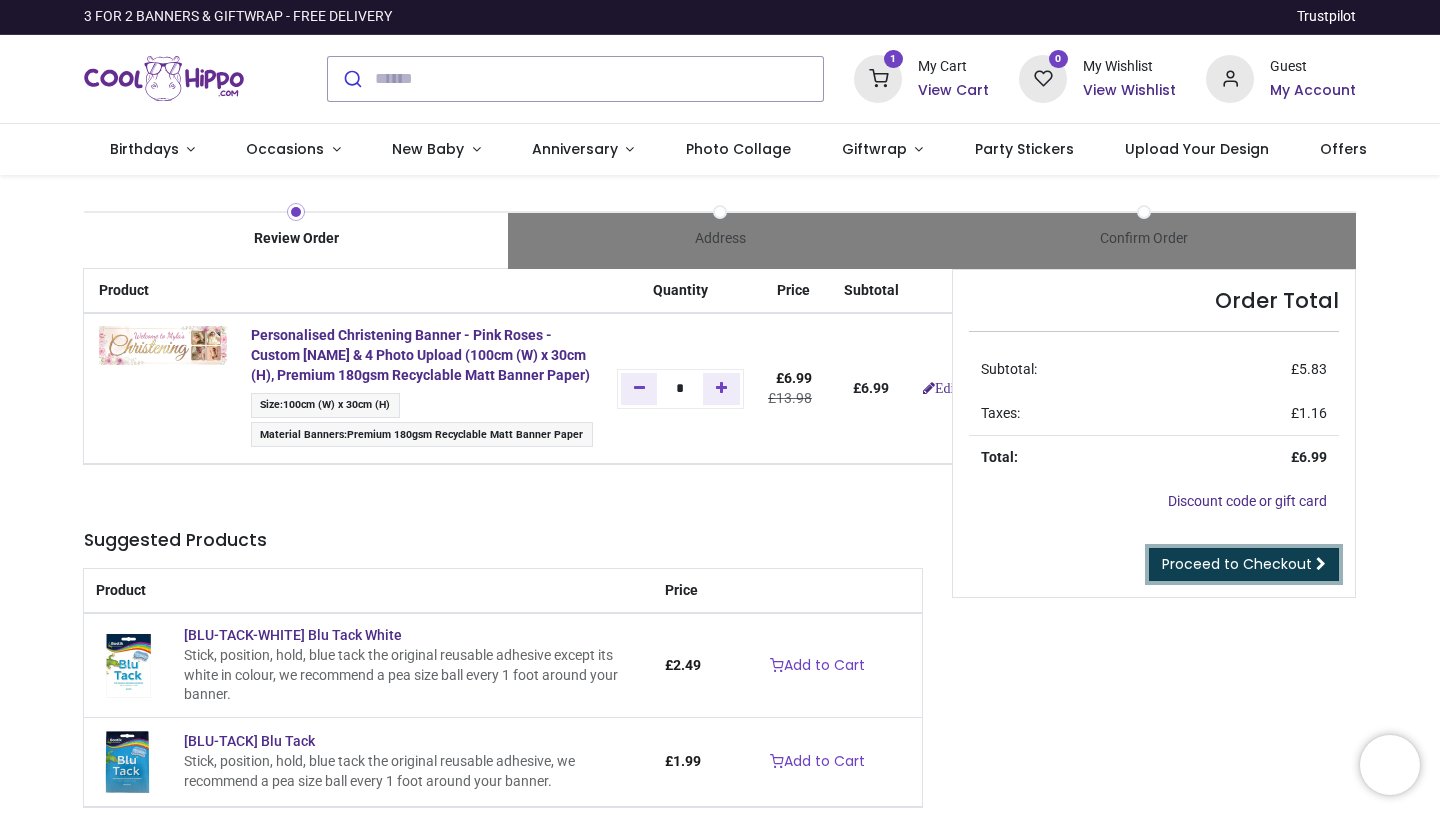 click on "Proceed to Checkout" at bounding box center (1237, 564) 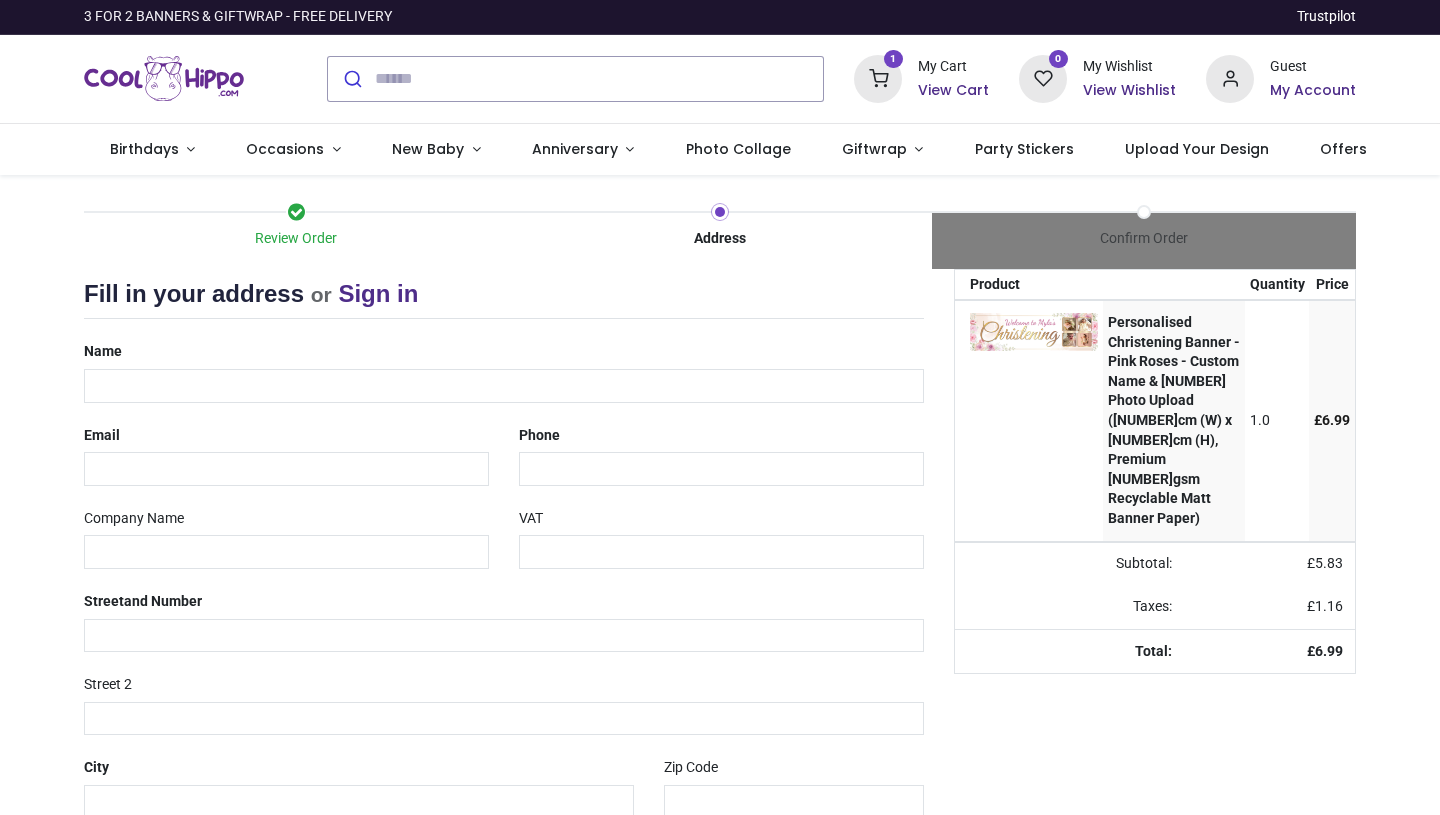 scroll, scrollTop: 0, scrollLeft: 0, axis: both 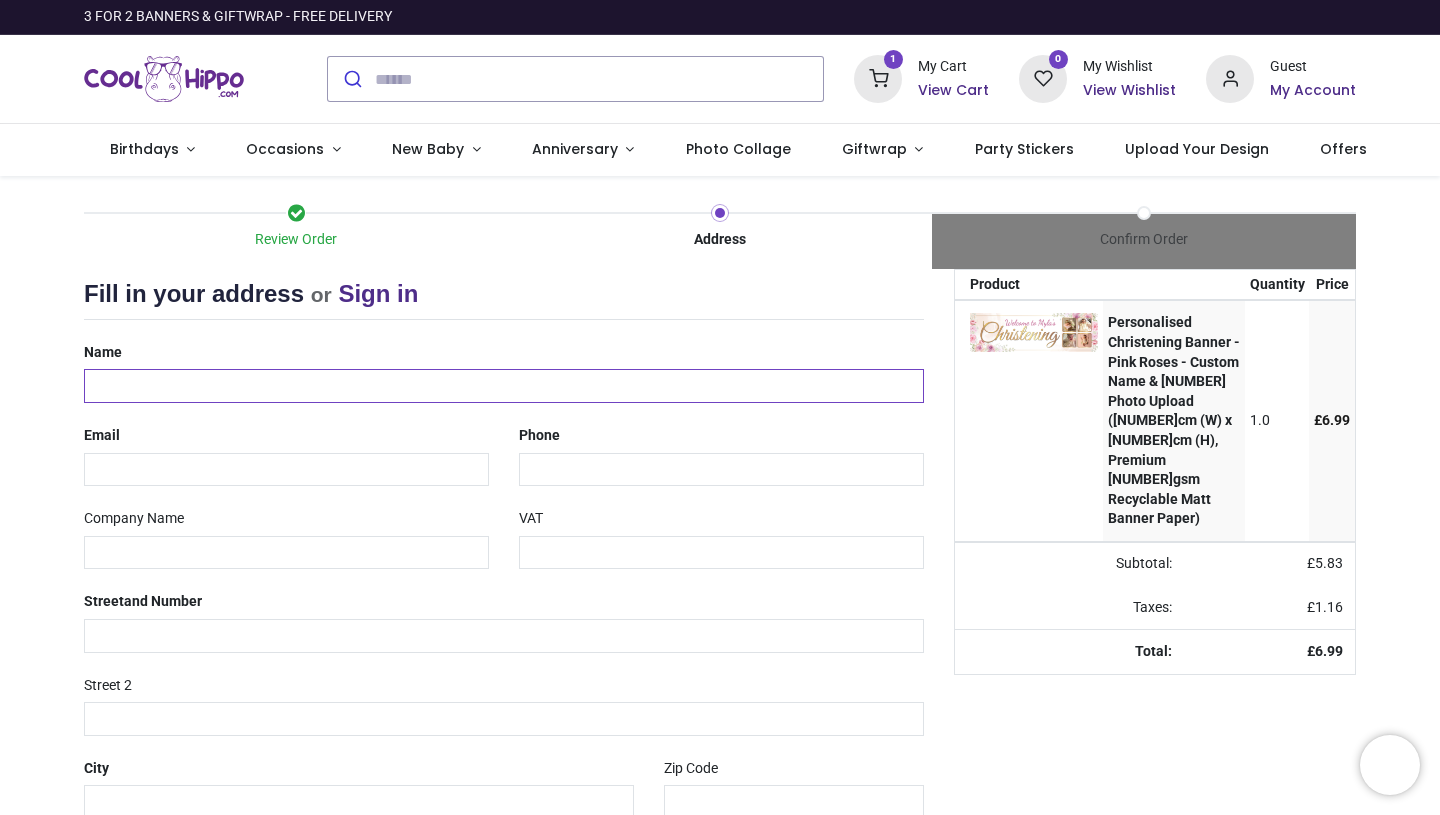 click at bounding box center [504, 386] 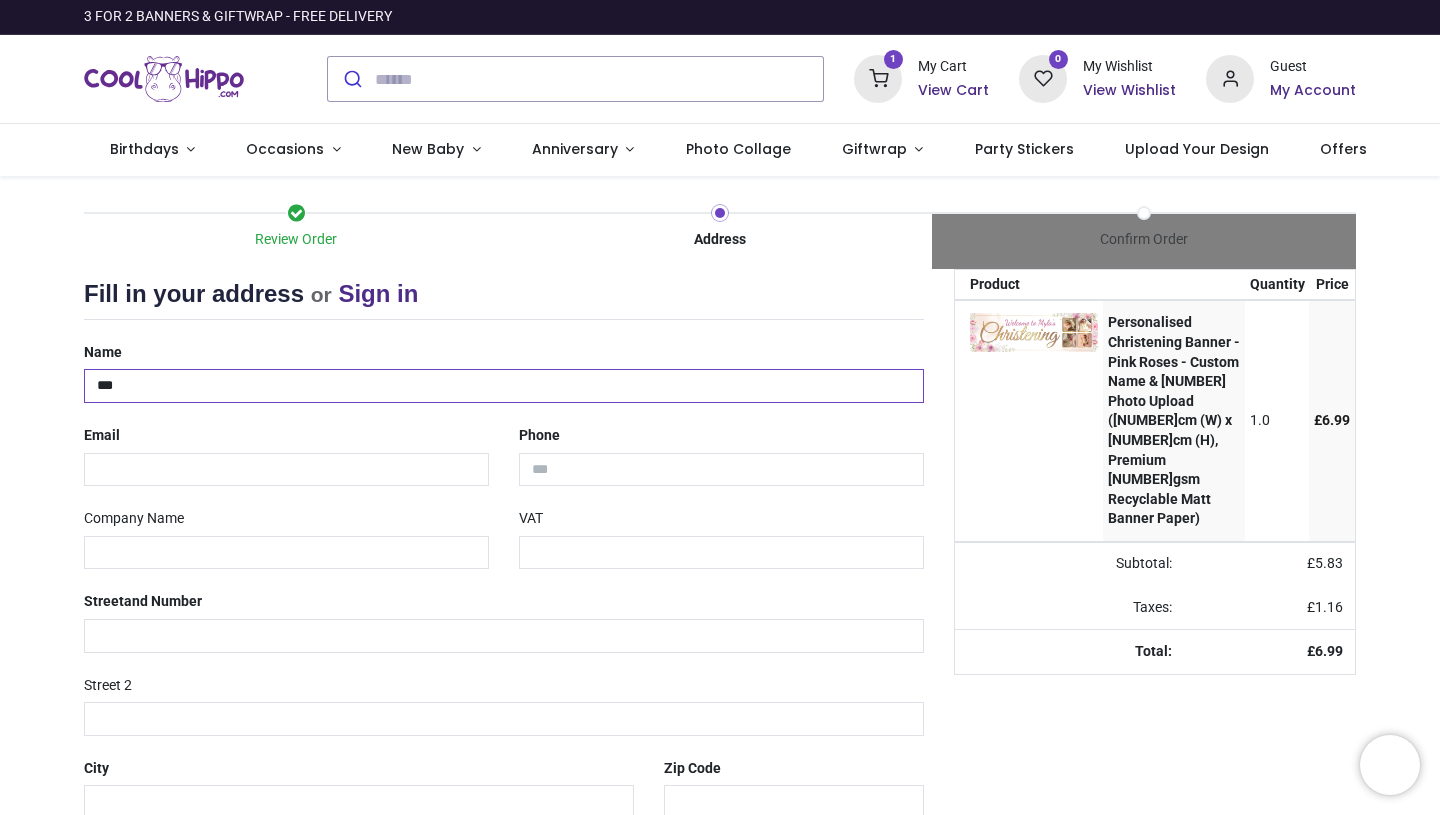 type on "**********" 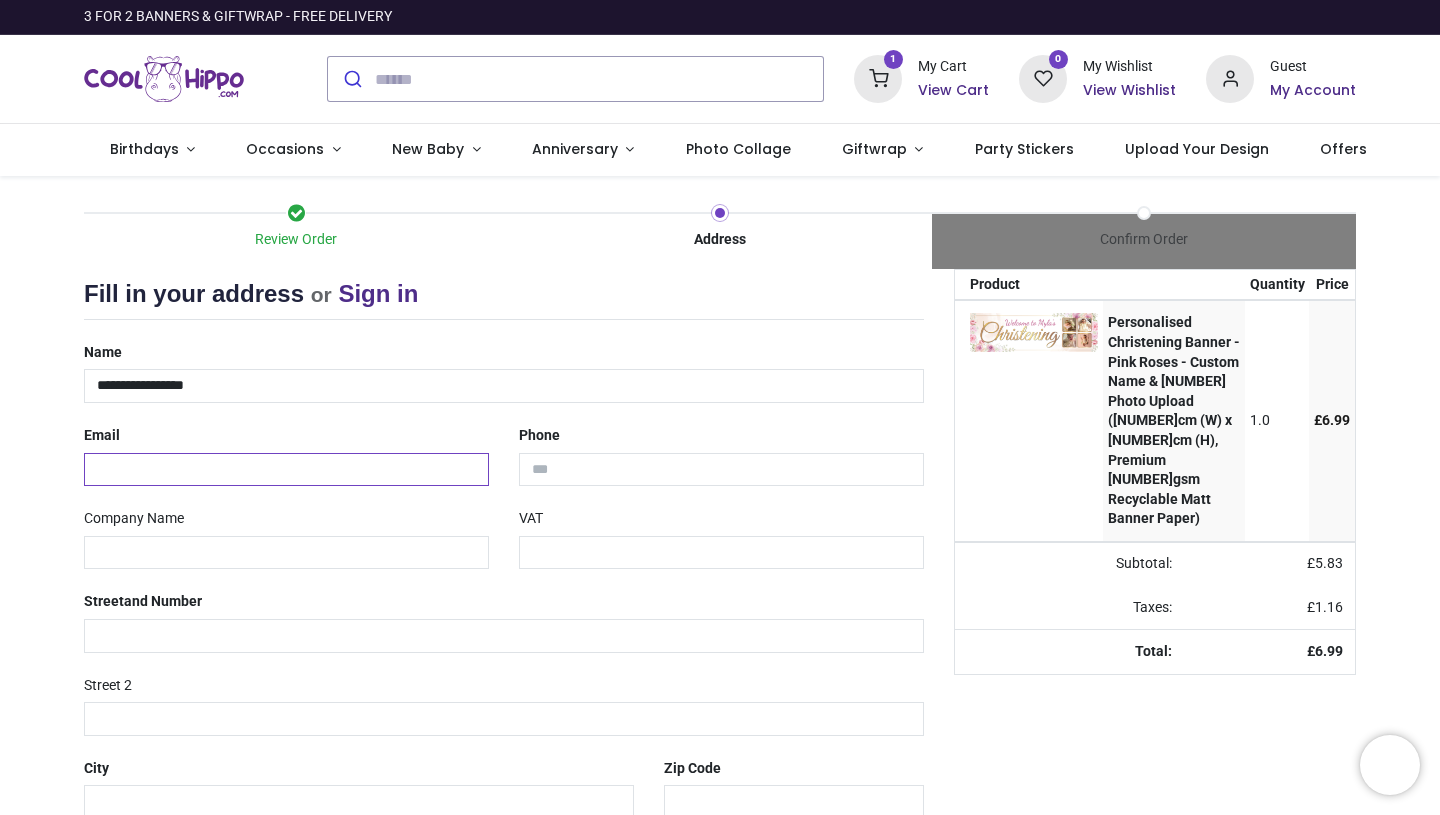 click at bounding box center (286, 470) 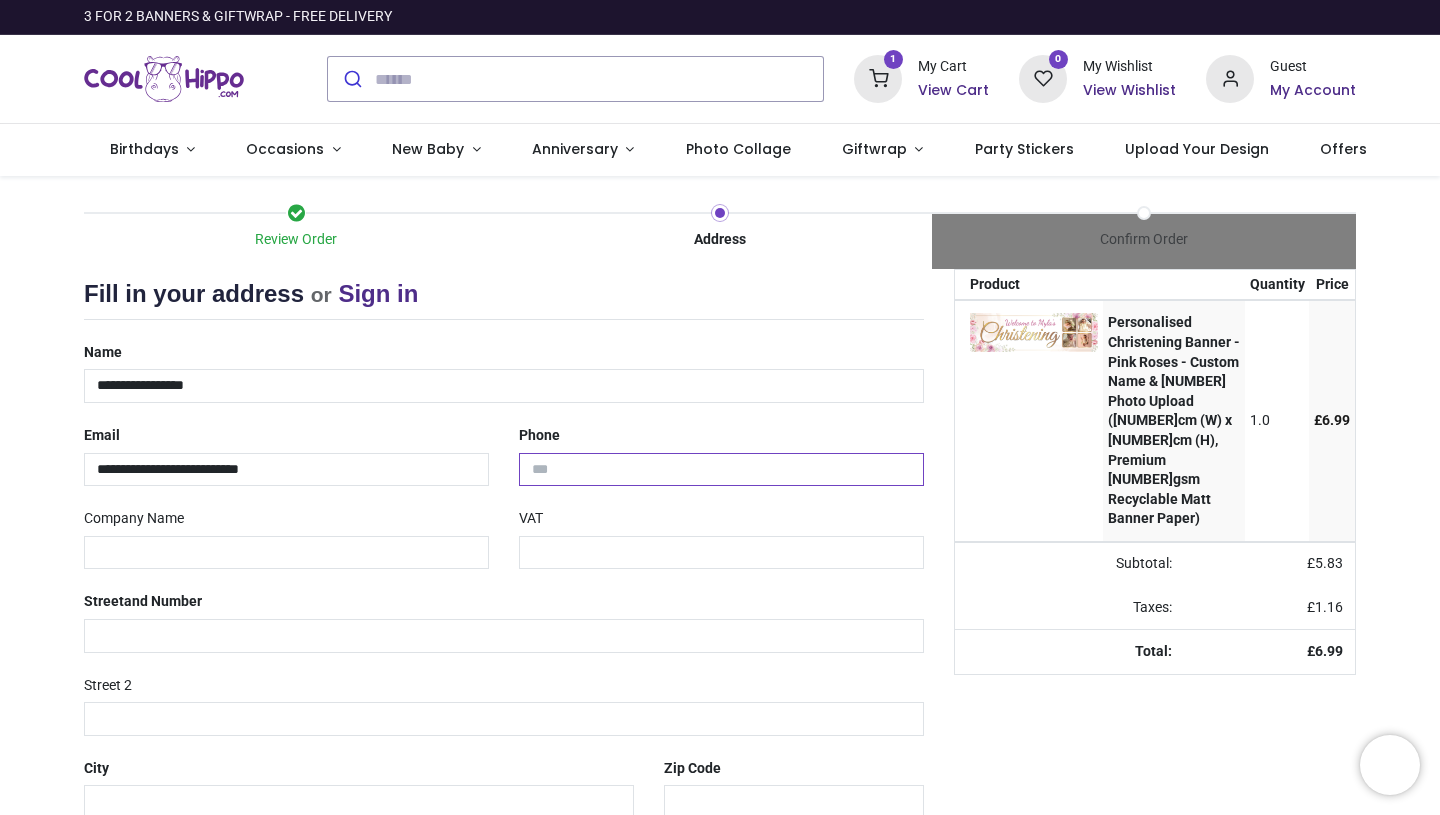 click at bounding box center [721, 470] 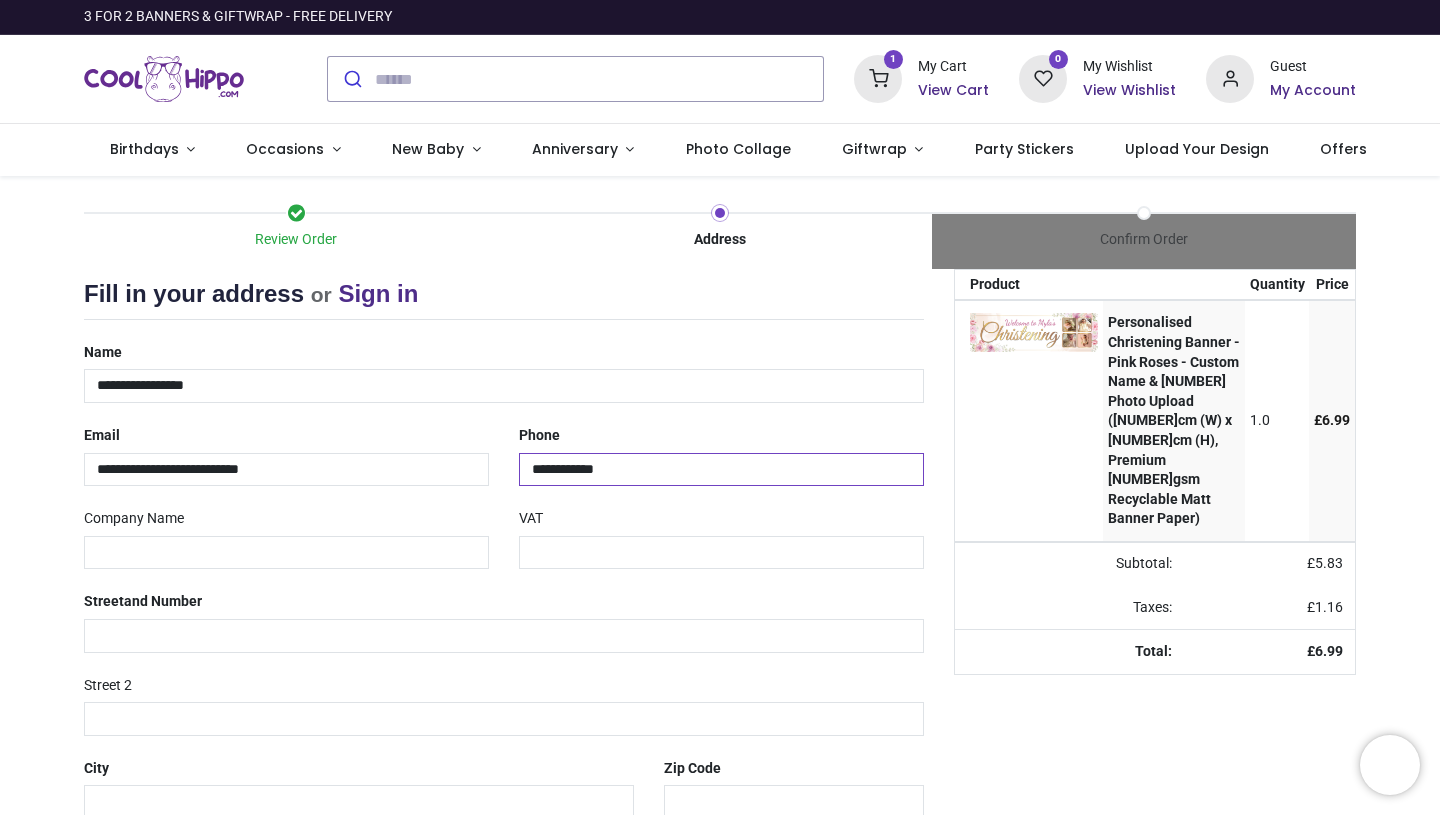 scroll, scrollTop: 83, scrollLeft: 0, axis: vertical 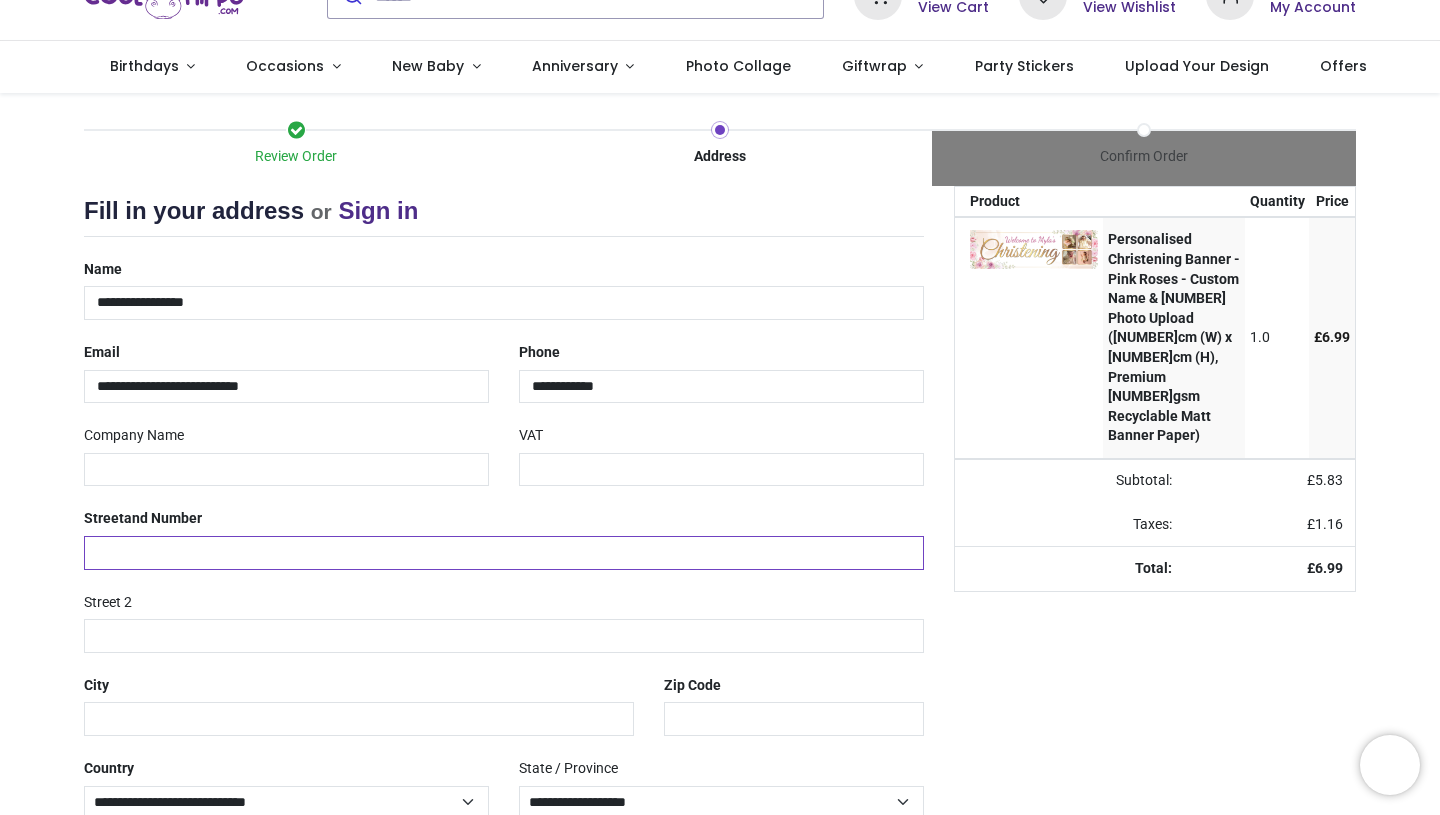 click at bounding box center (504, 553) 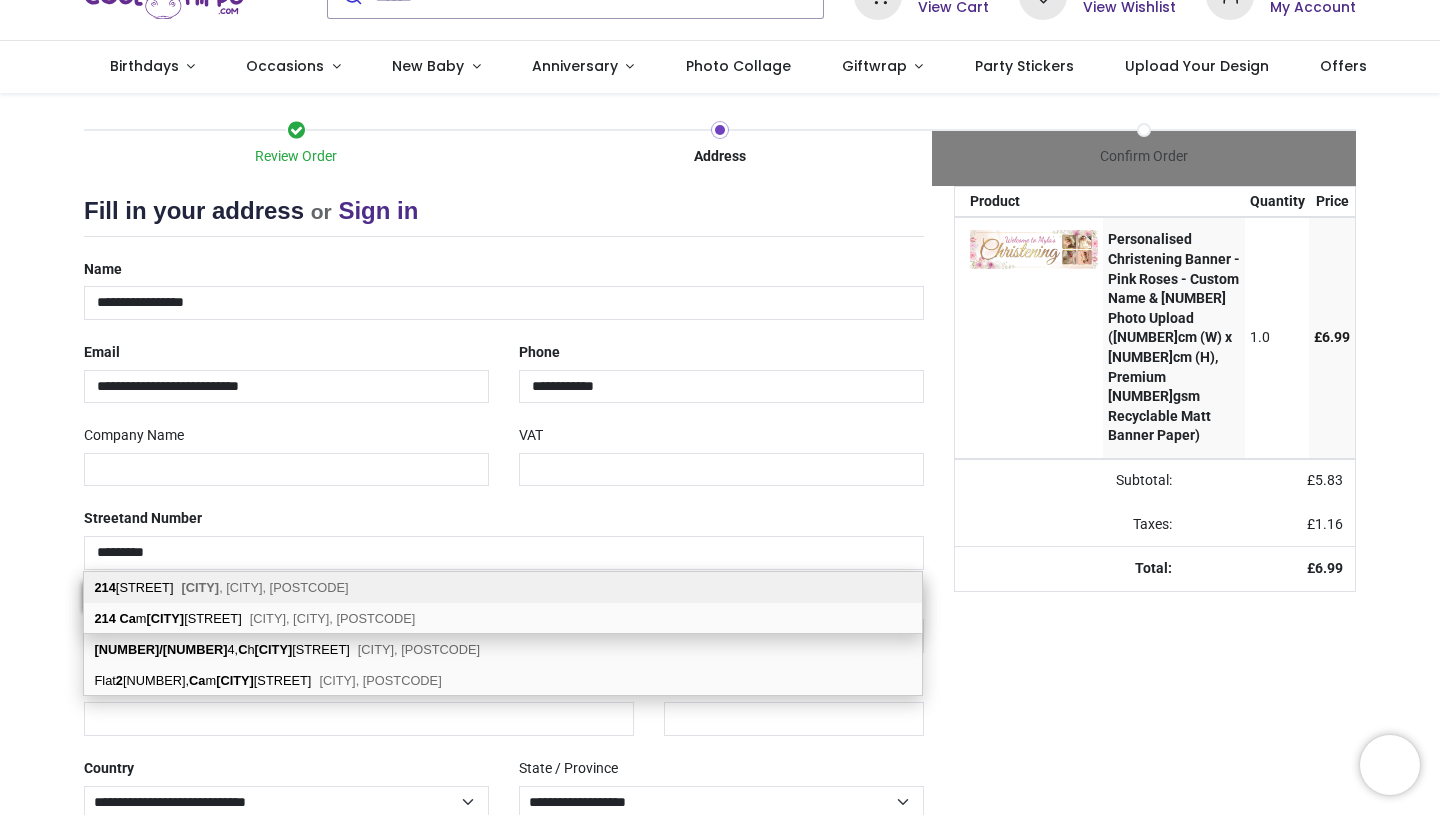 click on "214  Calmore Road Calmore , Southampton, SO40 2RA" at bounding box center (503, 587) 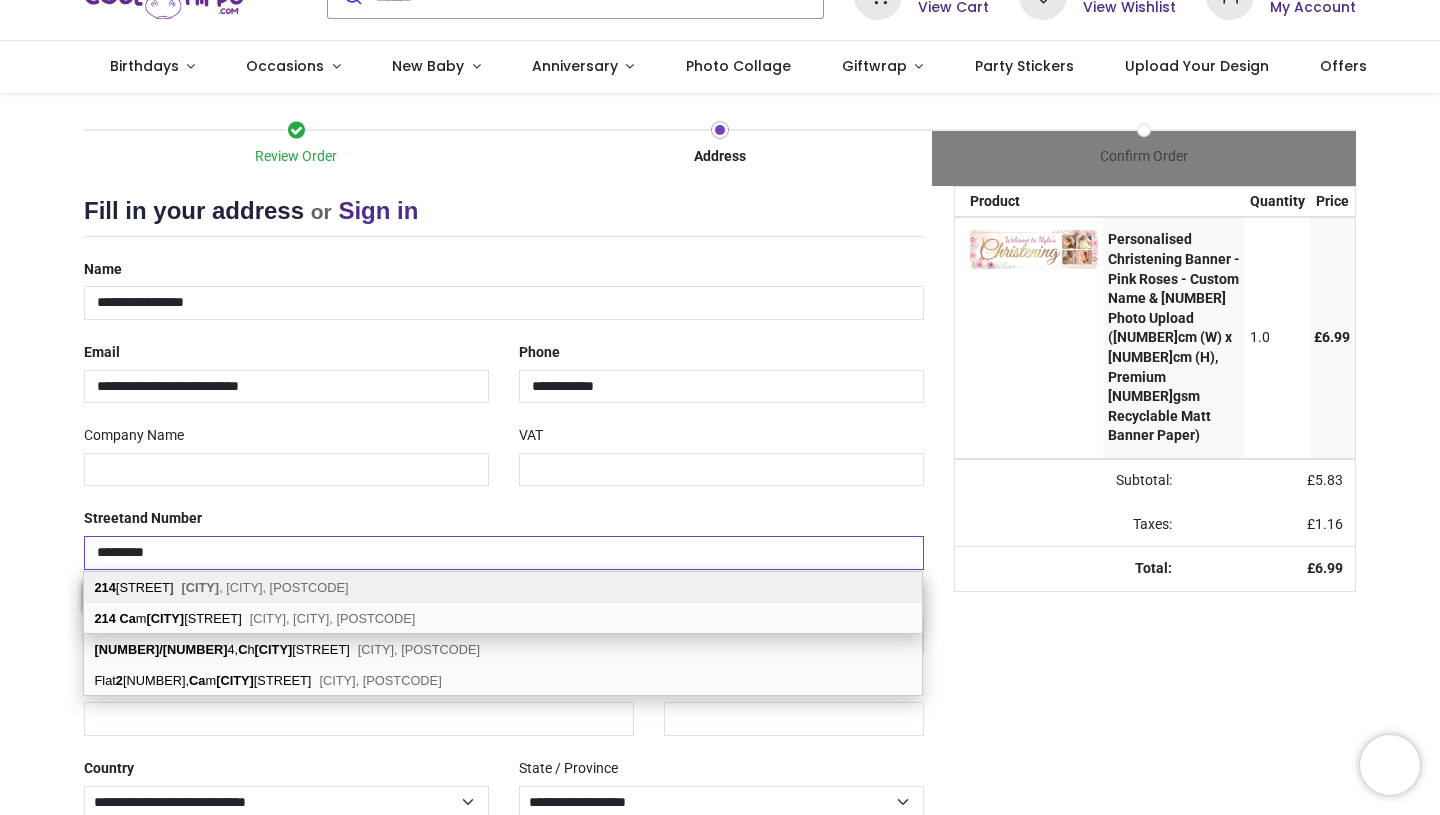 type on "**********" 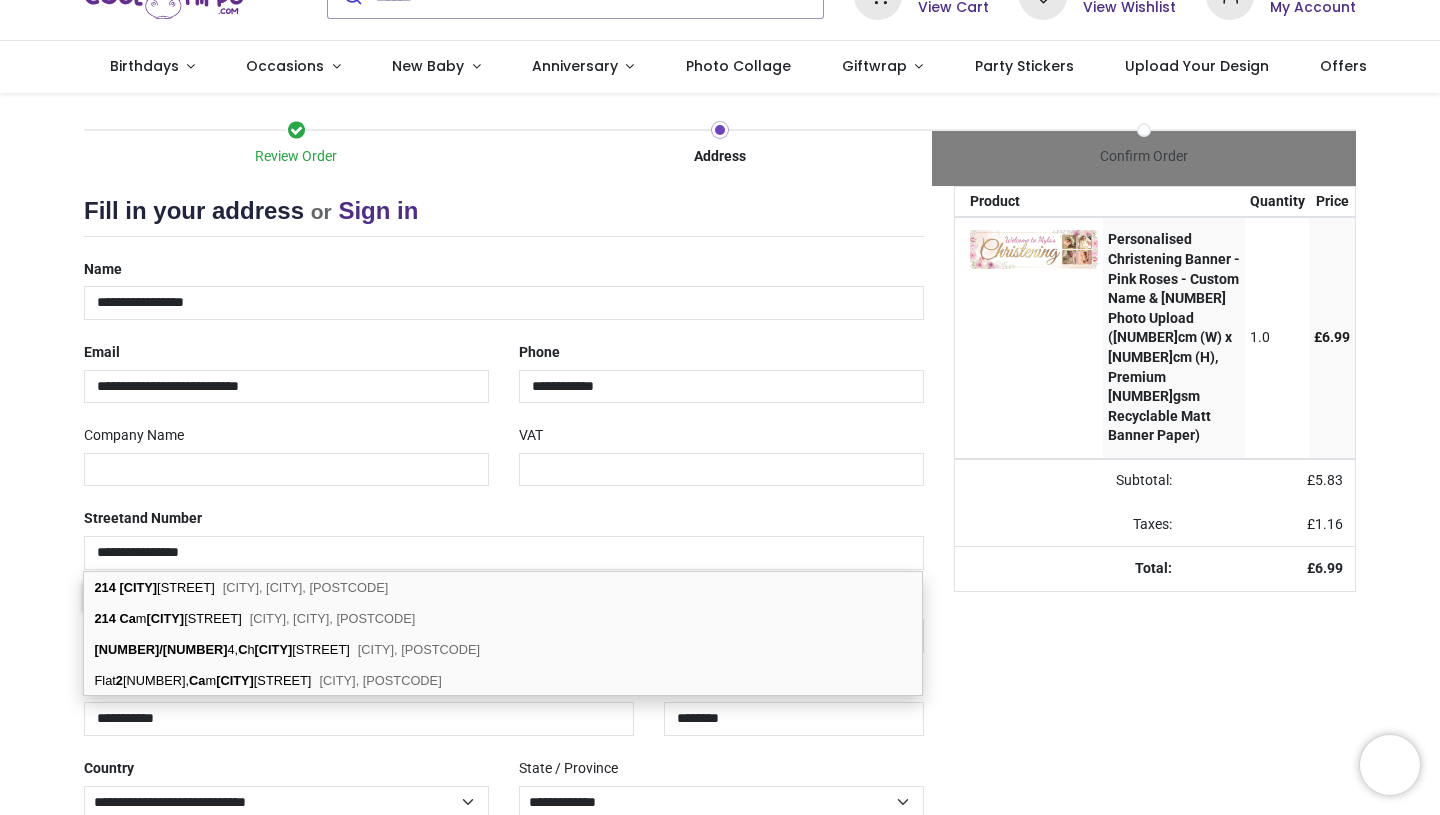 click on "**********" at bounding box center (504, 535) 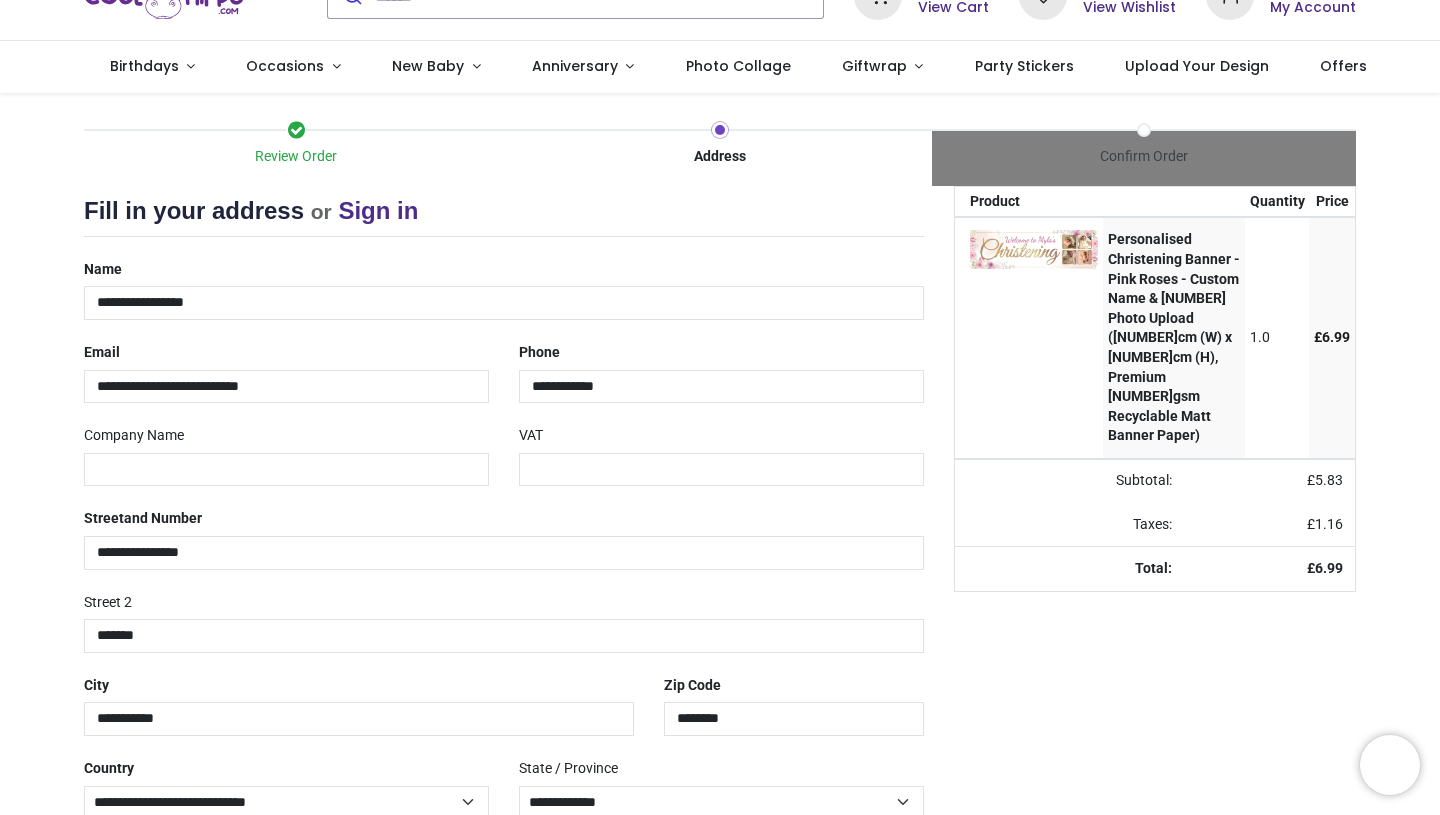 scroll, scrollTop: 200, scrollLeft: 0, axis: vertical 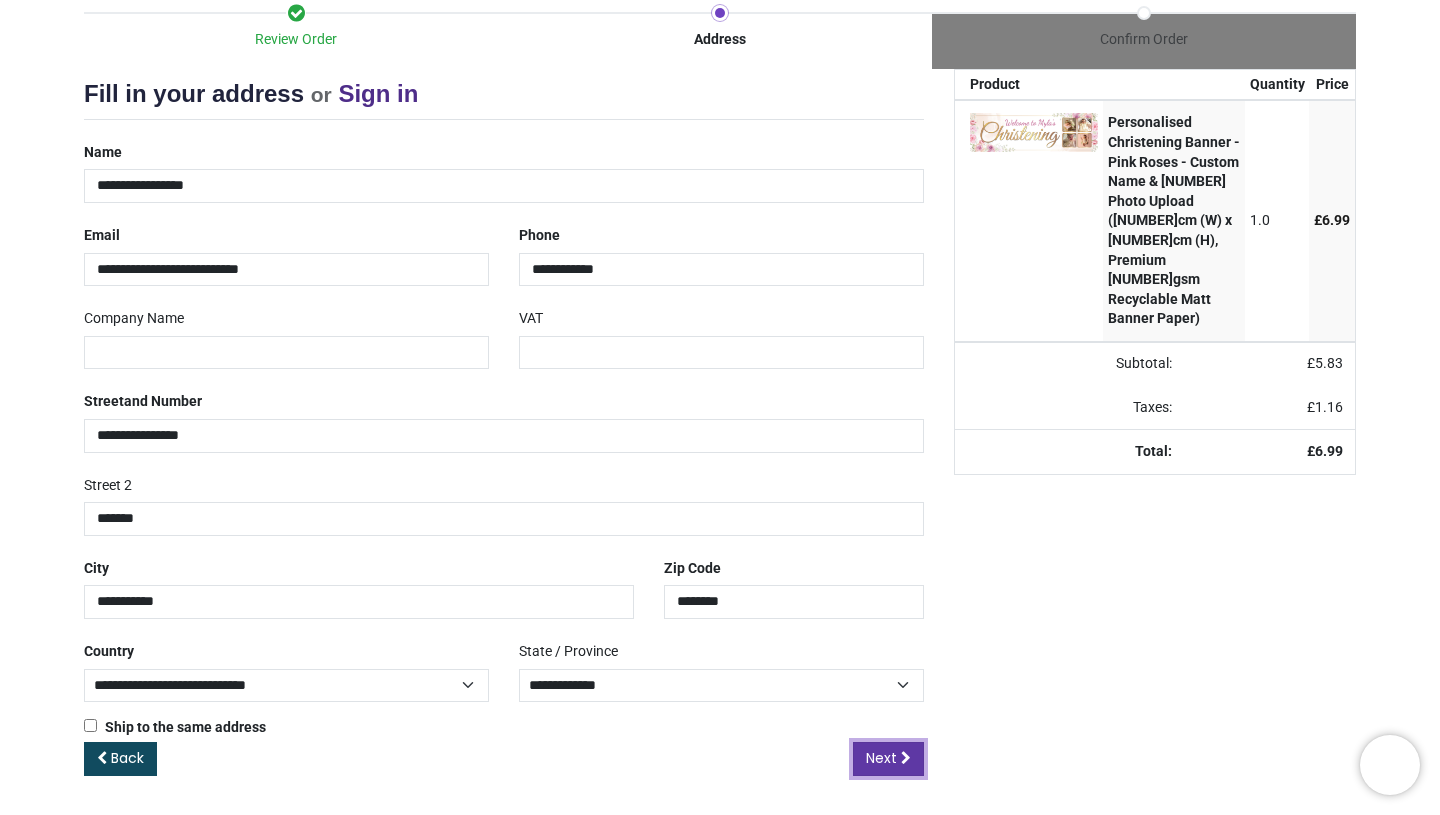 click on "Next" at bounding box center [881, 758] 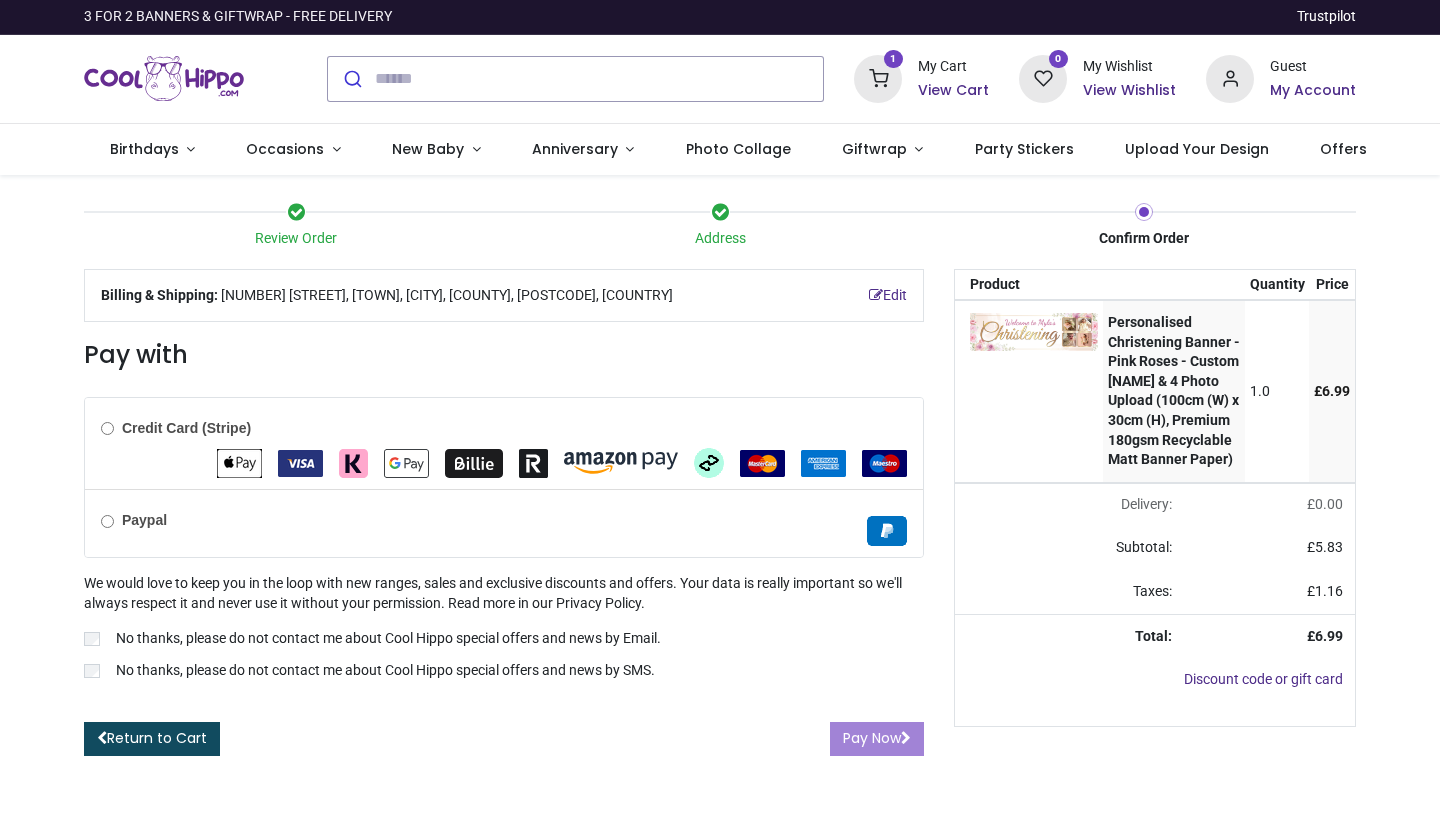 scroll, scrollTop: 0, scrollLeft: 0, axis: both 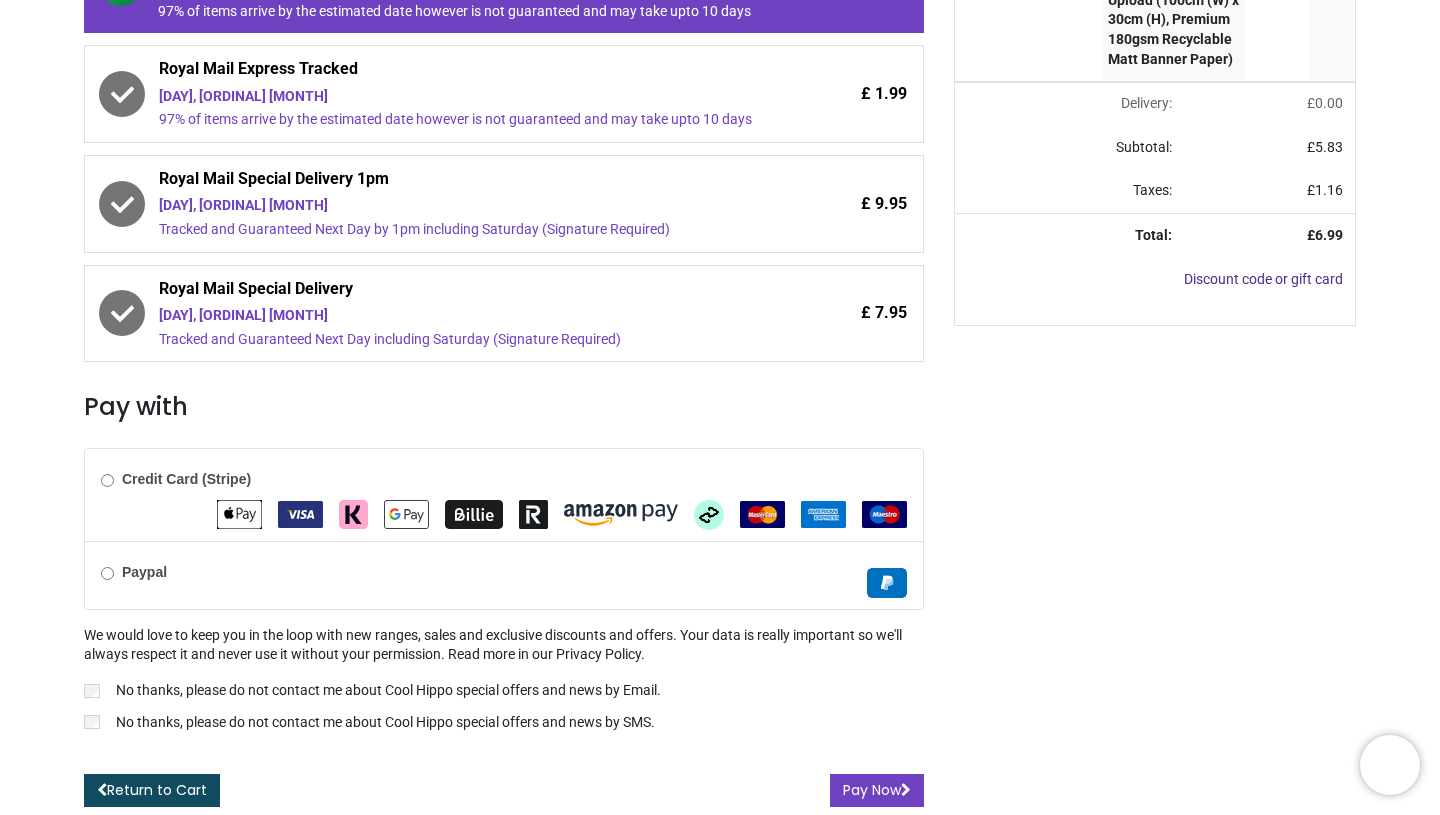 click on "Credit Card (Stripe)" at bounding box center (504, 495) 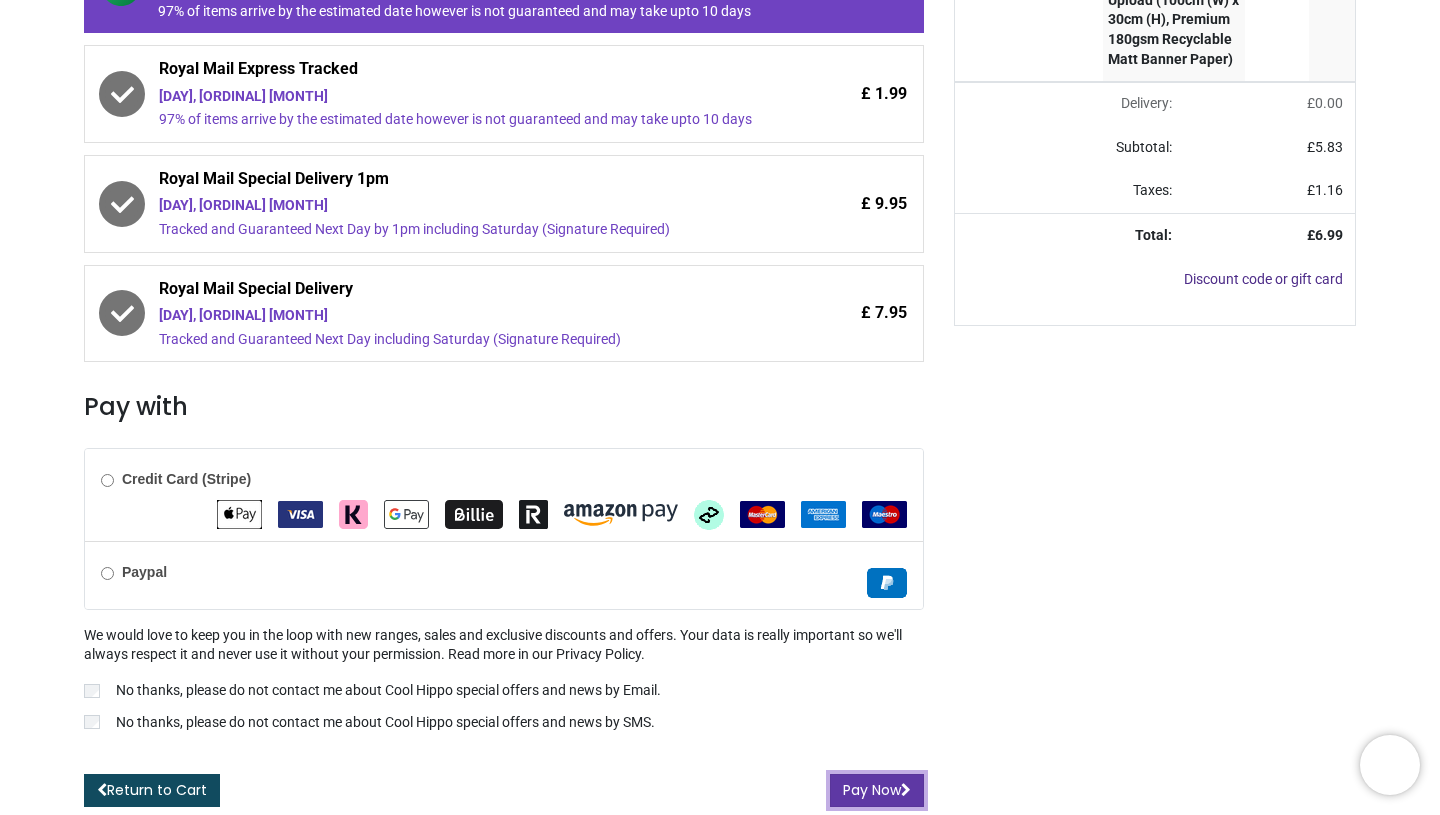 click on "Pay Now" at bounding box center (877, 791) 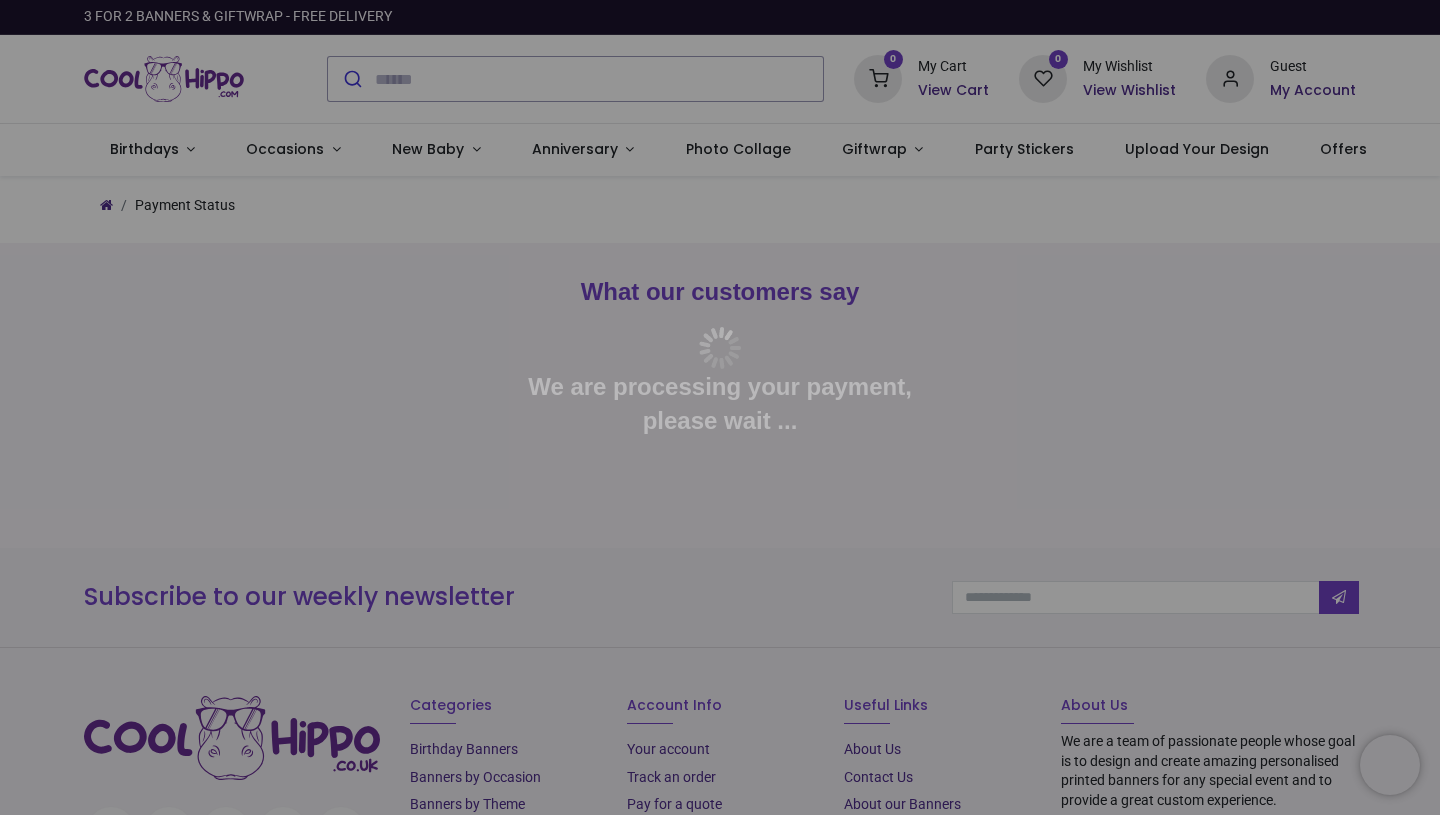 scroll, scrollTop: 0, scrollLeft: 0, axis: both 